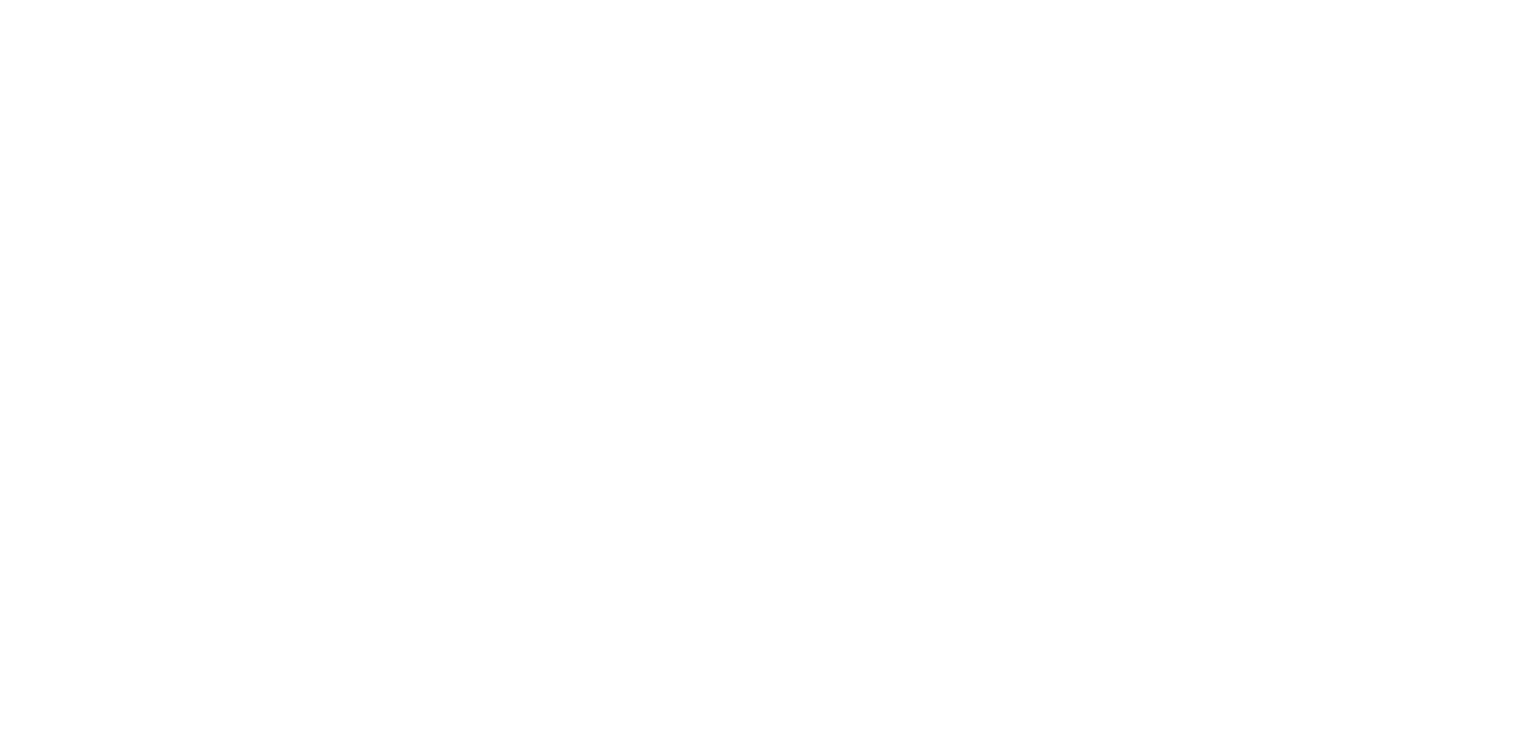 scroll, scrollTop: 0, scrollLeft: 0, axis: both 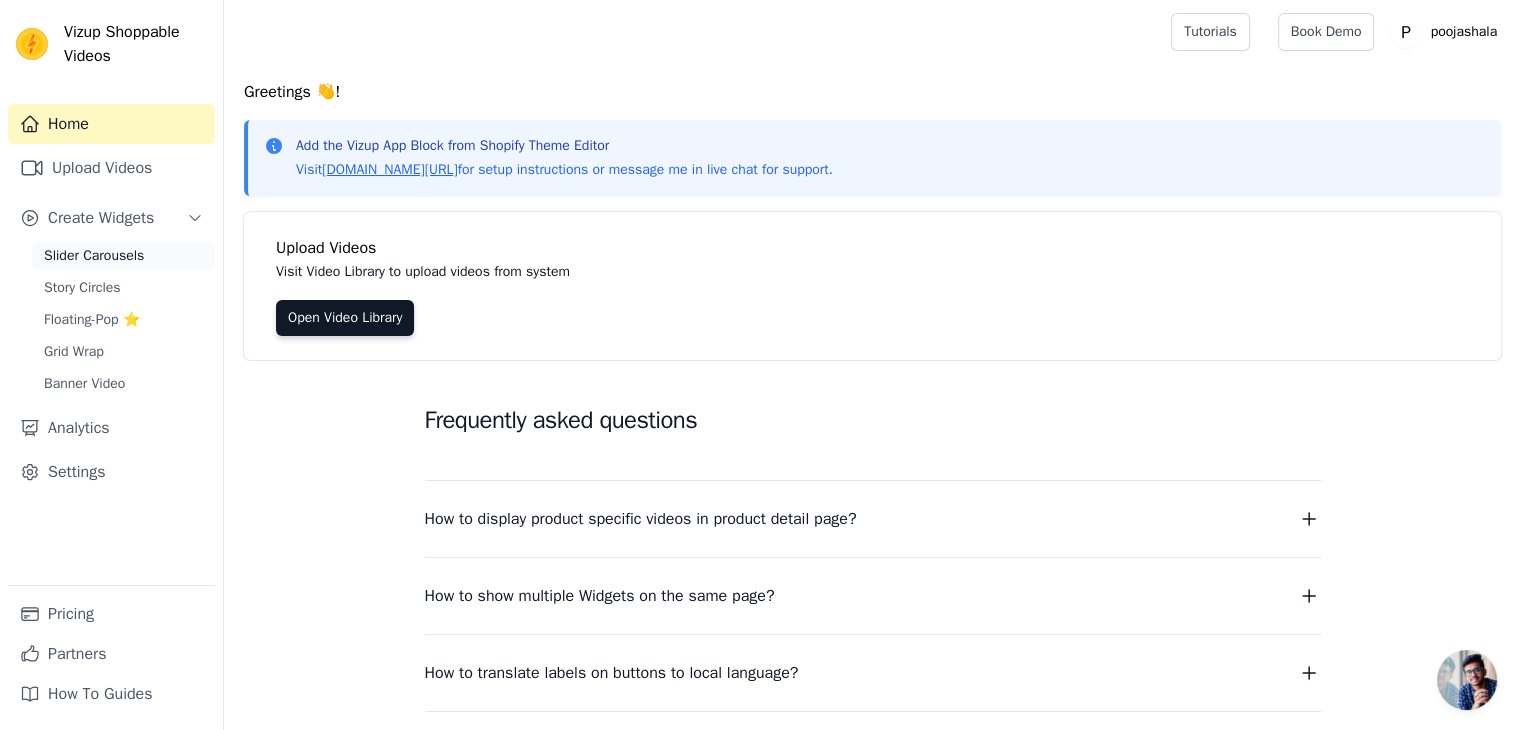click on "Slider Carousels" at bounding box center (123, 256) 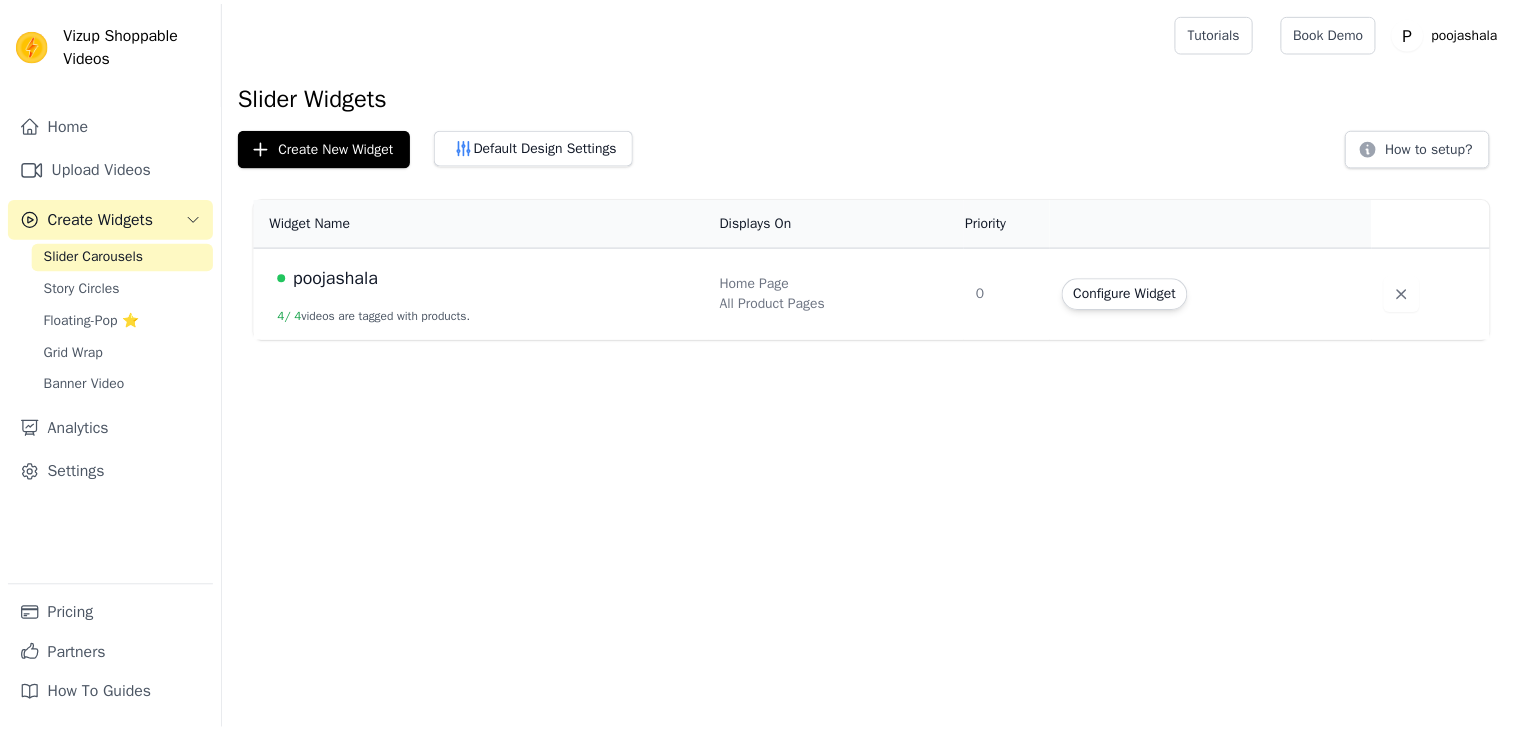 scroll, scrollTop: 0, scrollLeft: 0, axis: both 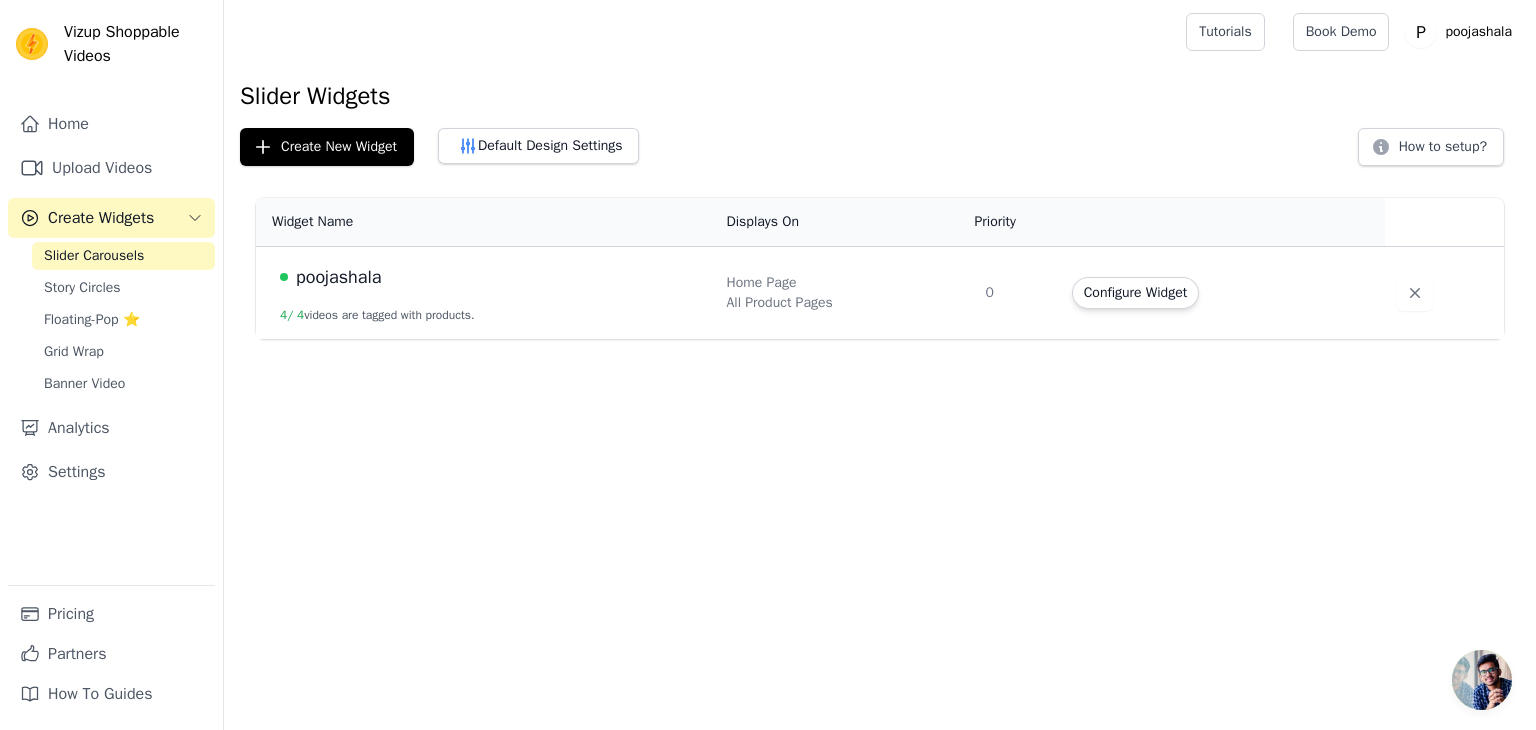 click on "poojashala   4  /   4  videos are tagged with products." at bounding box center [485, 293] 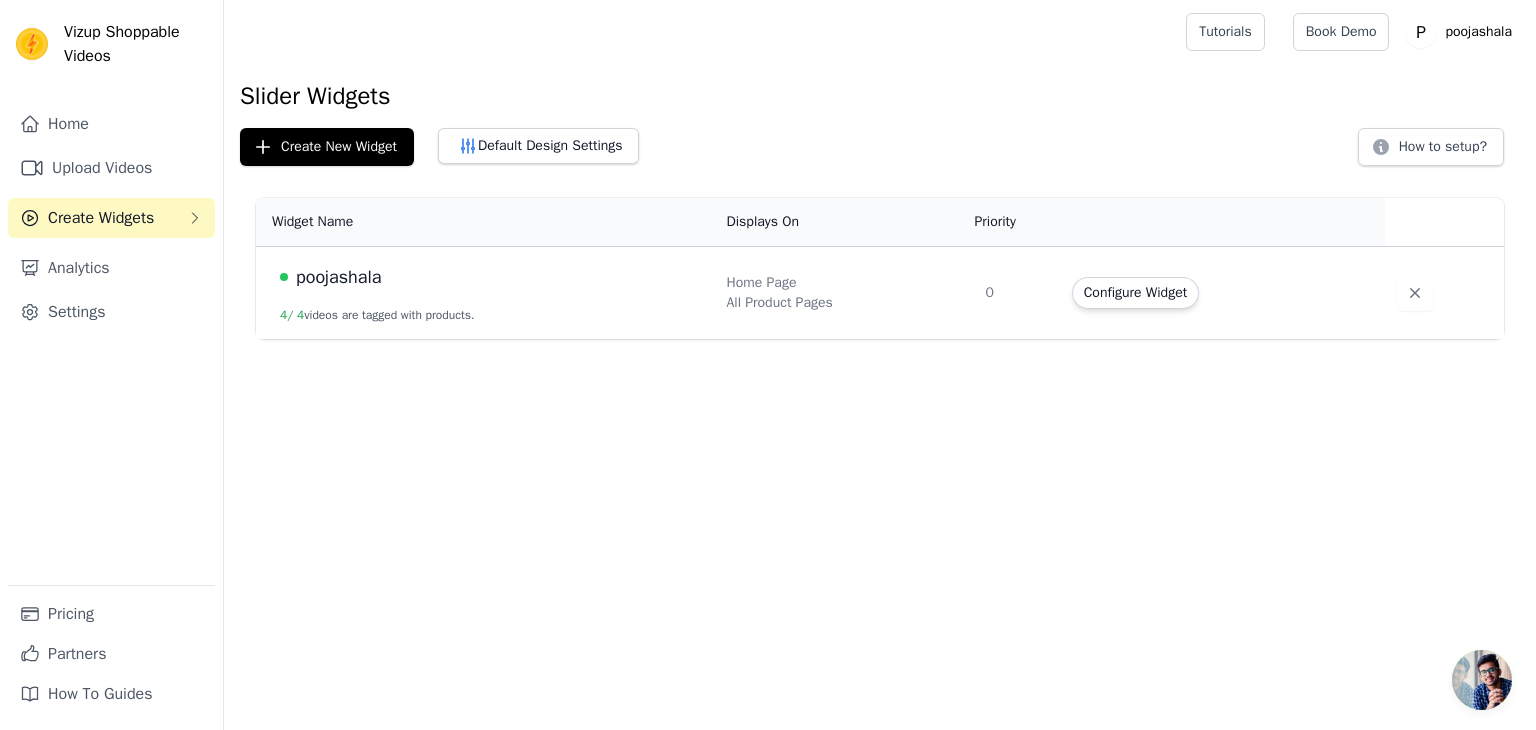 click on "Create Widgets" at bounding box center [101, 218] 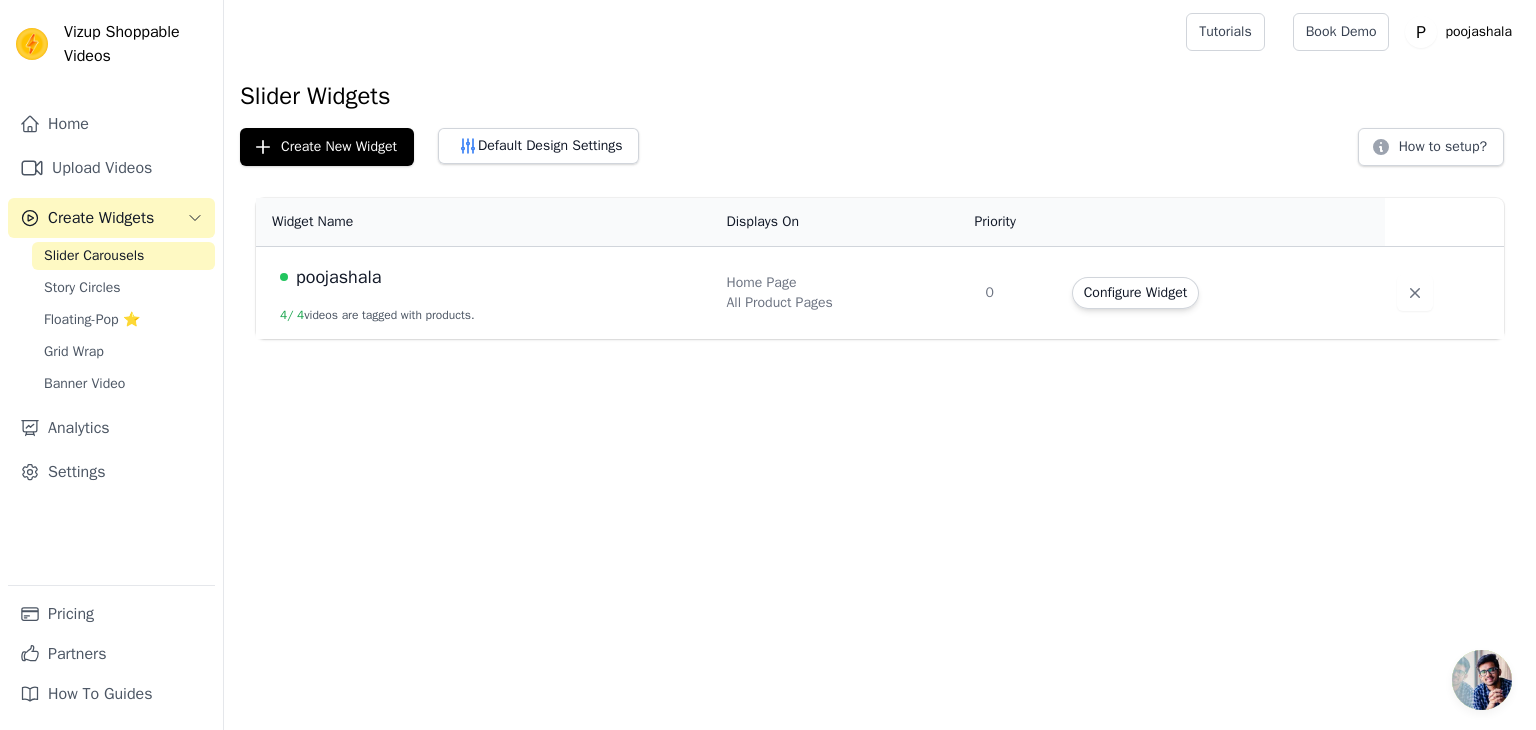 click on "poojashala" at bounding box center [339, 277] 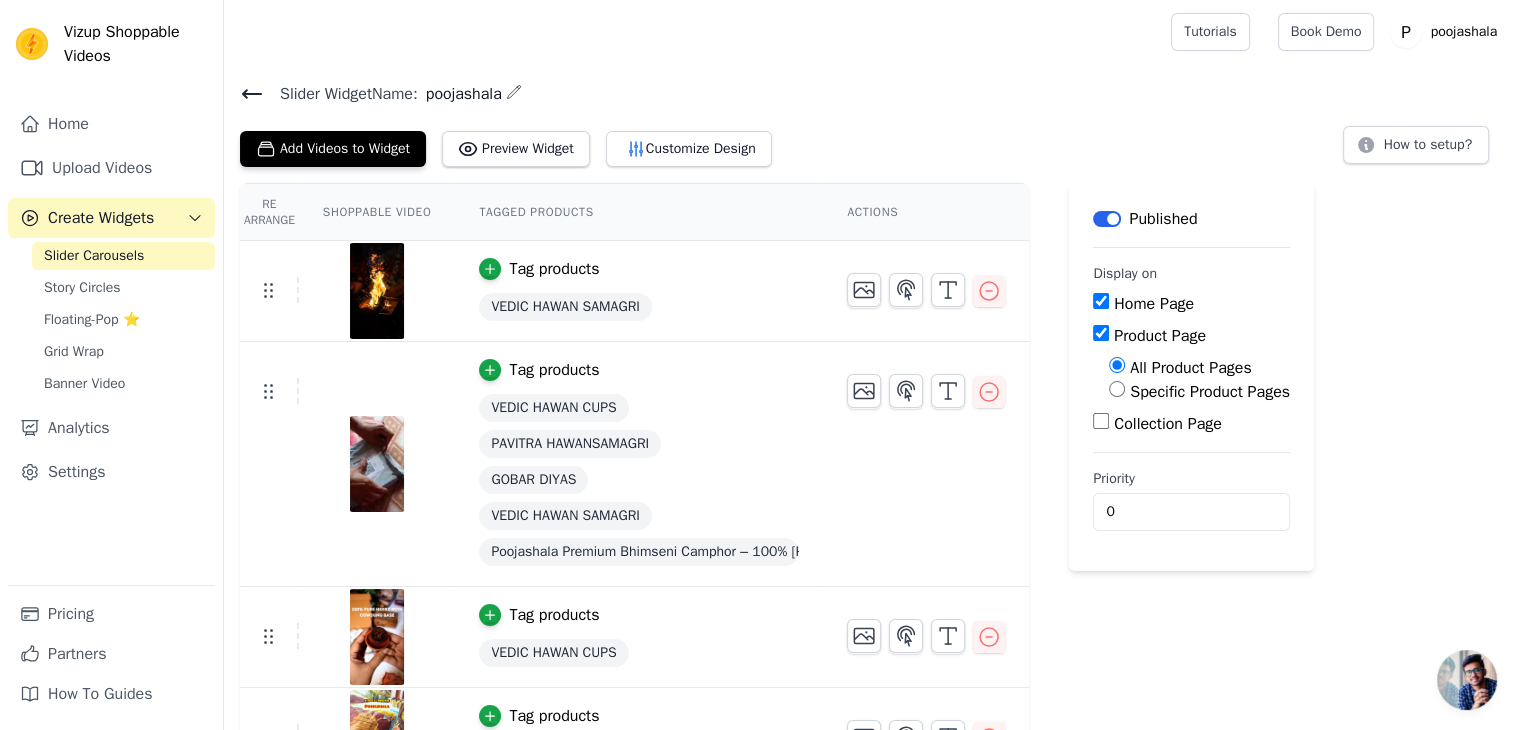 scroll, scrollTop: 56, scrollLeft: 0, axis: vertical 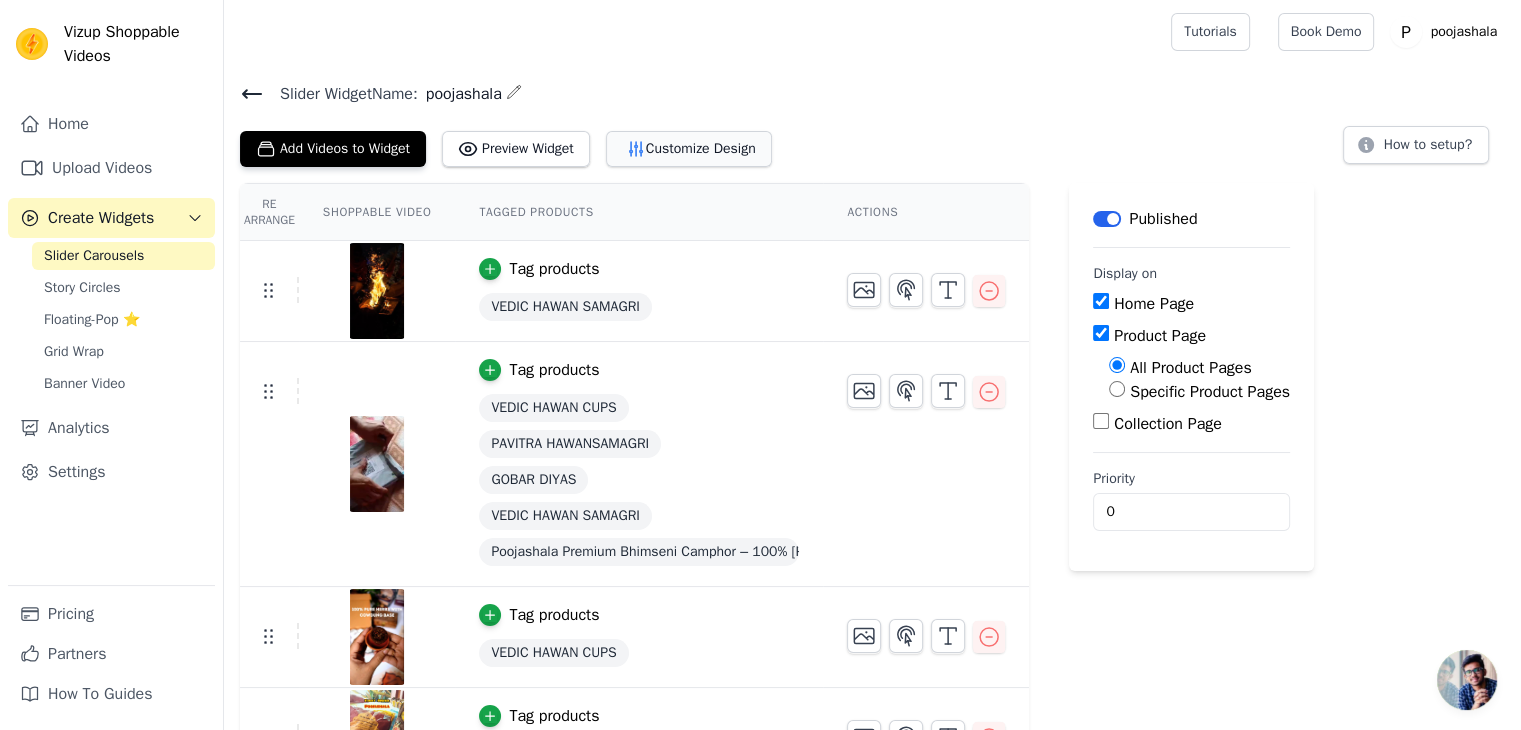 click on "Customize Design" at bounding box center [689, 149] 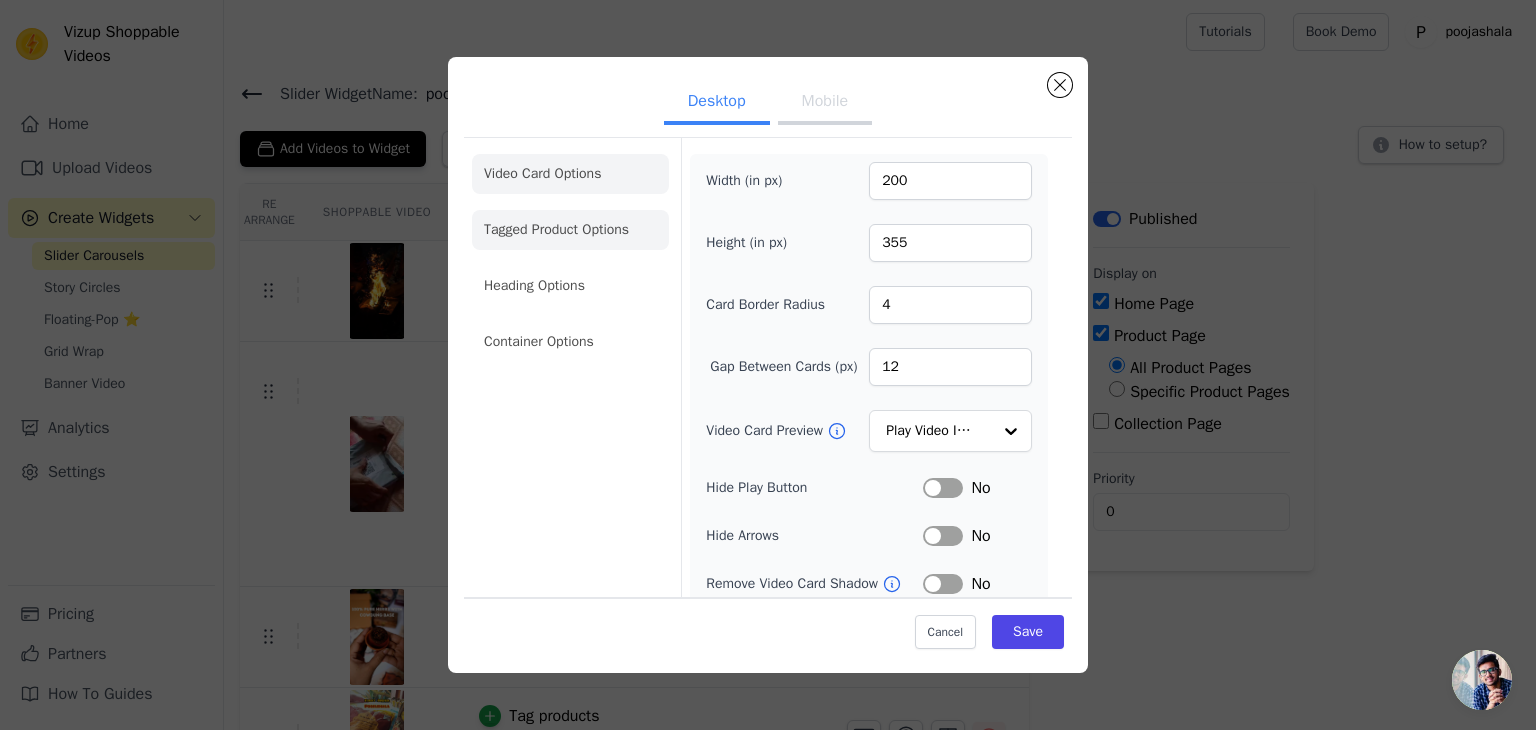 click on "Tagged Product Options" 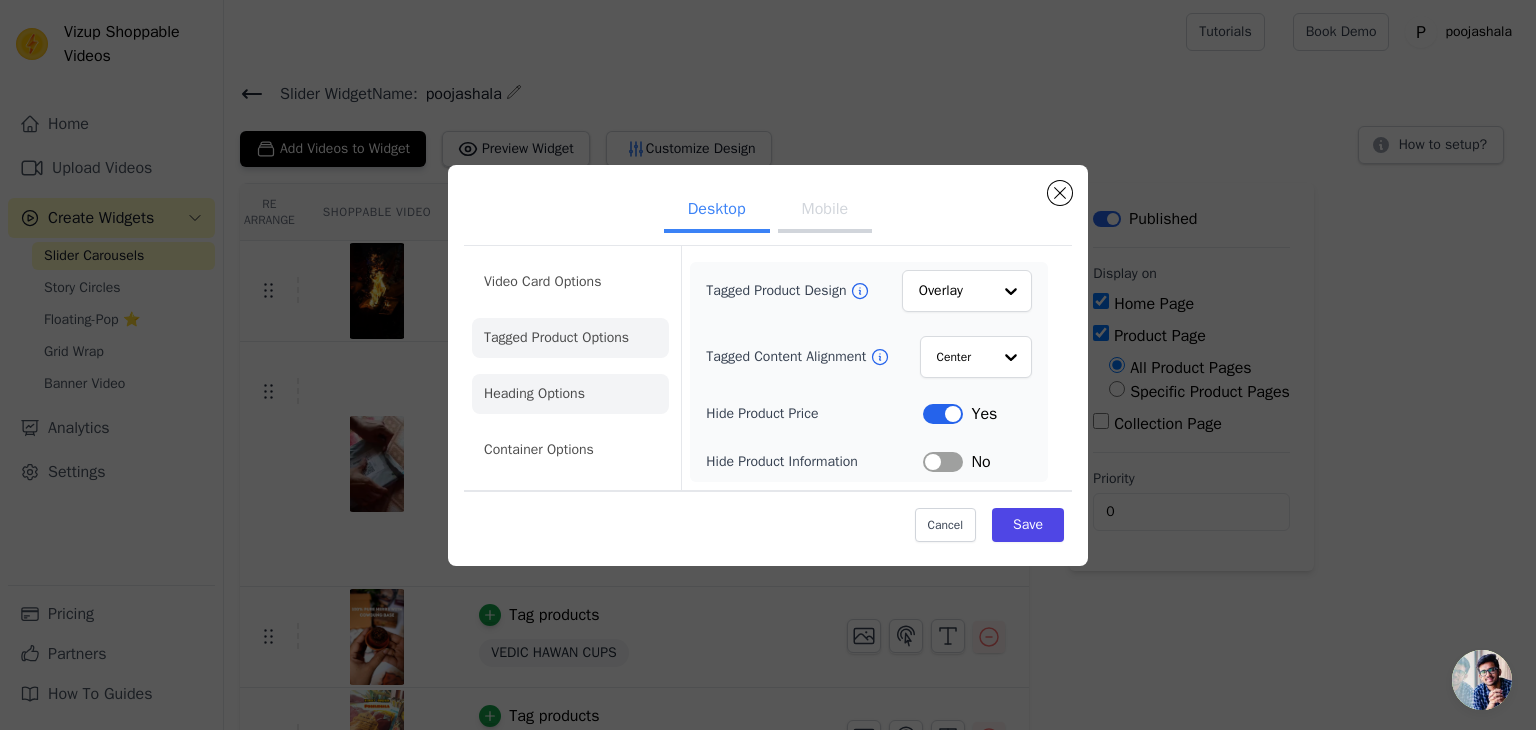 click on "Heading Options" 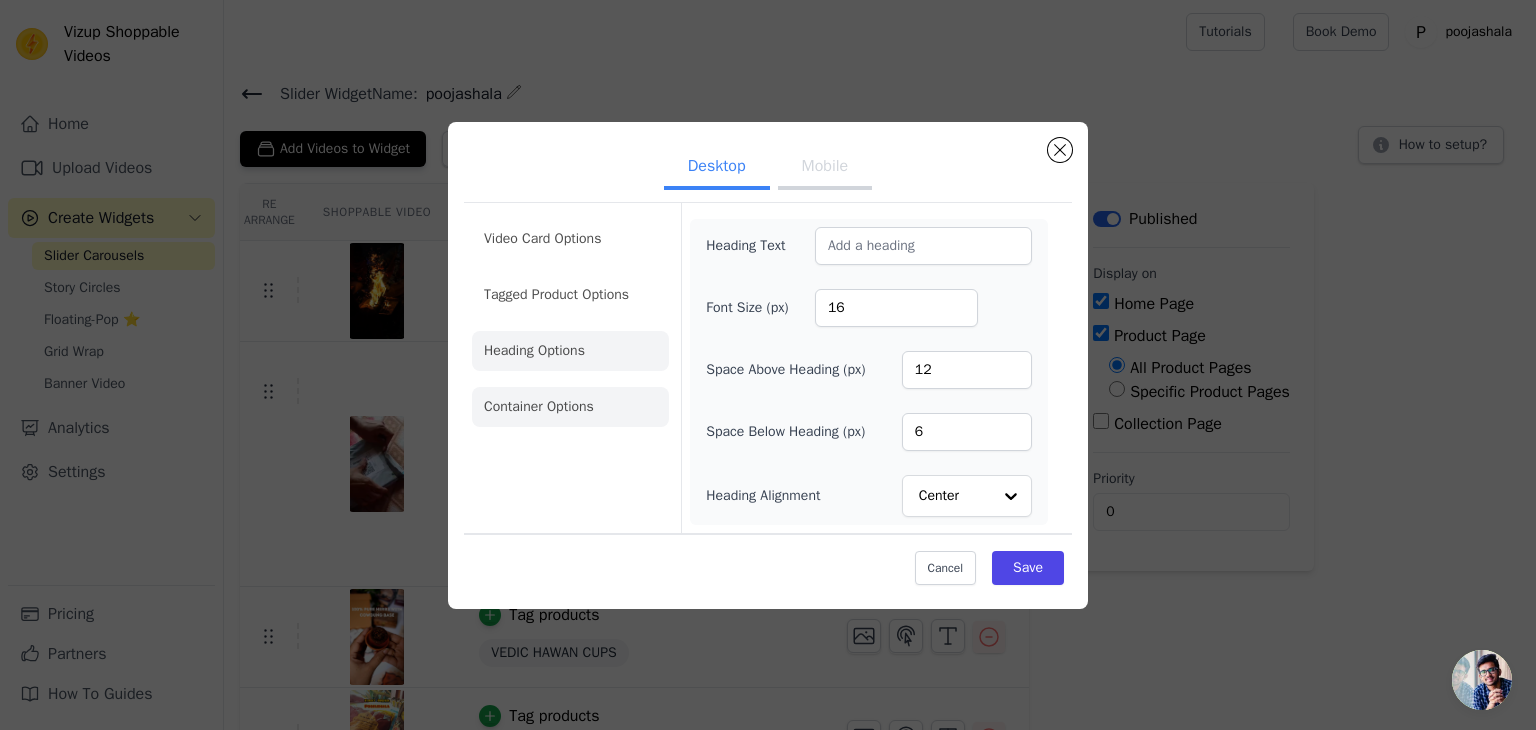click on "Container Options" 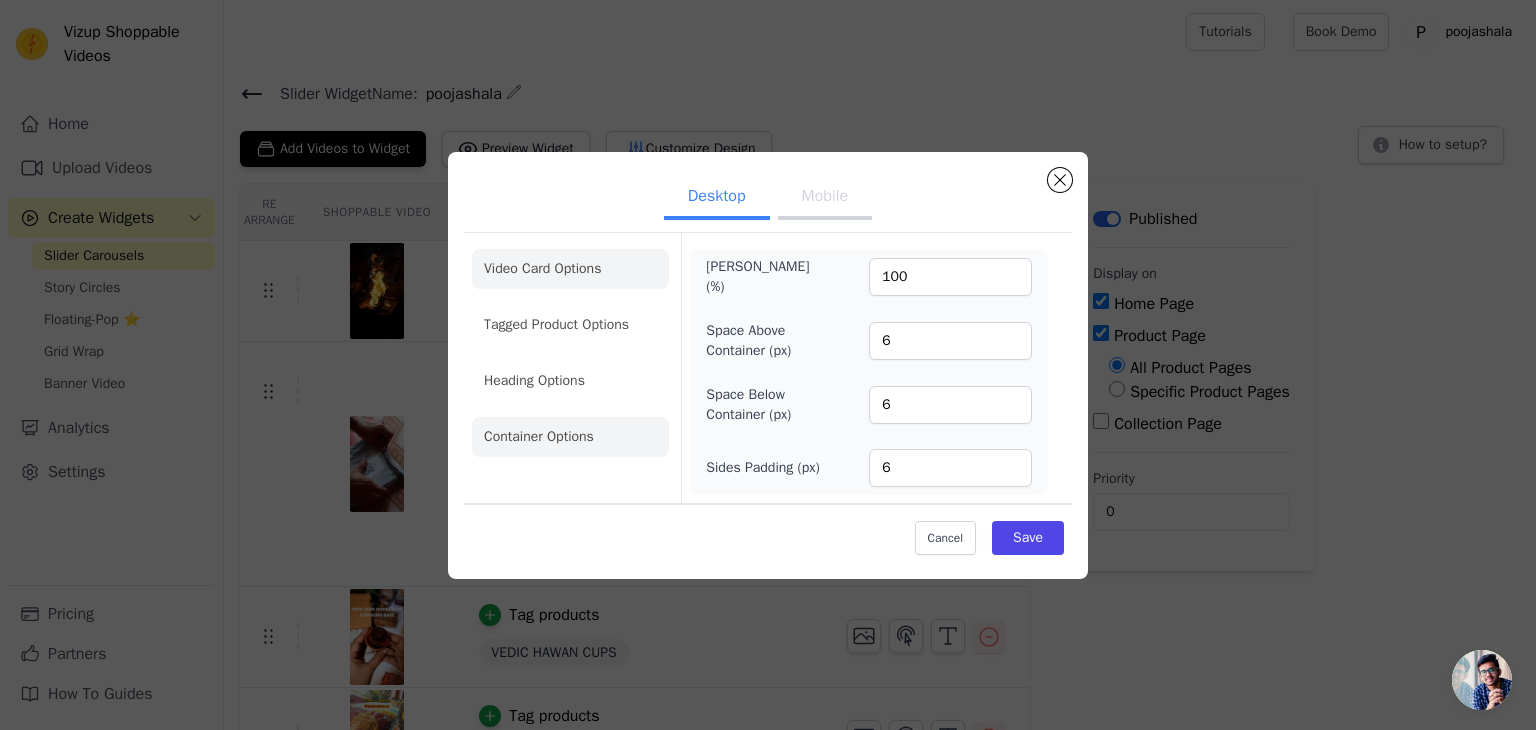 click on "Video Card Options" 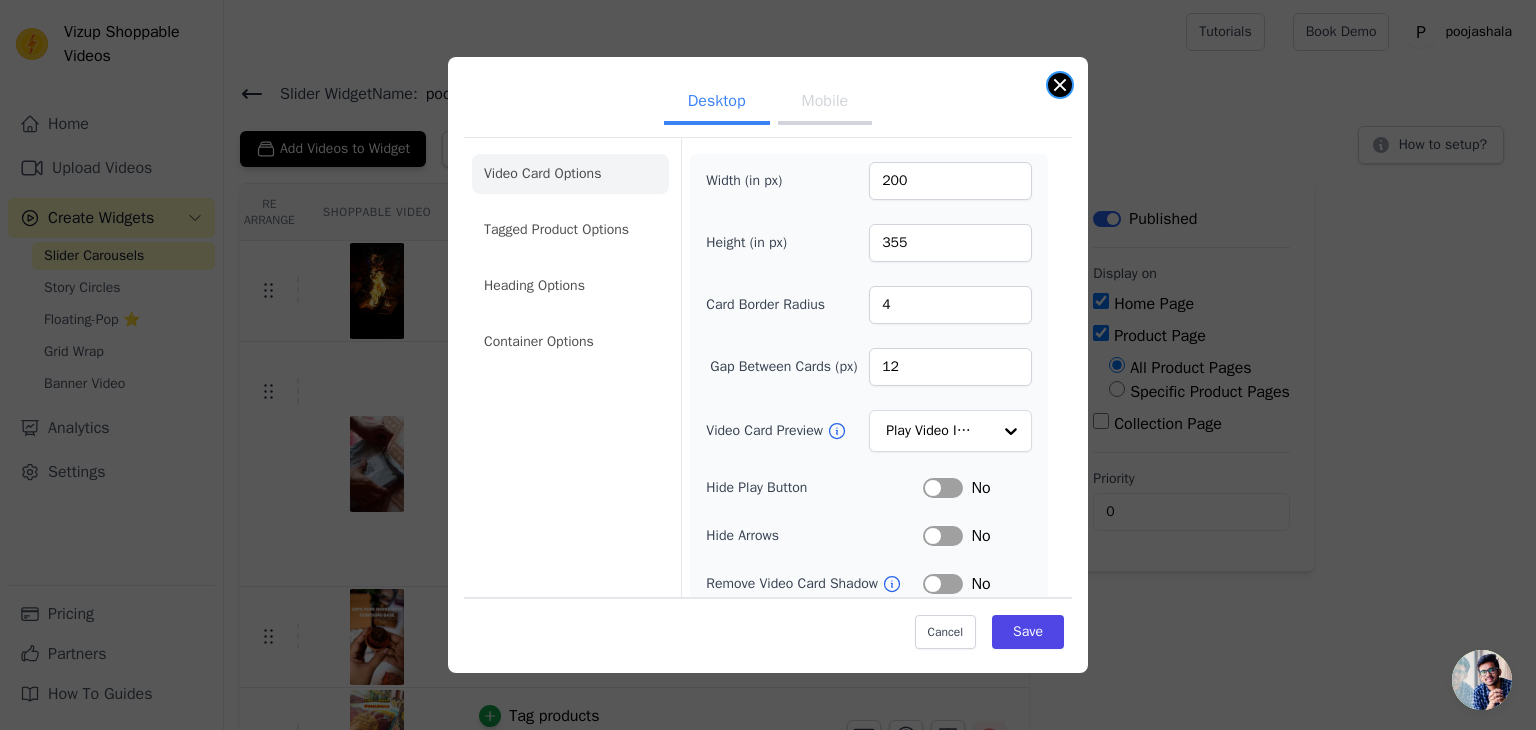 click at bounding box center [1060, 85] 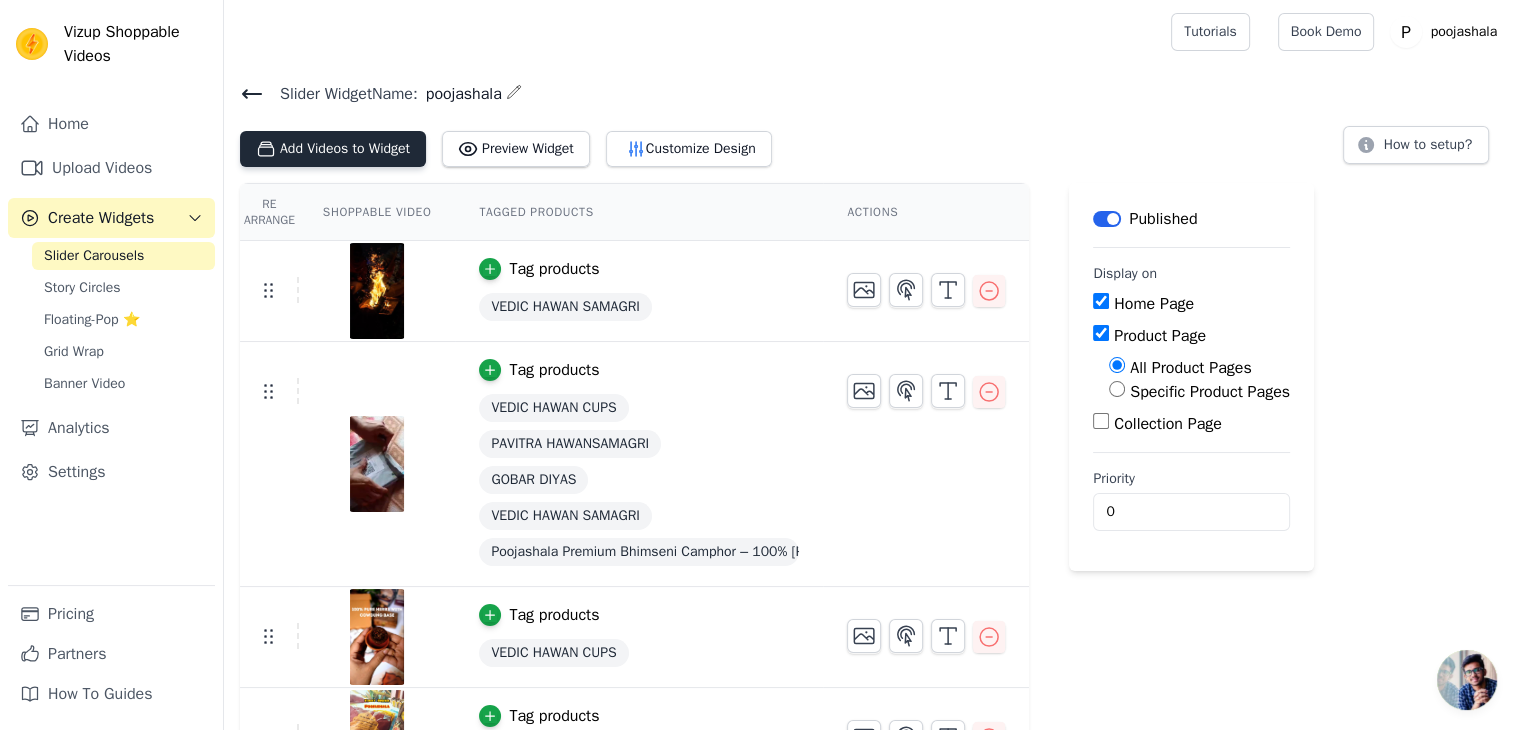 click on "Add Videos to Widget" at bounding box center [333, 149] 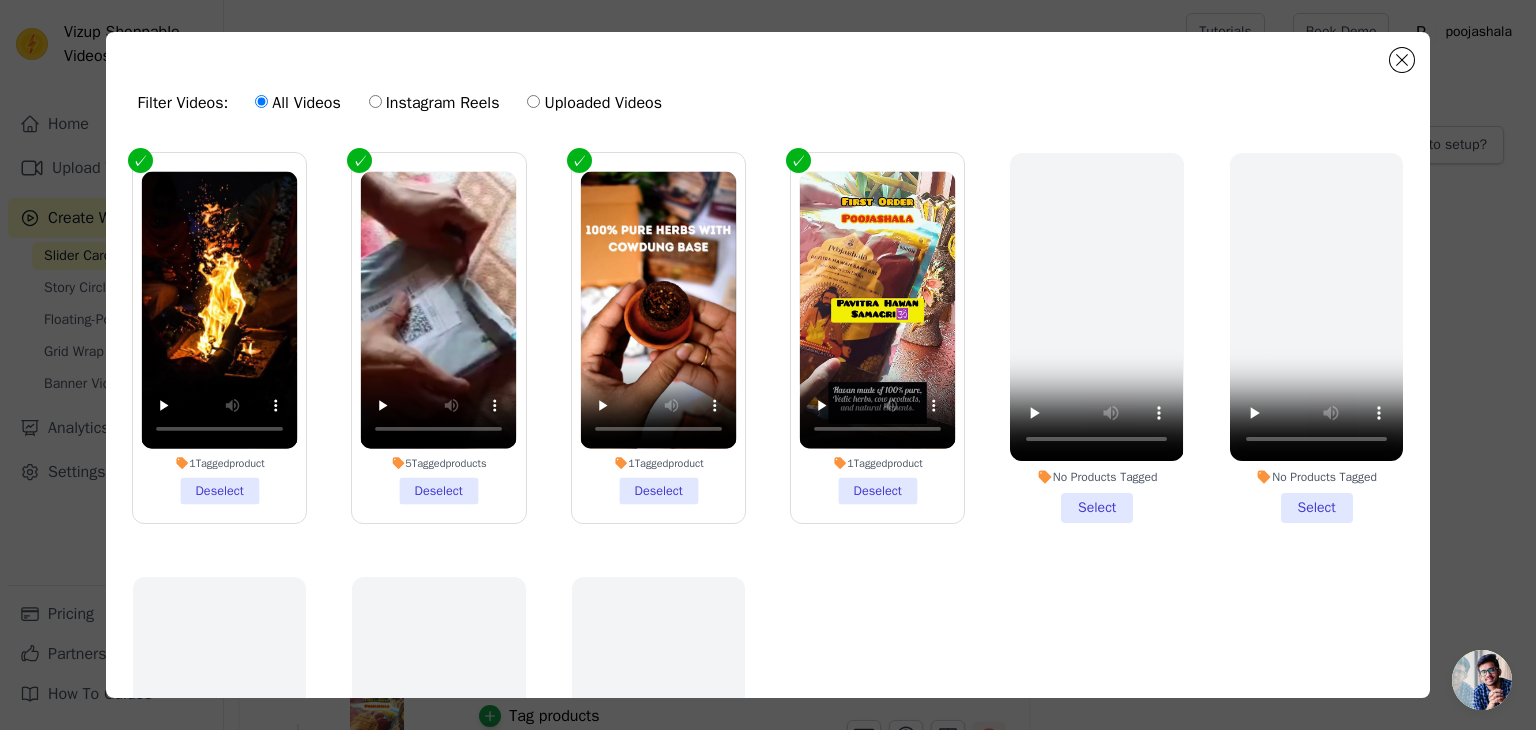 click on "Instagram Reels" at bounding box center (375, 101) 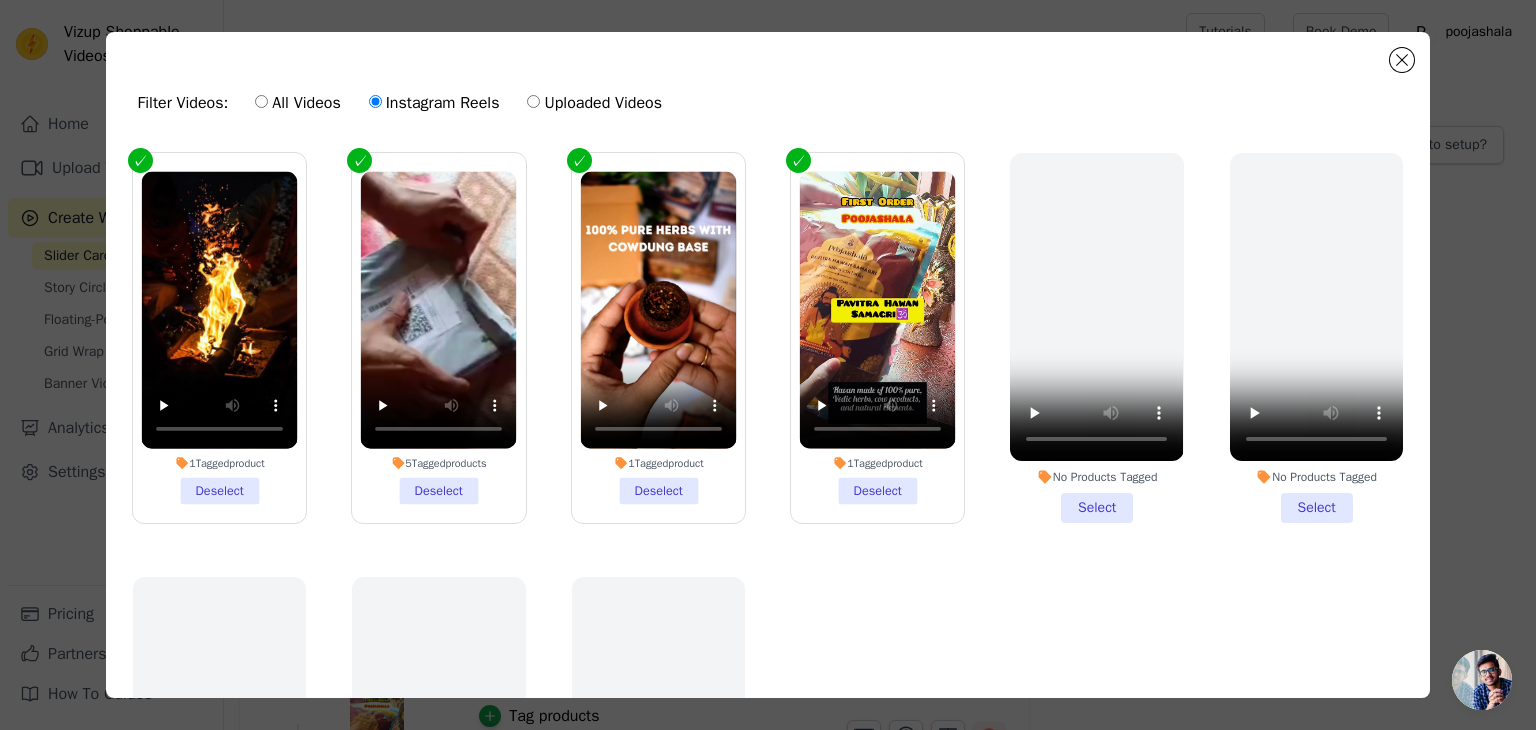 click on "Instagram Reels" at bounding box center (375, 101) 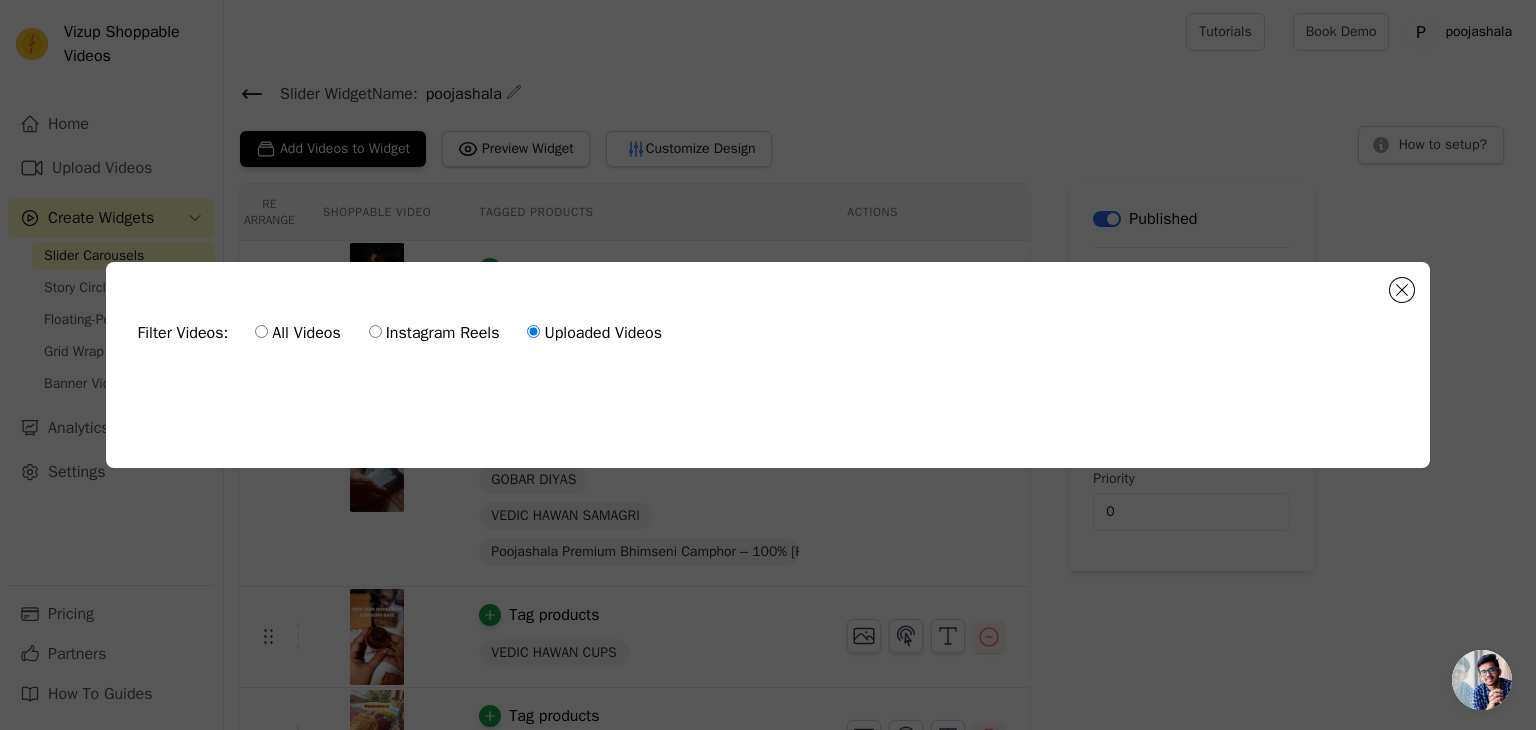 click on "Instagram Reels" at bounding box center [375, 331] 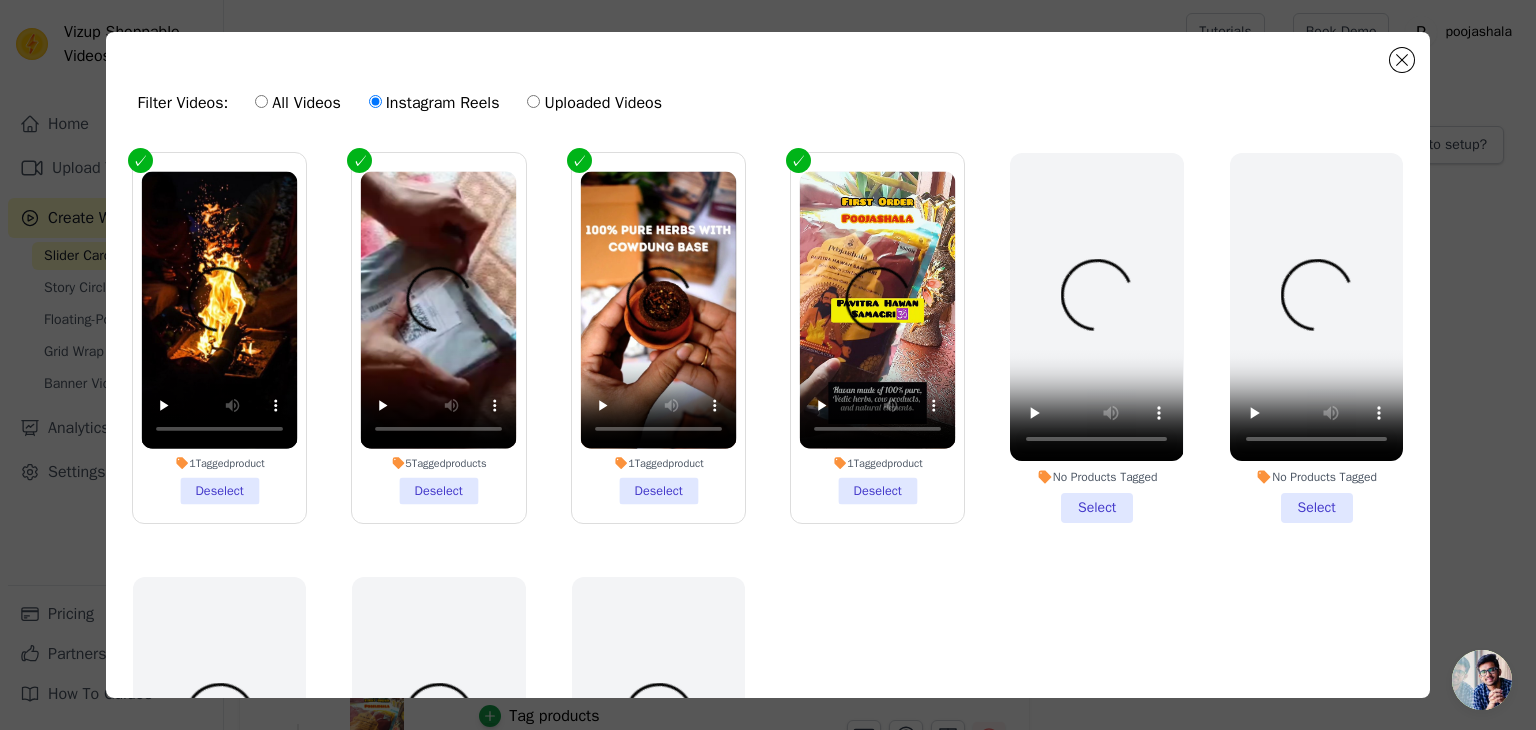 click on "All Videos" at bounding box center [297, 103] 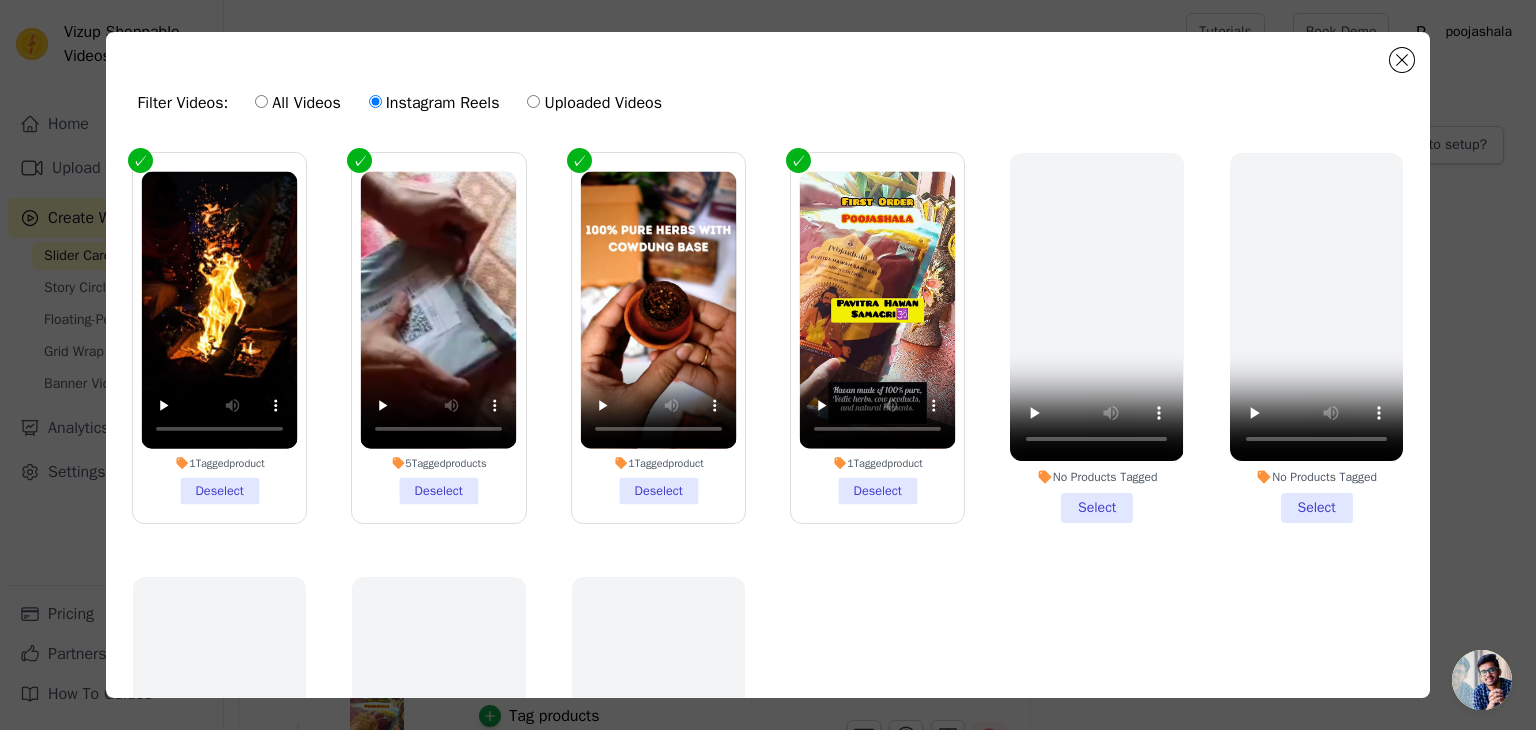 click on "All Videos" at bounding box center [261, 101] 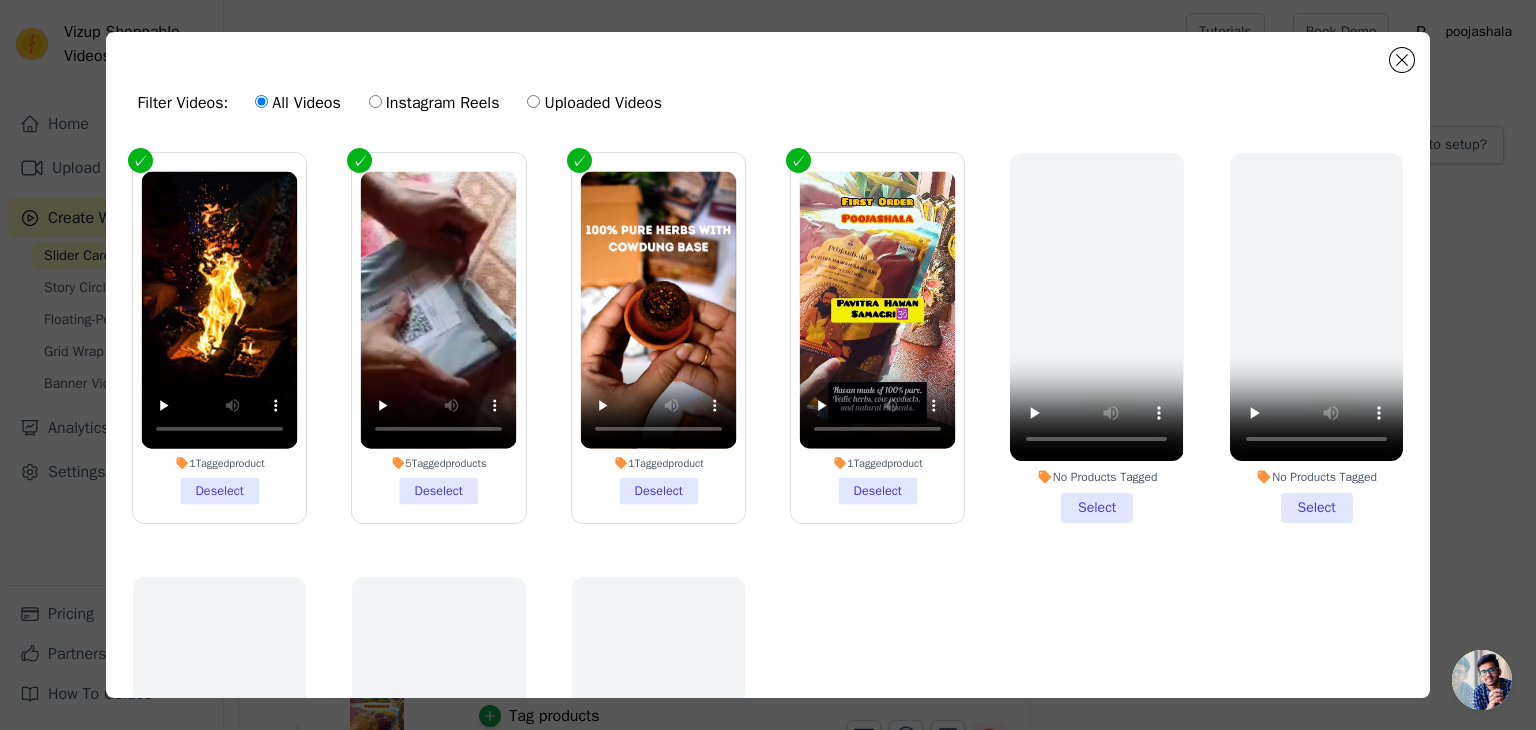 click on "All Videos" at bounding box center [297, 103] 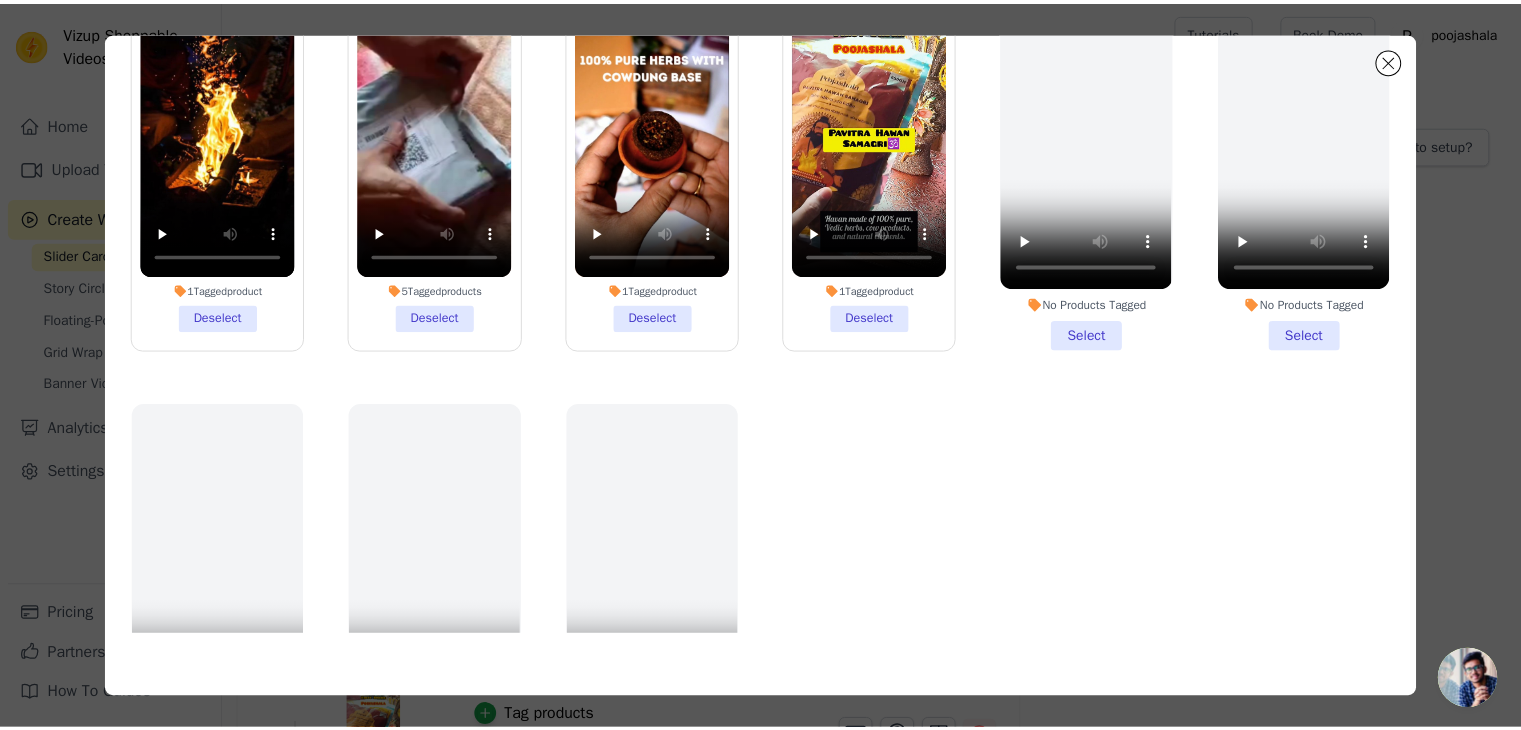 scroll, scrollTop: 0, scrollLeft: 0, axis: both 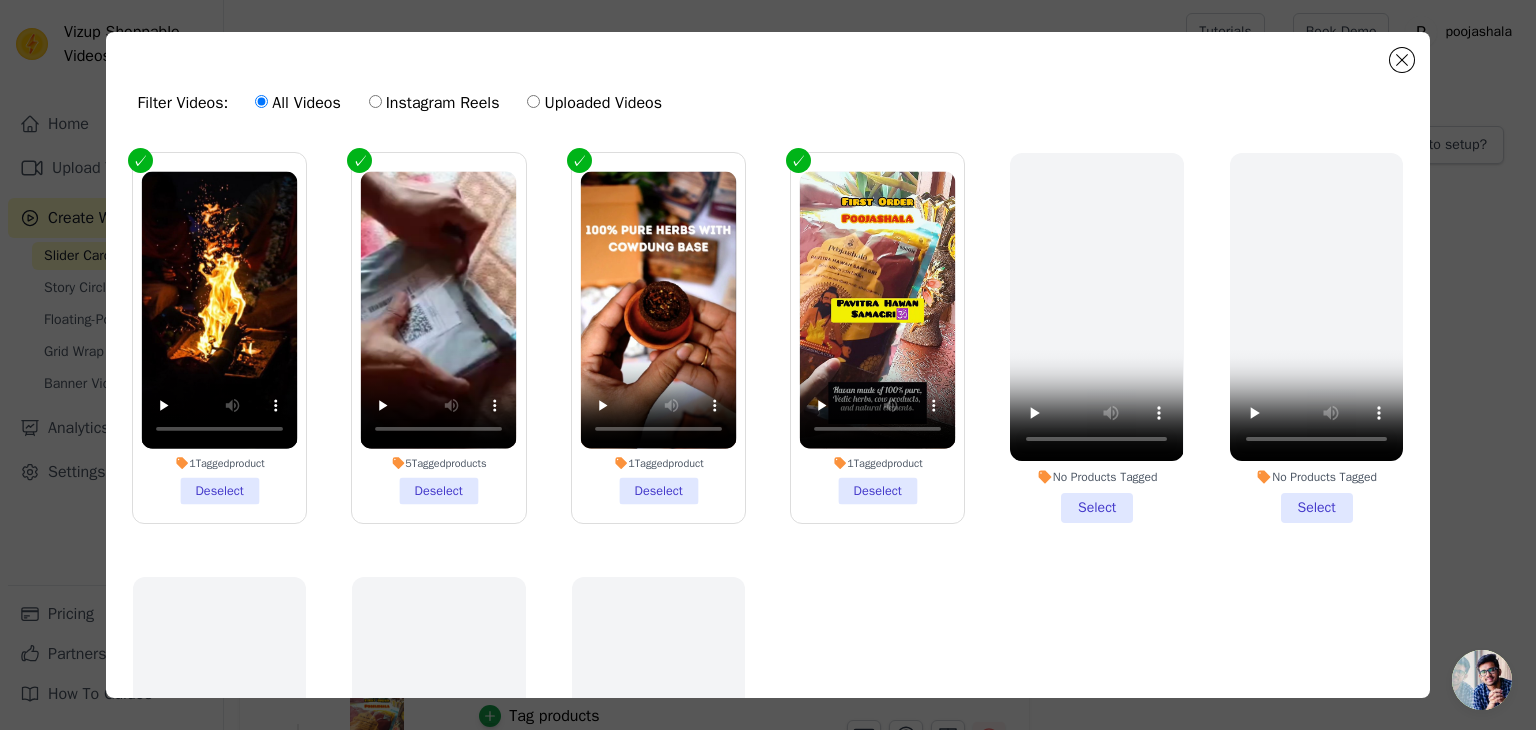 click on "Filter Videos:
All Videos
Instagram Reels
Uploaded Videos               1  Tagged  product     Deselect         5  Tagged  products     Deselect         1  Tagged  product     Deselect         1  Tagged  product     Deselect
No Products Tagged     Select
No Products Tagged     Select
No Products Tagged     Select
No Products Tagged     Select
No Products Tagged     Select       0  videos selected     Add To Widget   Dismiss" 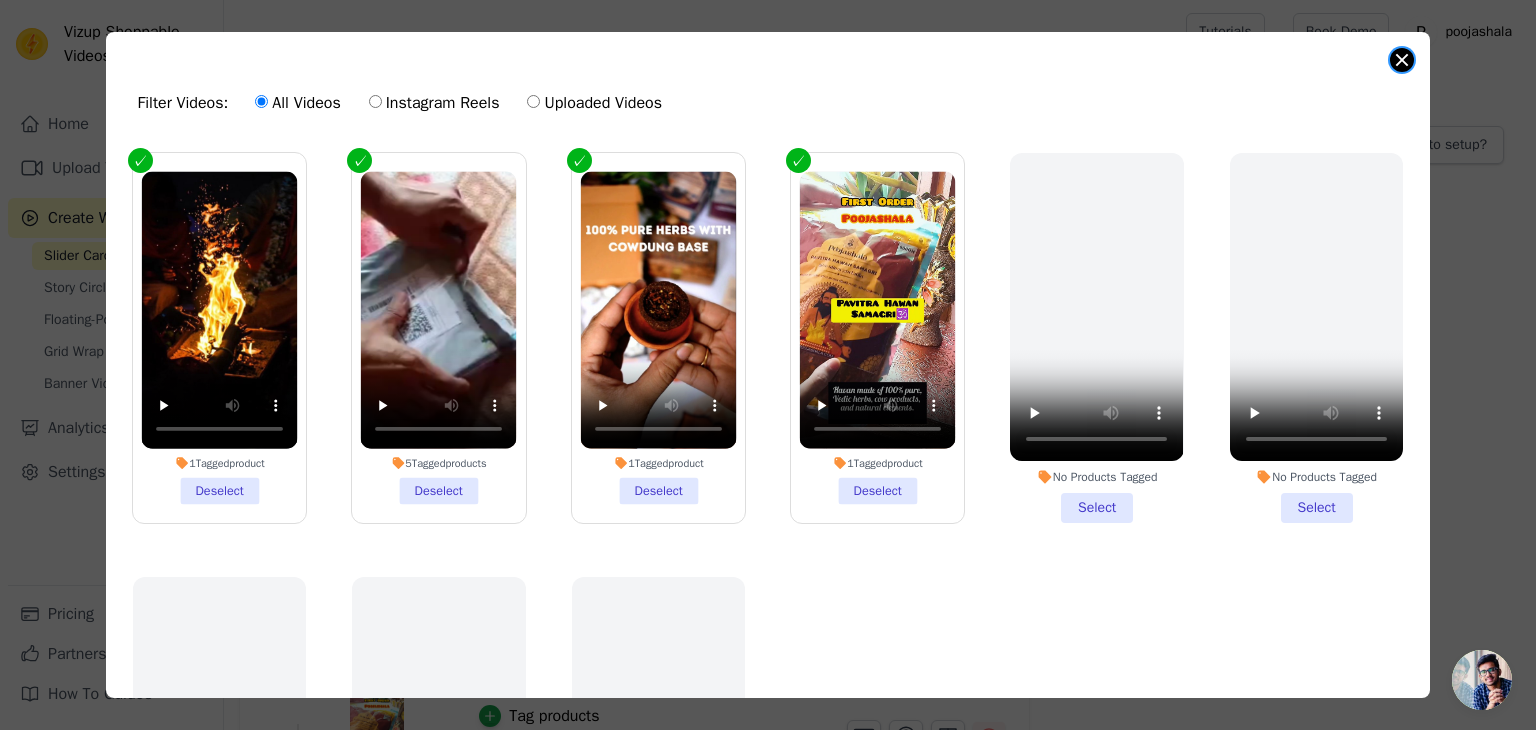 click at bounding box center [1402, 60] 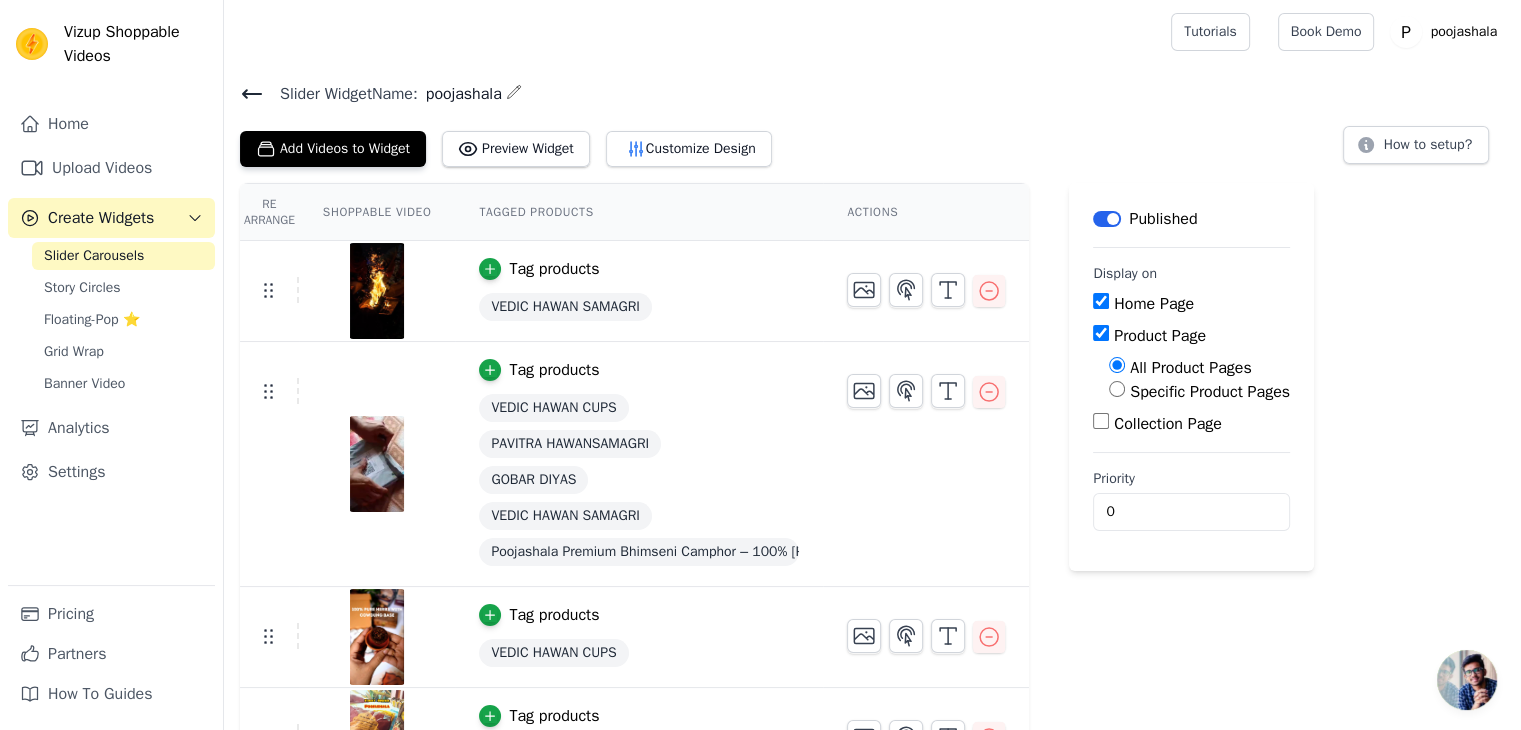 scroll, scrollTop: 56, scrollLeft: 0, axis: vertical 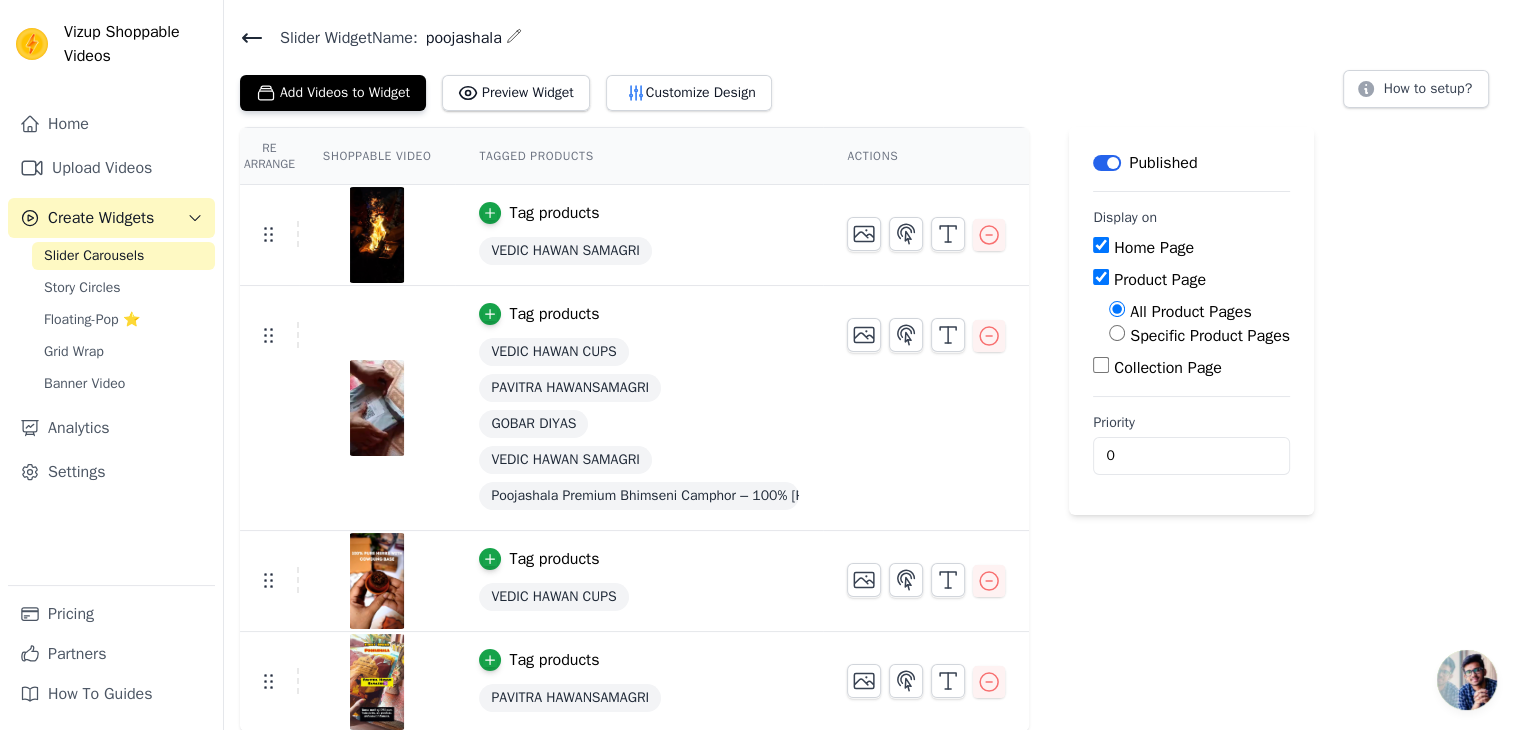 click on "Specific Product Pages" at bounding box center (1117, 333) 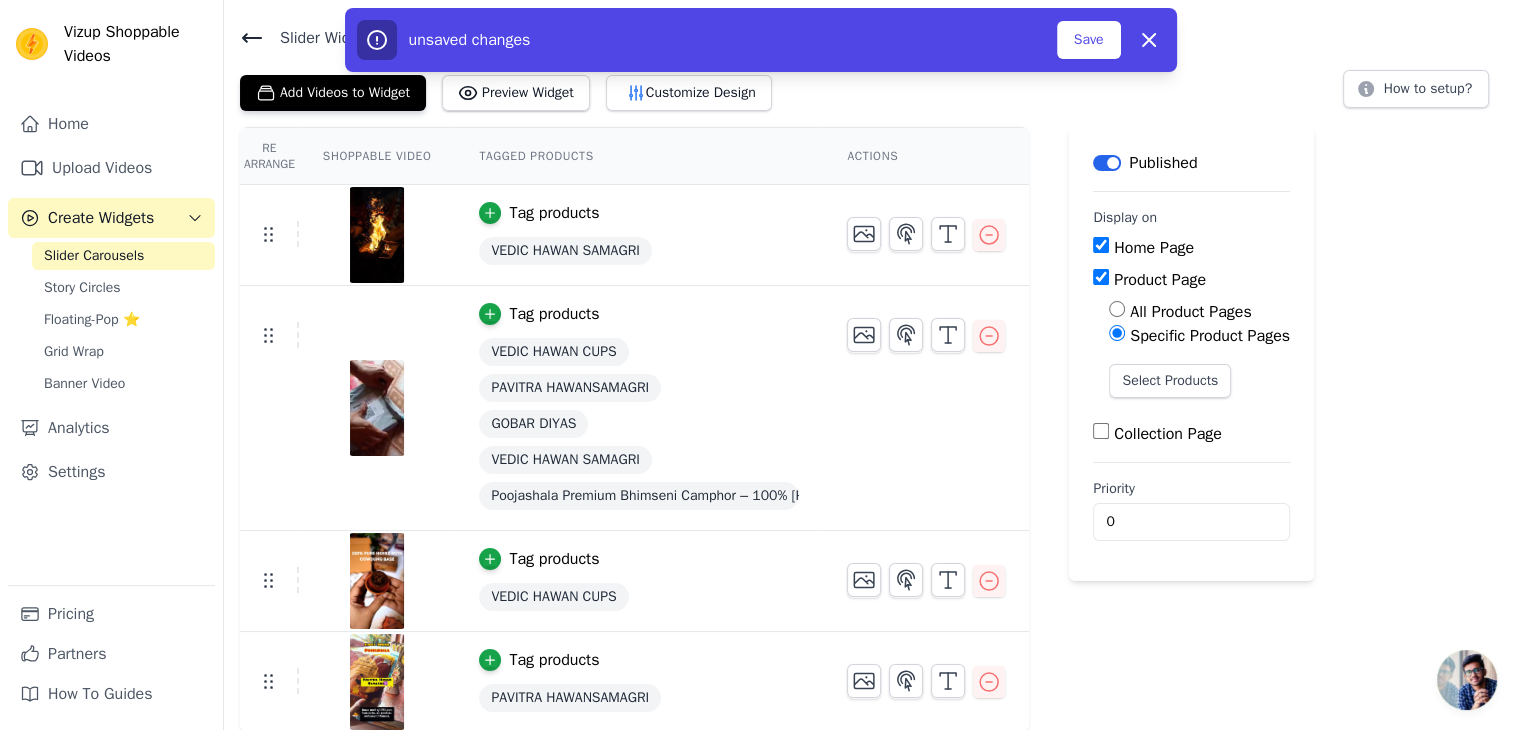 click on "All Product Pages" at bounding box center (1117, 309) 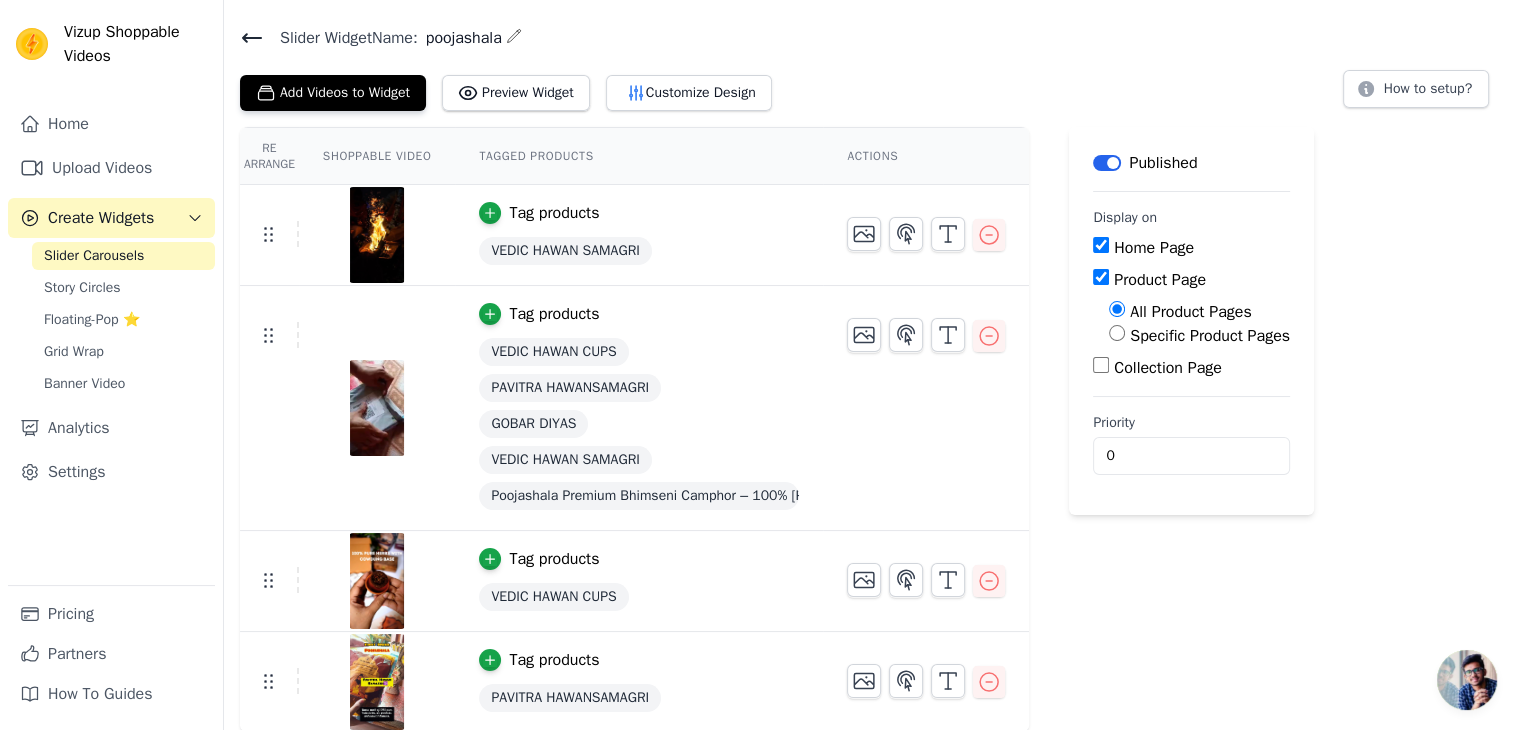 click on "Collection Page" at bounding box center [1101, 365] 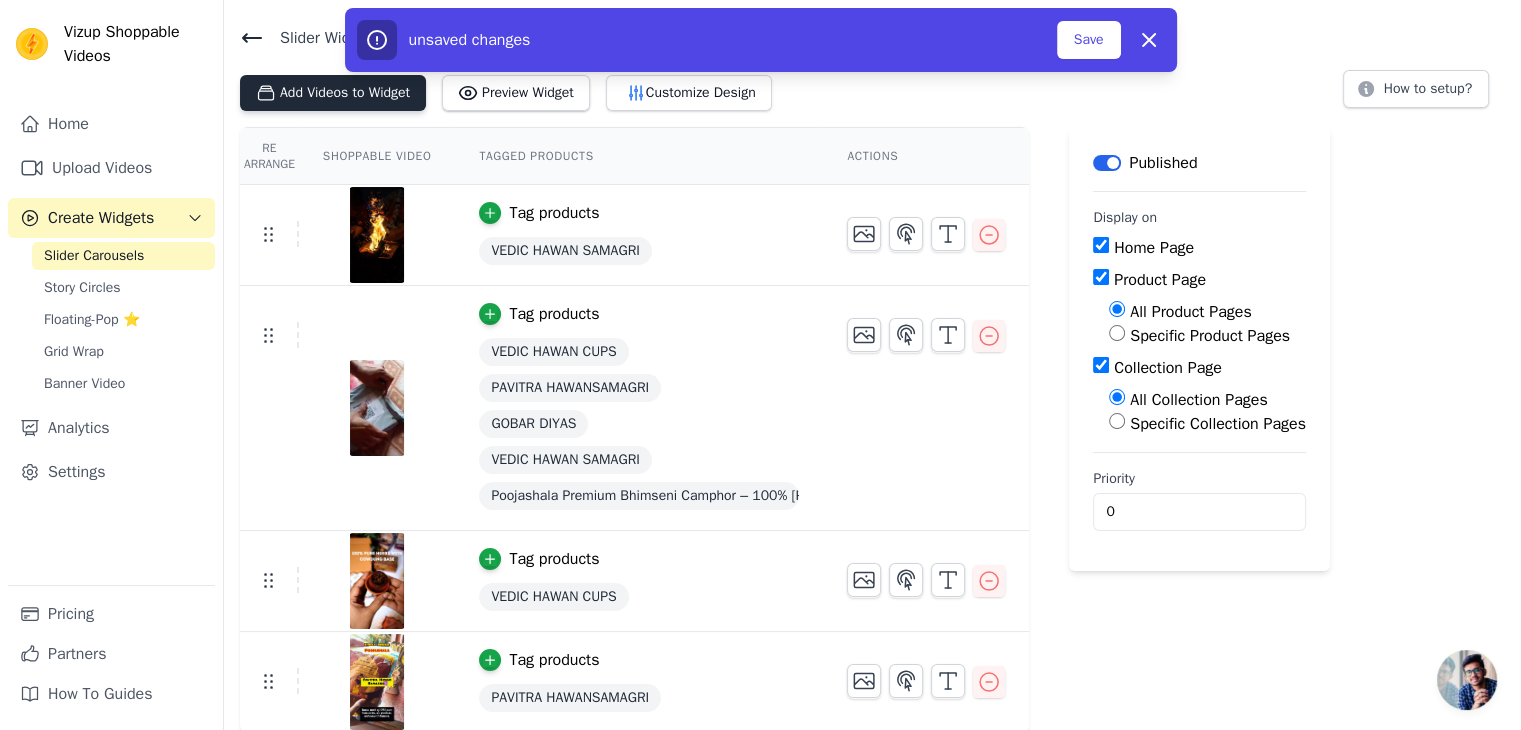 click on "Add Videos to Widget" at bounding box center [333, 93] 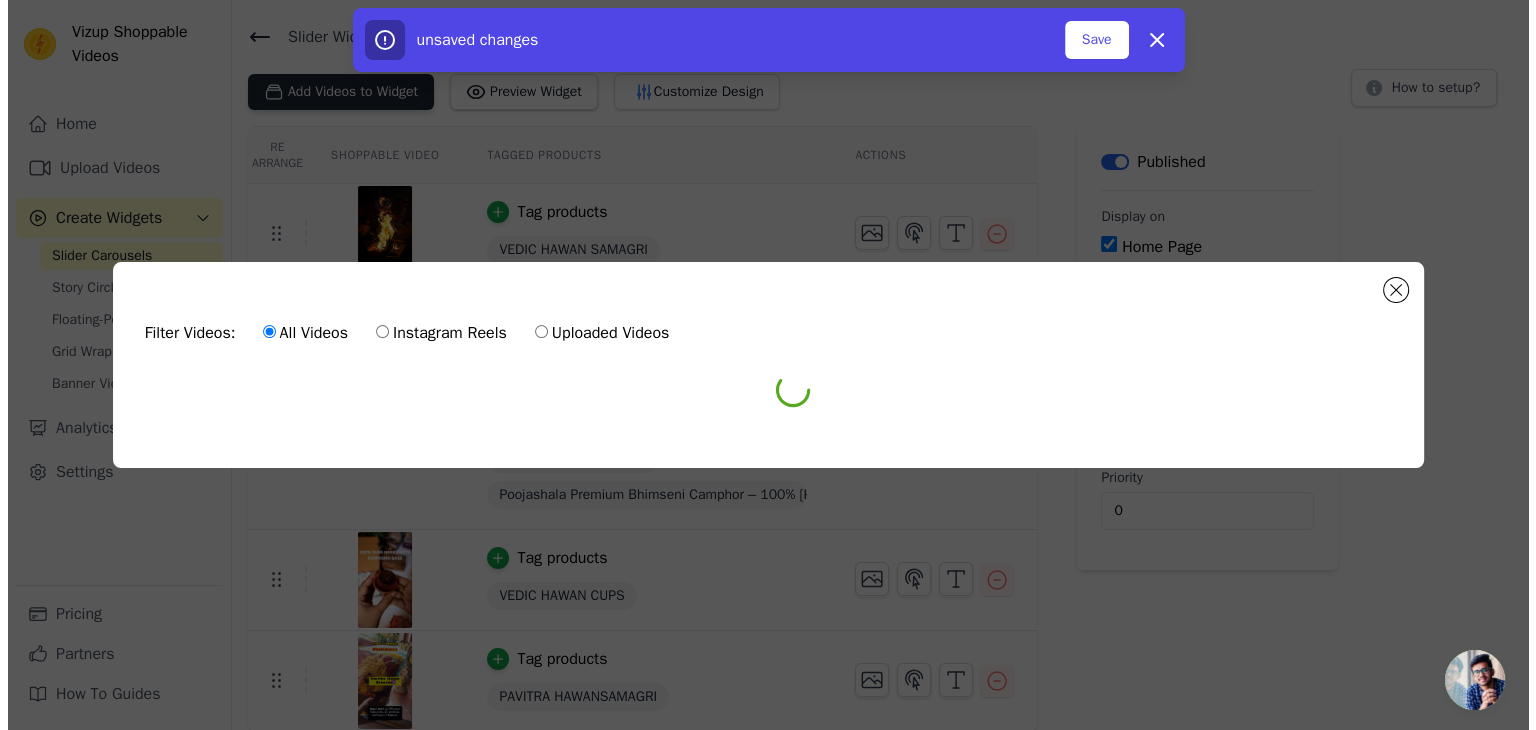 scroll, scrollTop: 0, scrollLeft: 0, axis: both 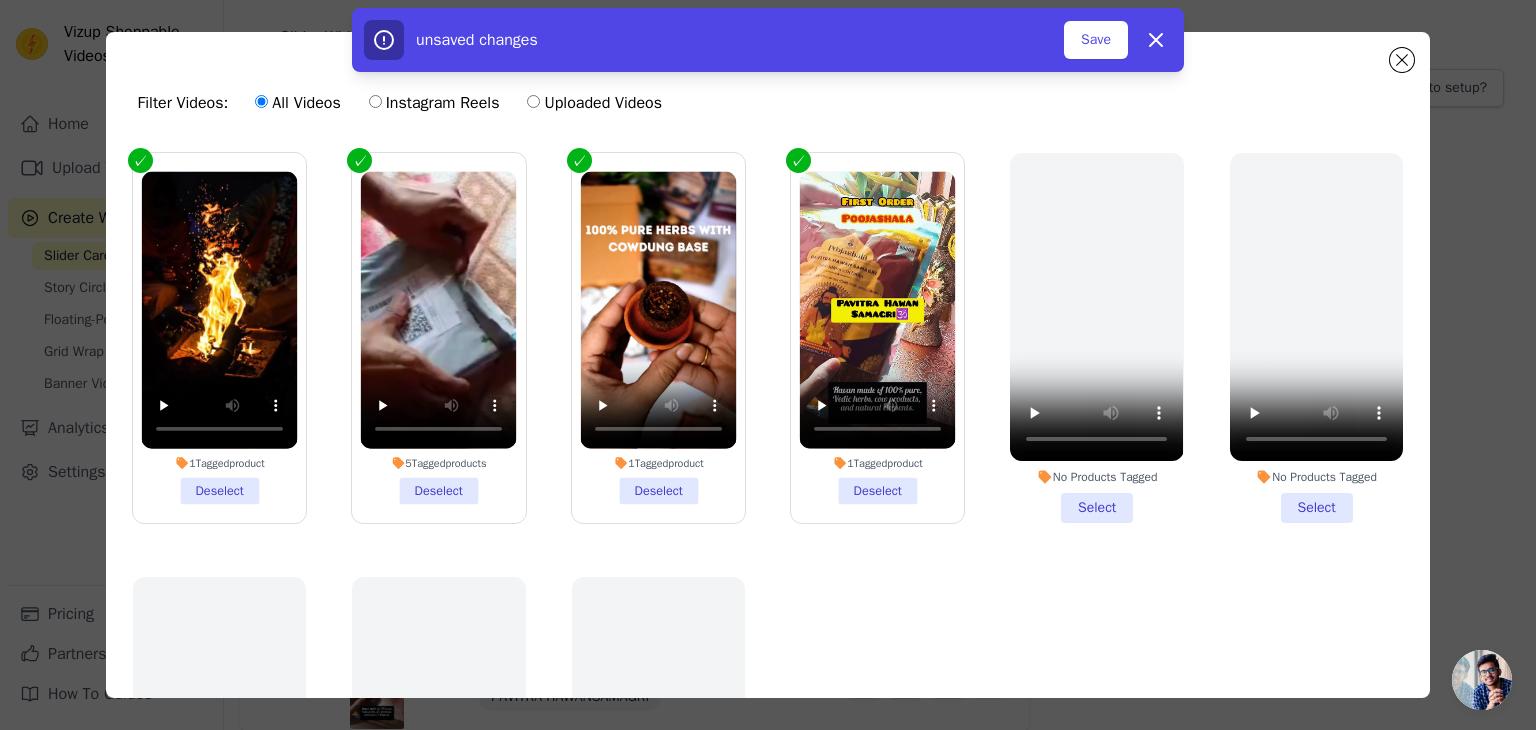 click on "Instagram Reels" at bounding box center [434, 103] 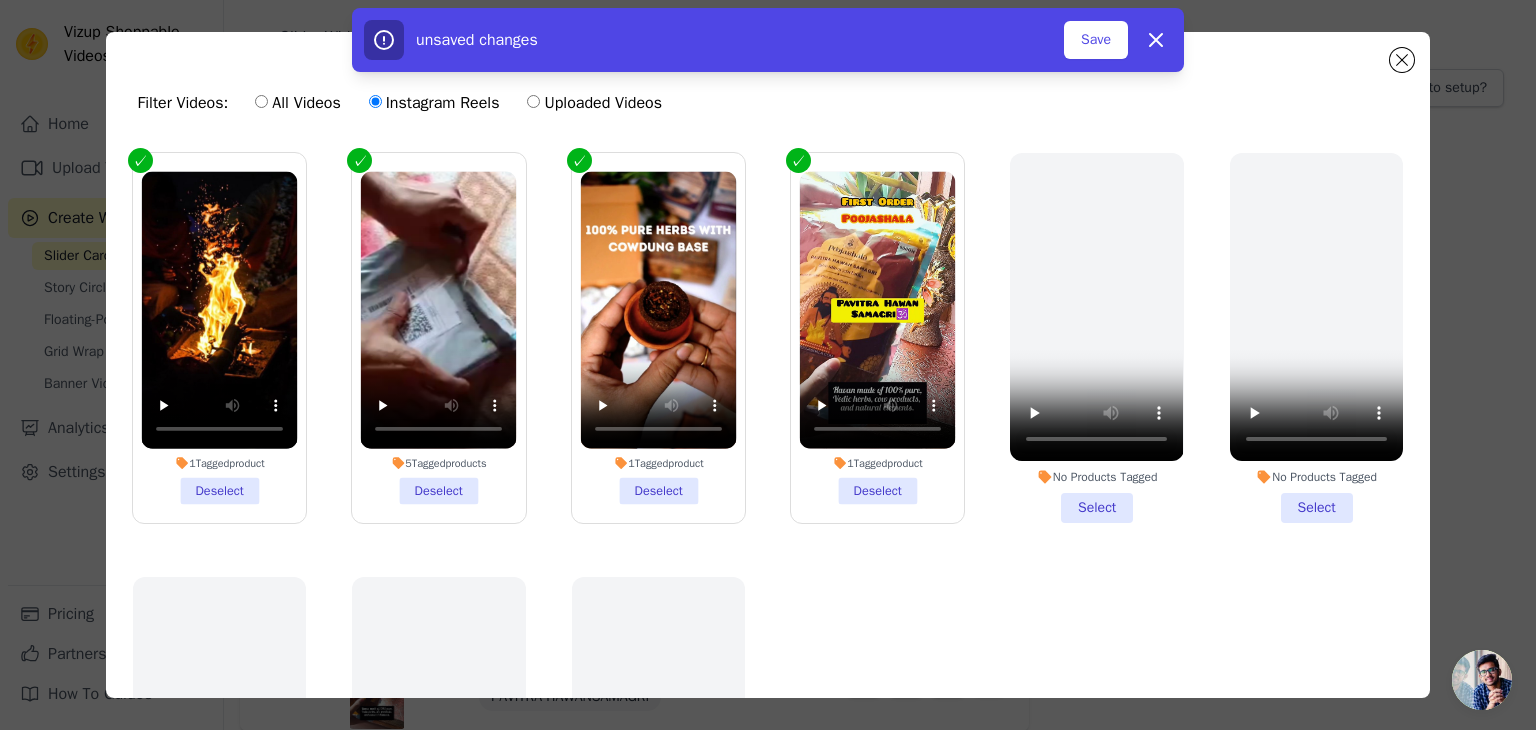 scroll, scrollTop: 173, scrollLeft: 0, axis: vertical 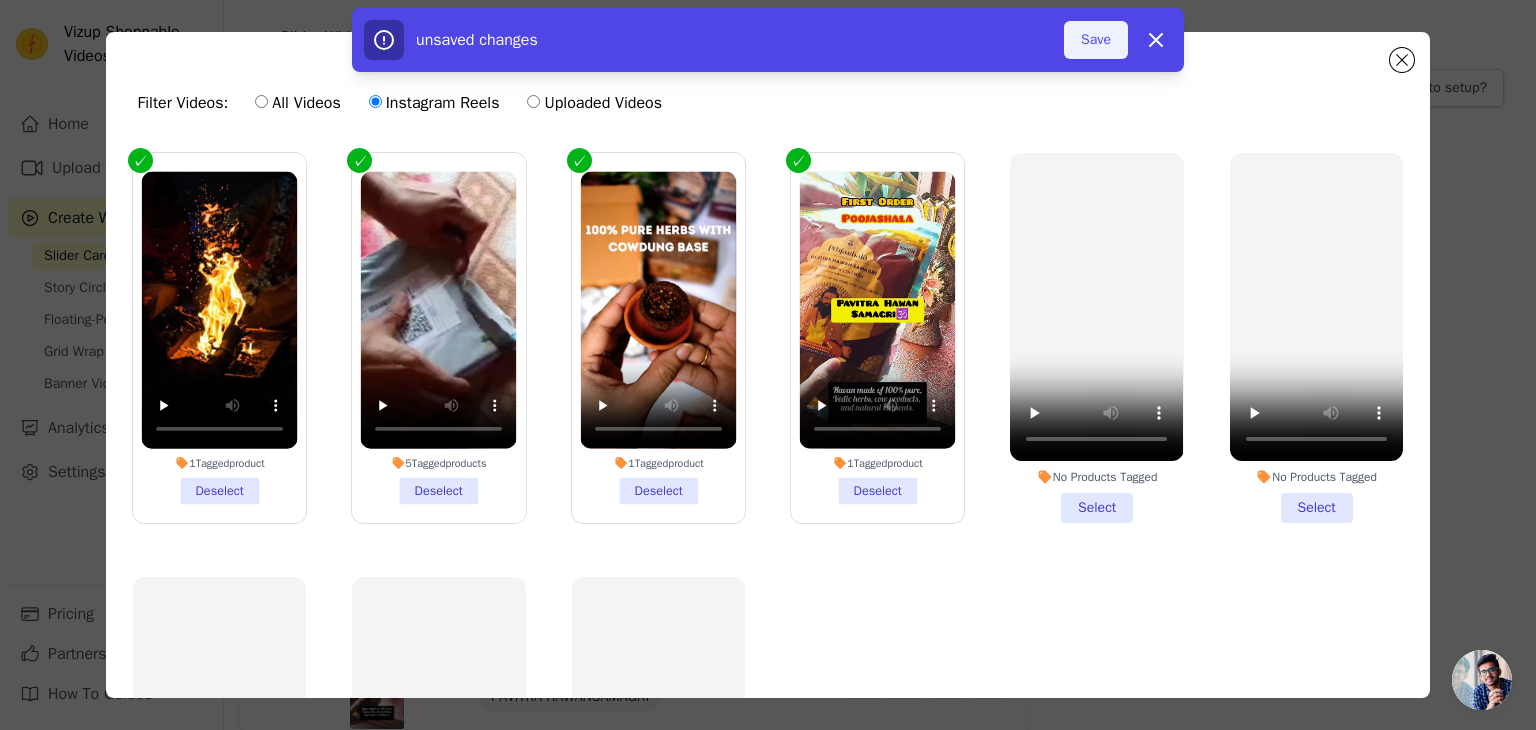 click on "Save" at bounding box center [1096, 40] 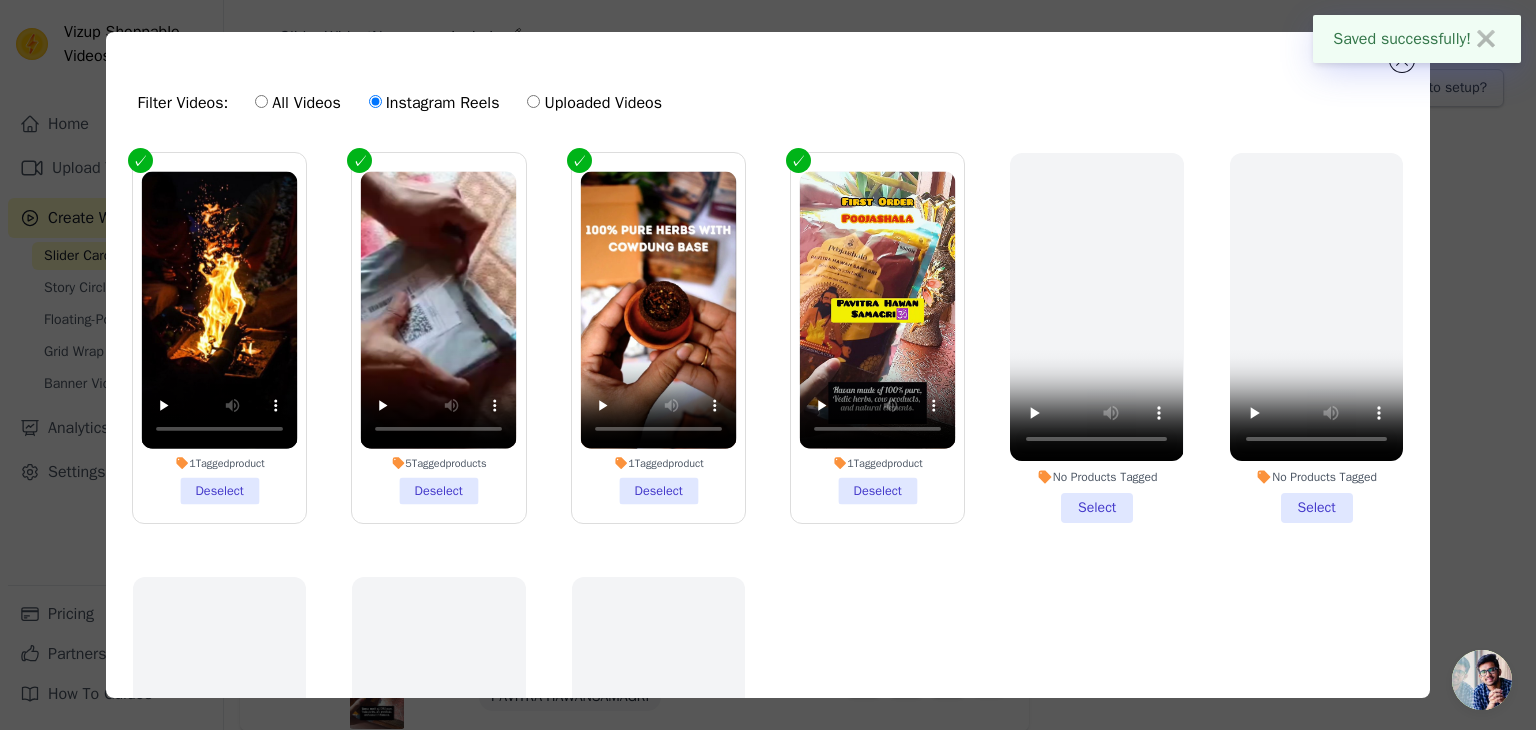 click on "Saved successfully! ✖" at bounding box center (1417, 39) 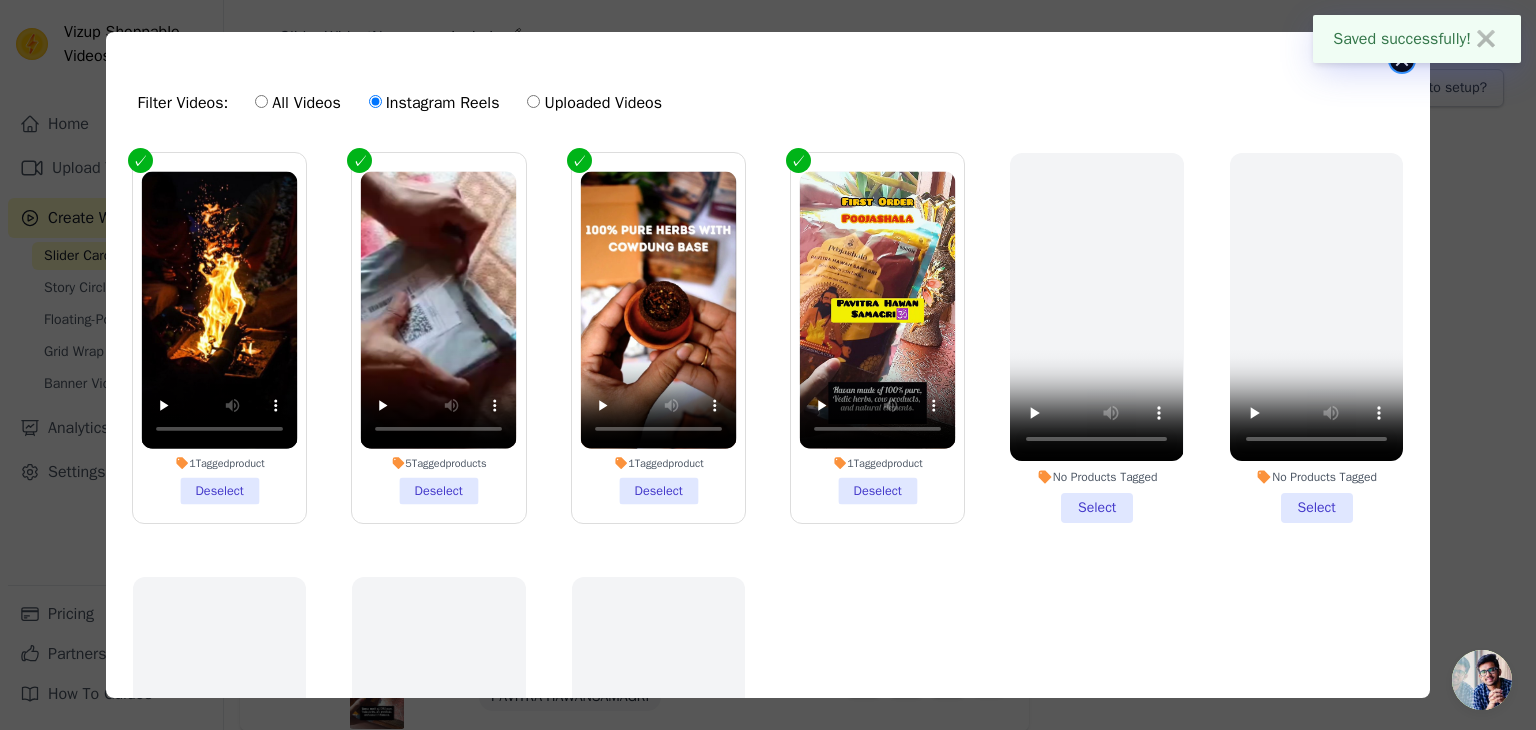 click on "Filter Videos:
All Videos
Instagram Reels
Uploaded Videos               1  Tagged  product     Deselect         5  Tagged  products     Deselect         1  Tagged  product     Deselect         1  Tagged  product     Deselect
No Products Tagged     Select
No Products Tagged     Select
No Products Tagged     Select
No Products Tagged     Select
No Products Tagged     Select       0  videos selected     Add To Widget   Dismiss" at bounding box center [768, 365] 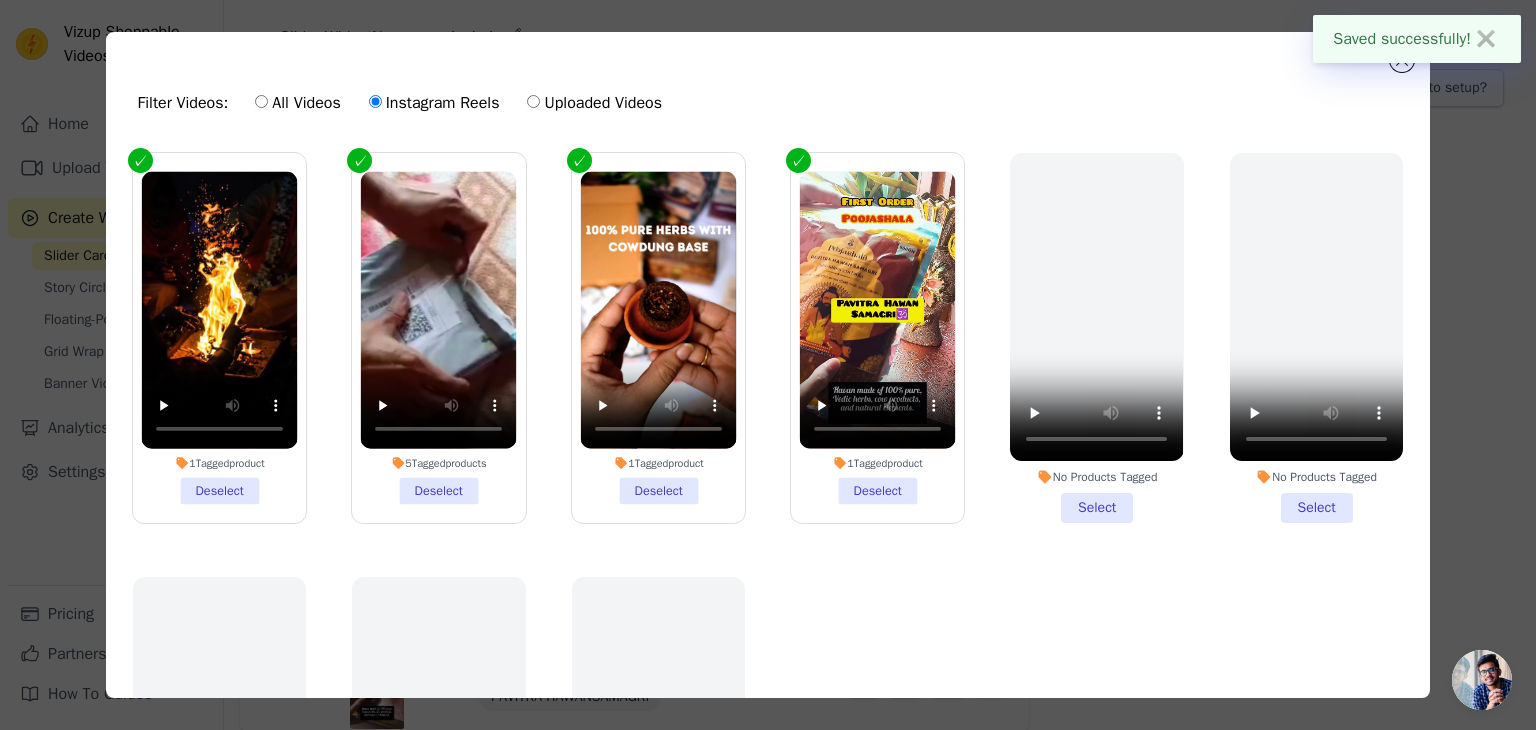 click on "✖" at bounding box center [1486, 39] 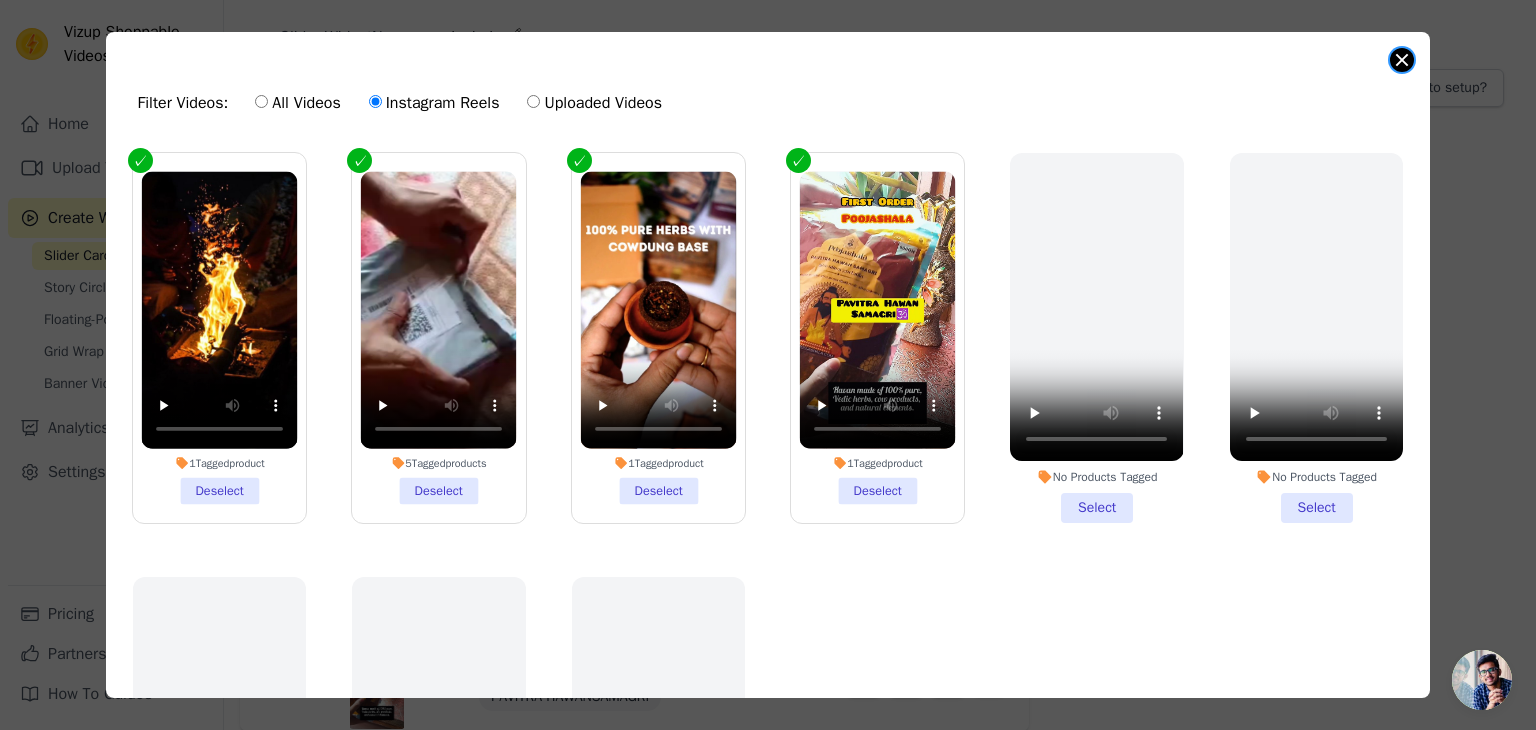 click at bounding box center (1402, 60) 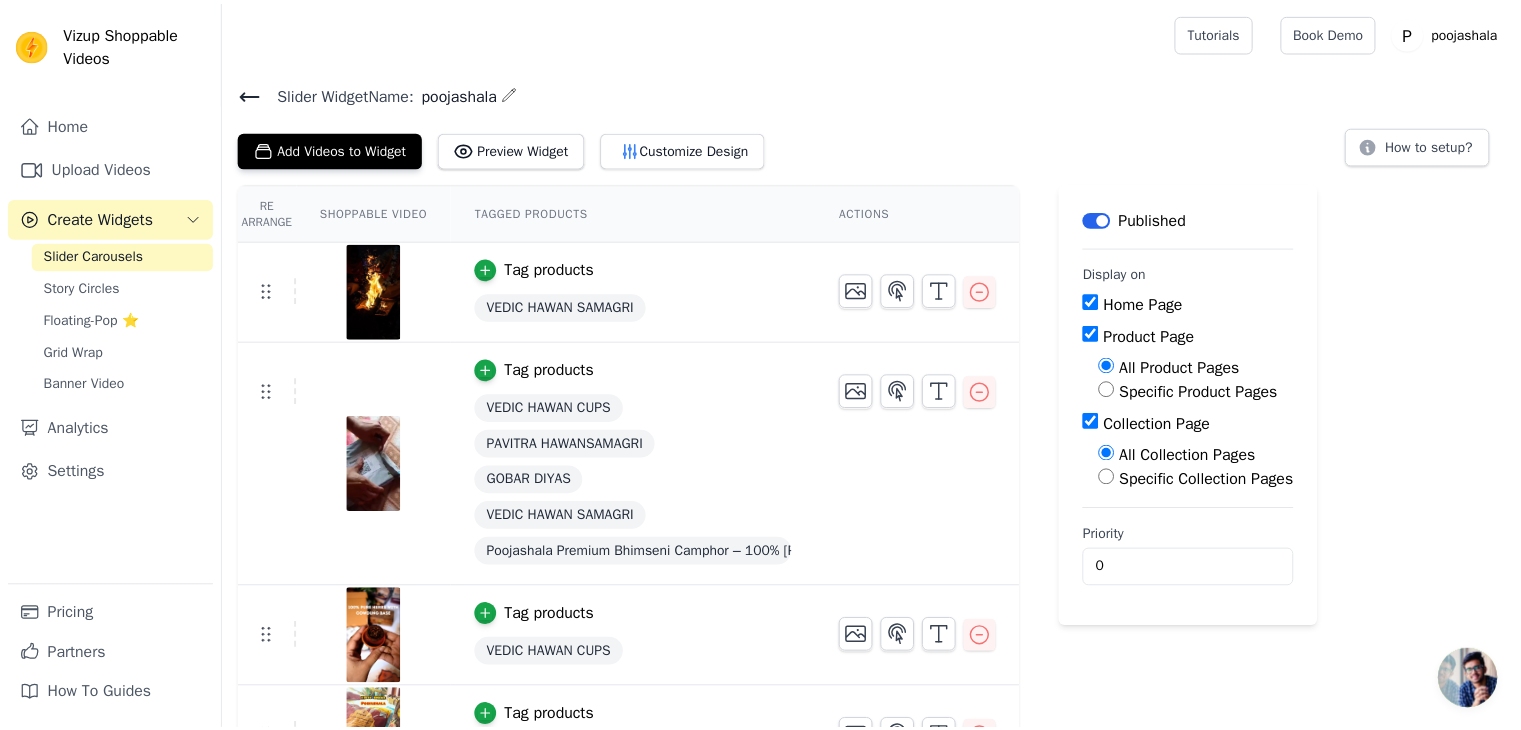 scroll, scrollTop: 56, scrollLeft: 0, axis: vertical 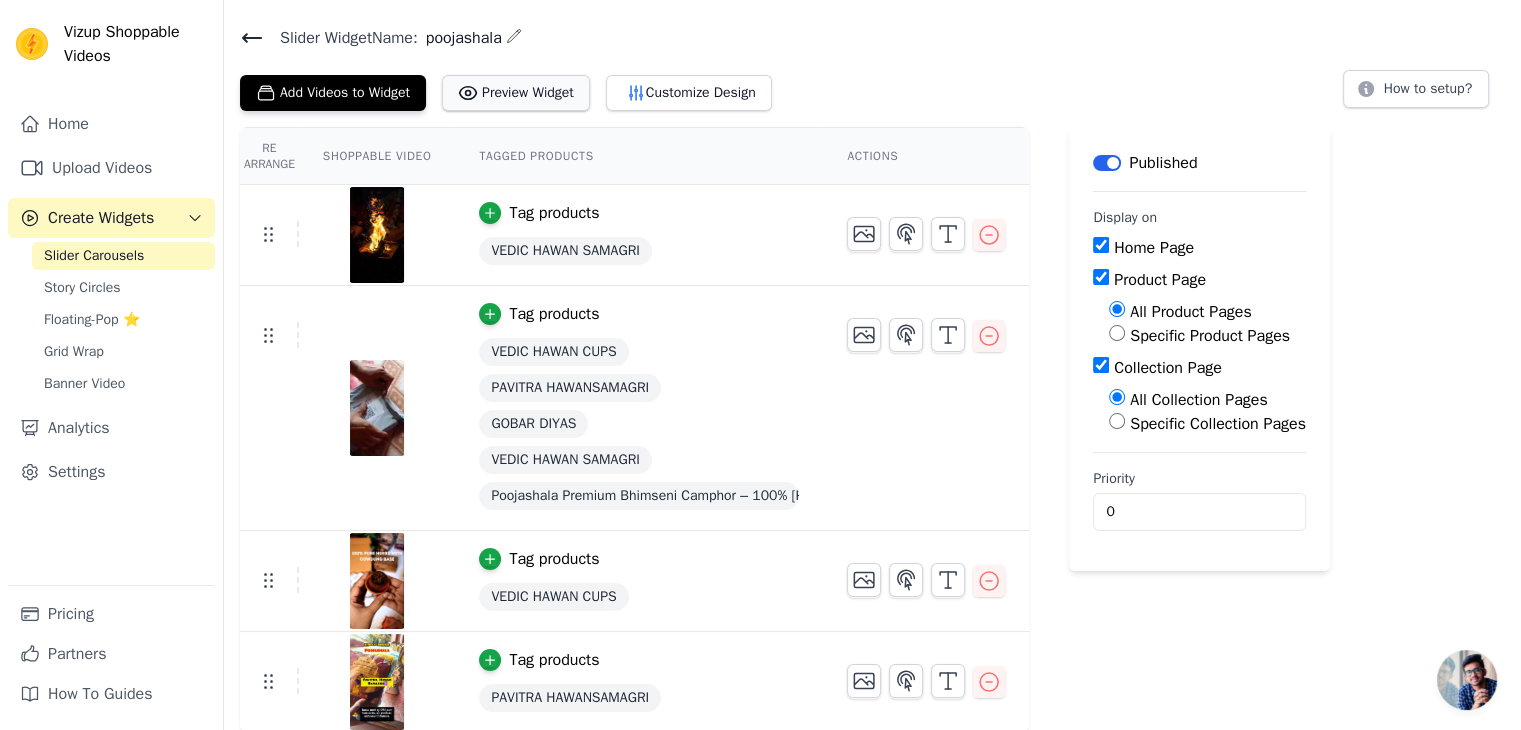 click on "Preview Widget" at bounding box center (516, 93) 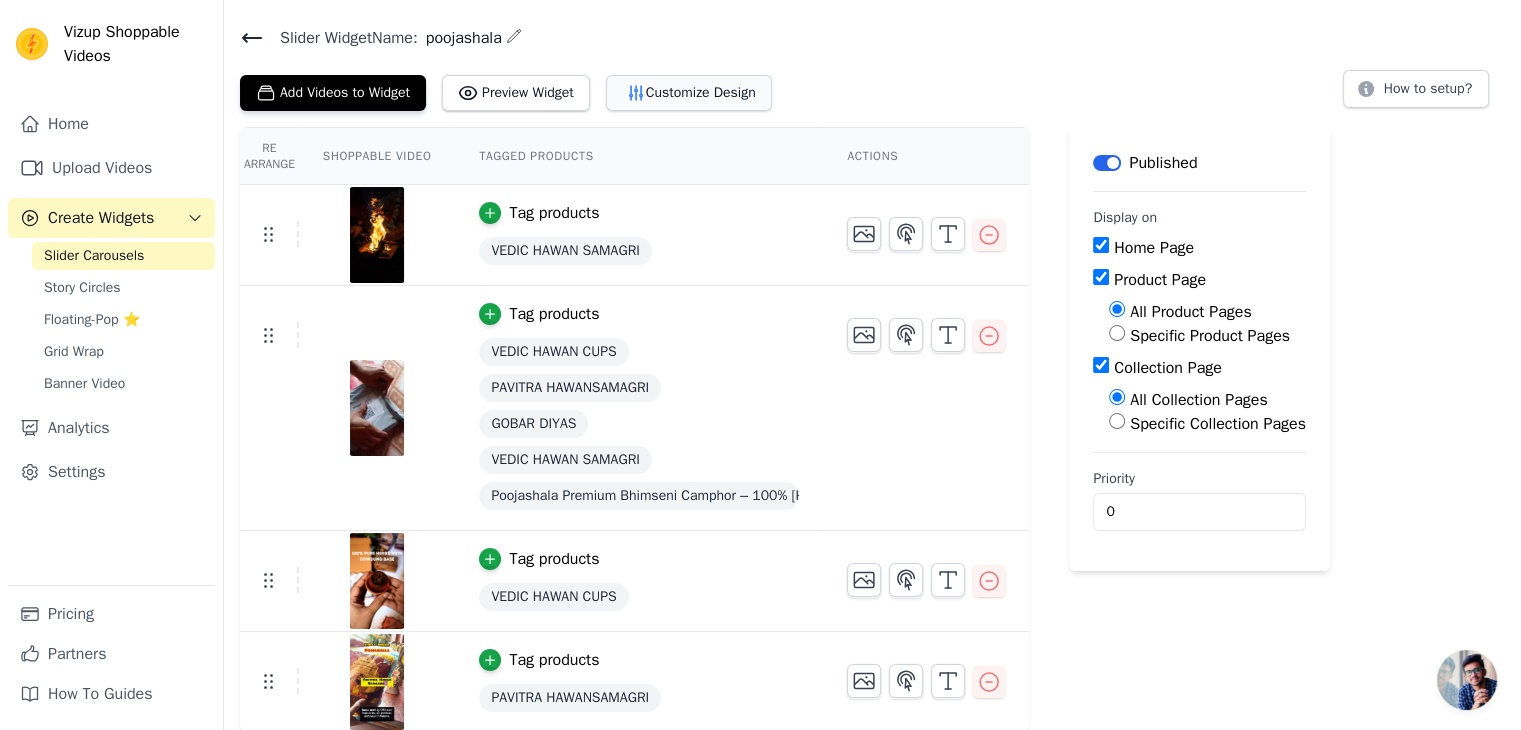 click 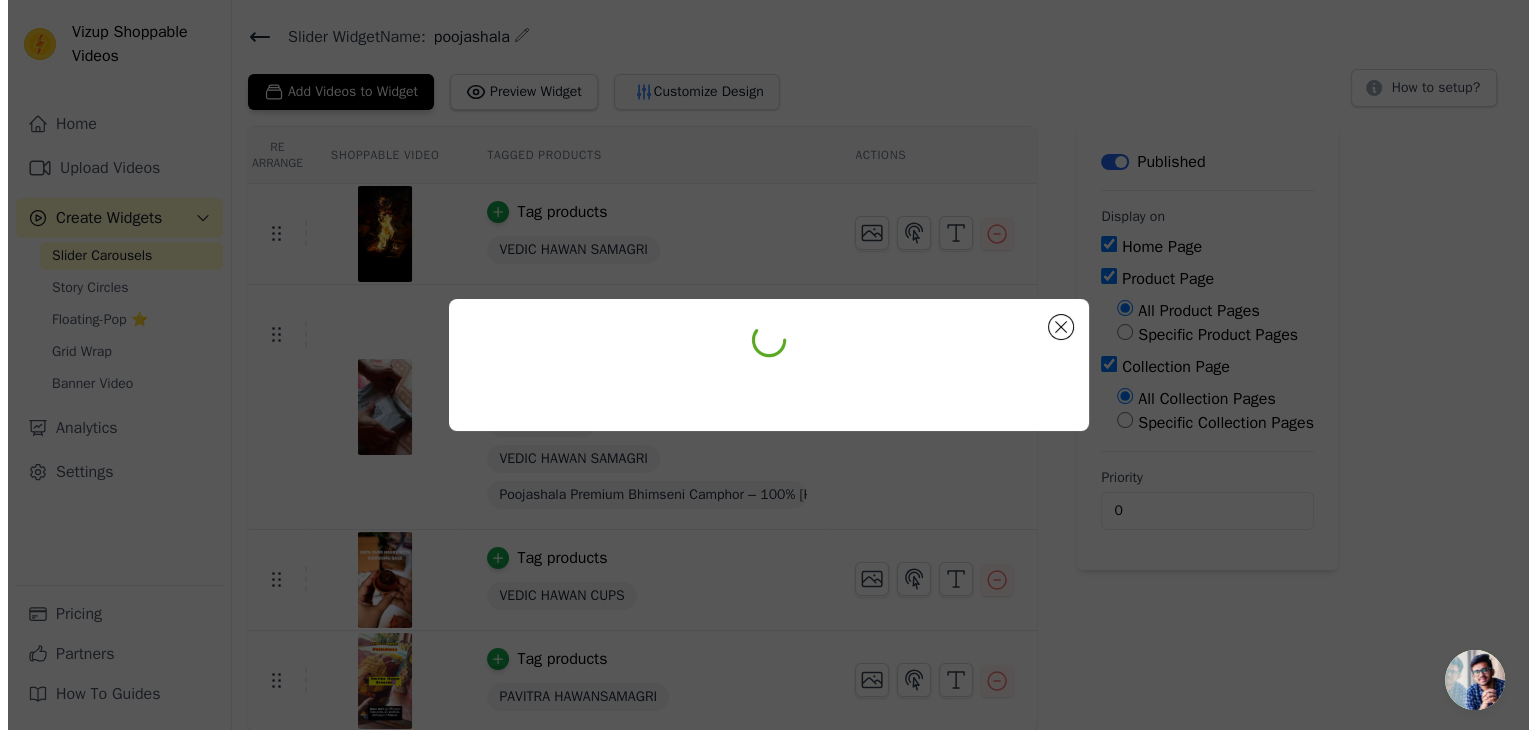 scroll, scrollTop: 0, scrollLeft: 0, axis: both 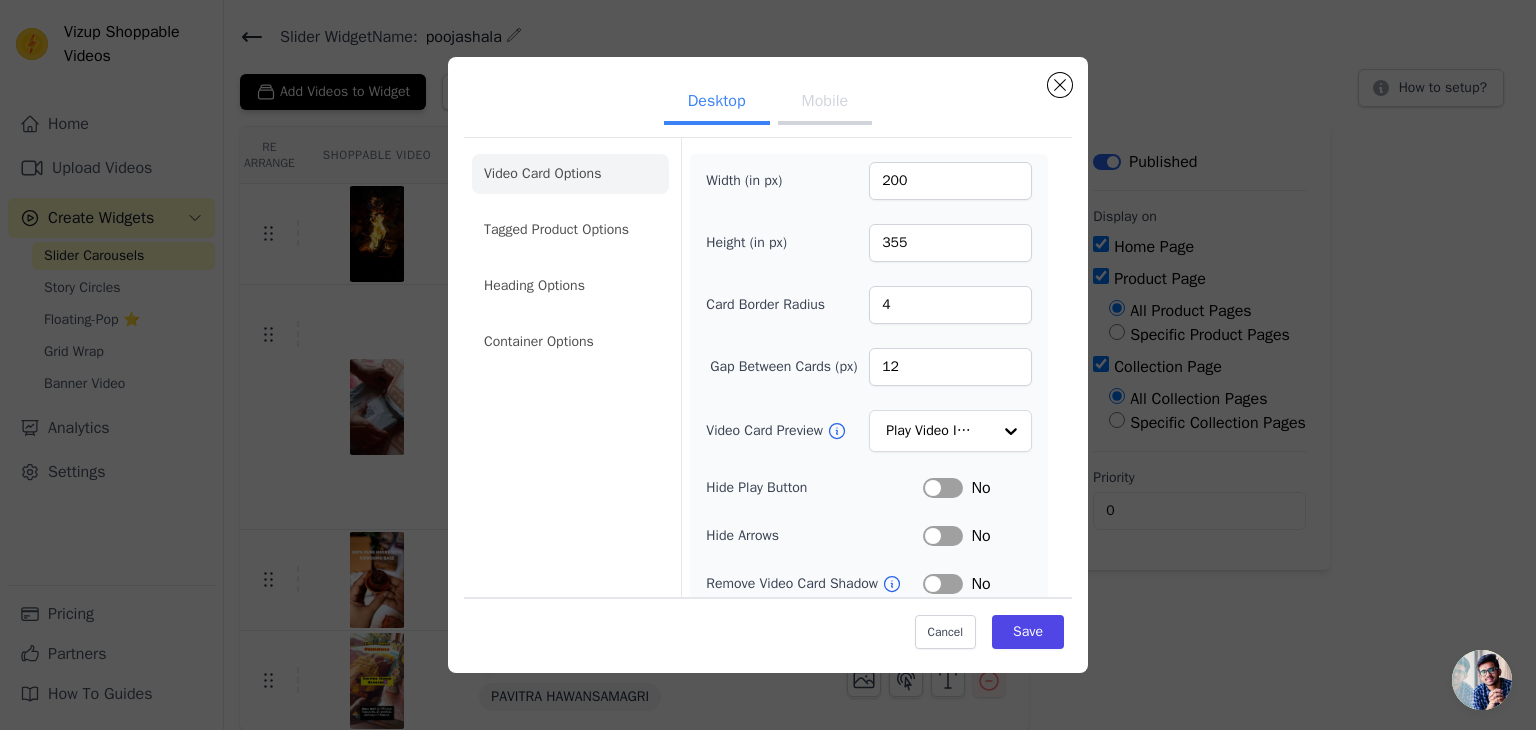 click on "Mobile" at bounding box center (825, 103) 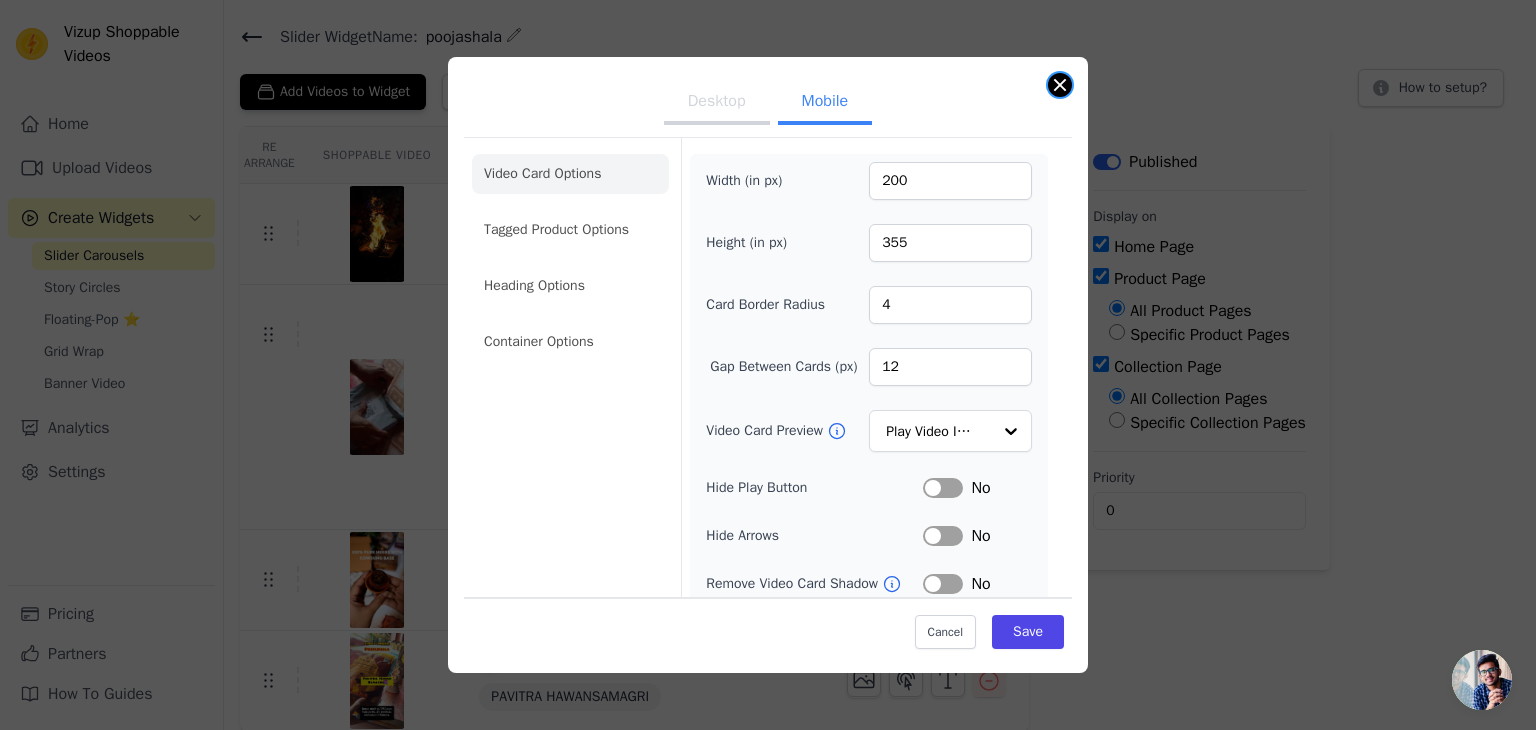 click at bounding box center [1060, 85] 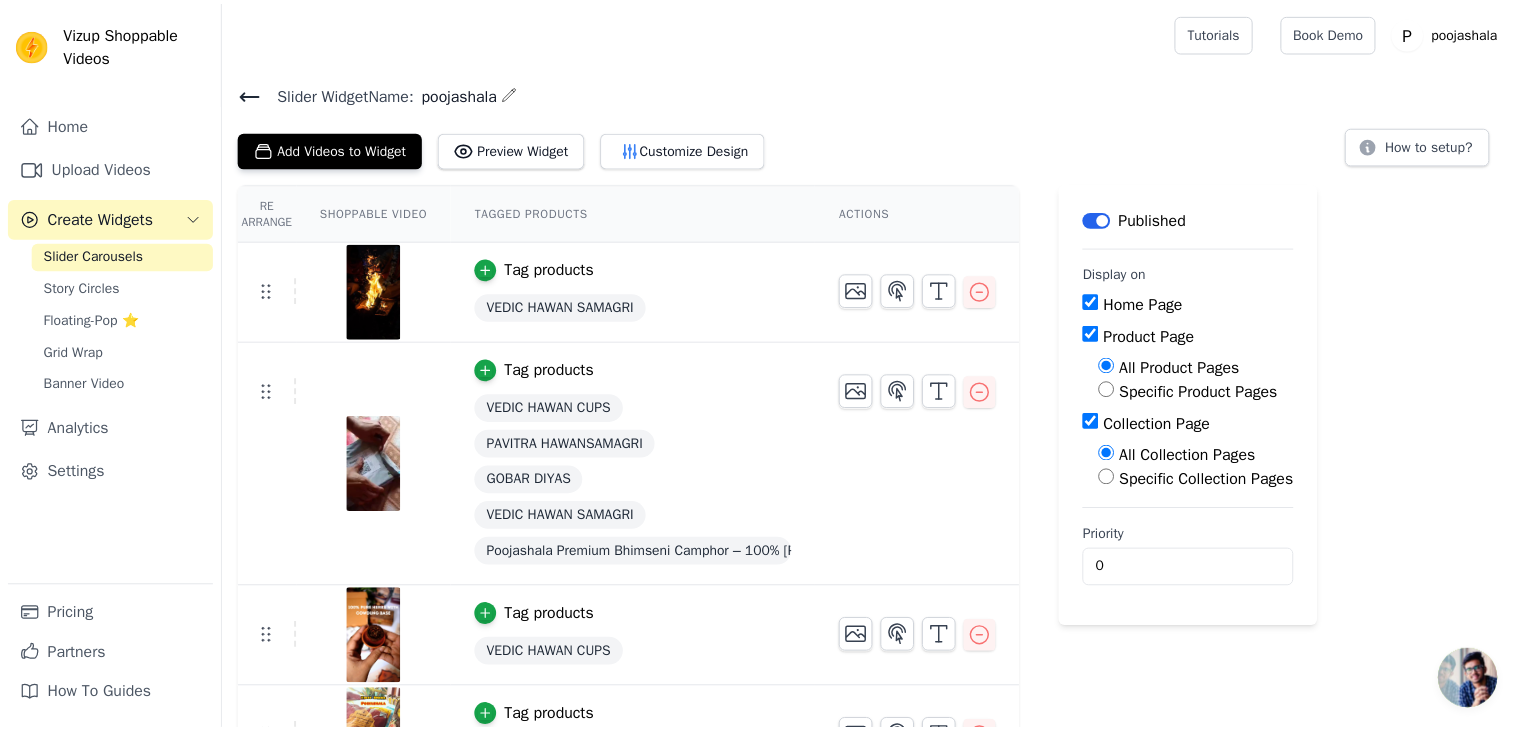 scroll, scrollTop: 56, scrollLeft: 0, axis: vertical 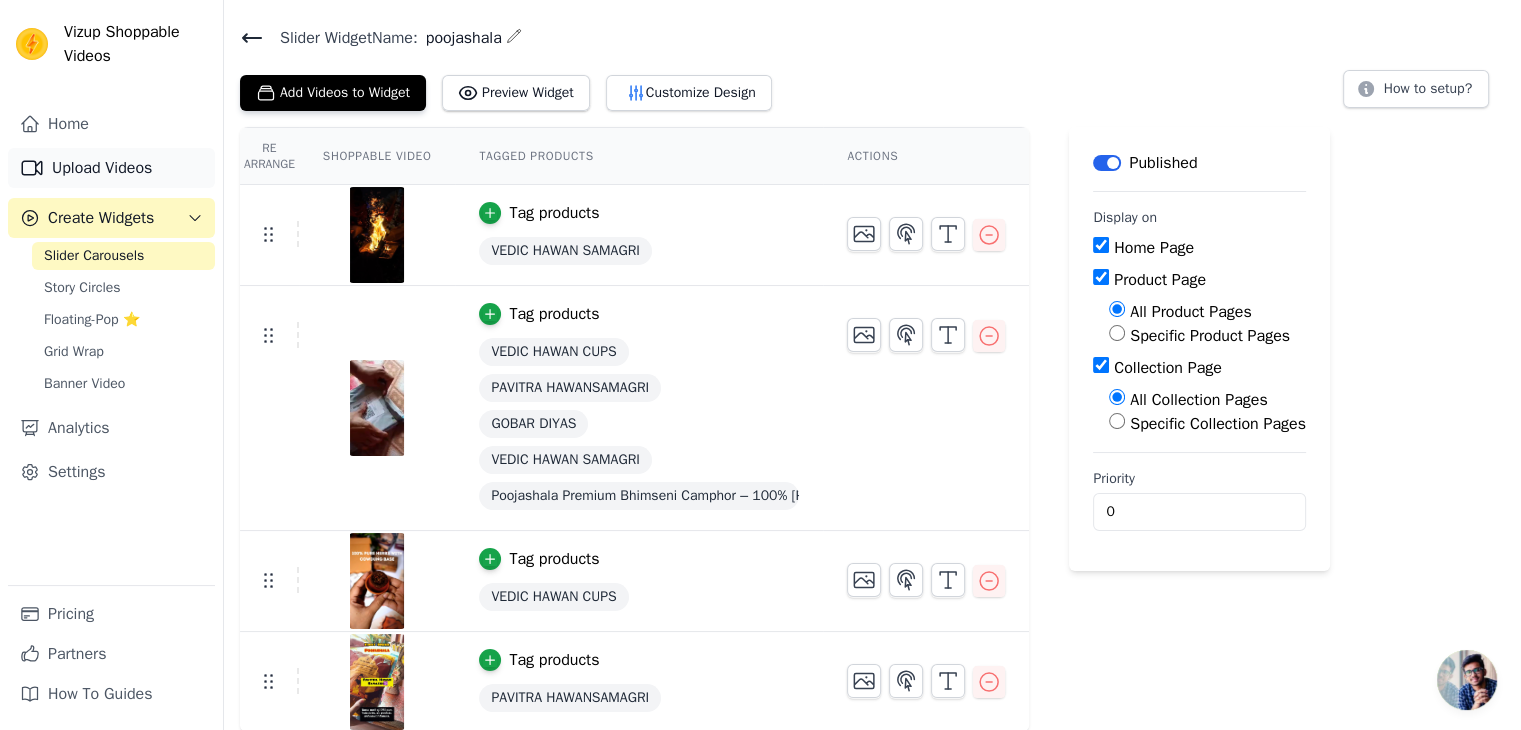 click on "Upload Videos" at bounding box center [111, 168] 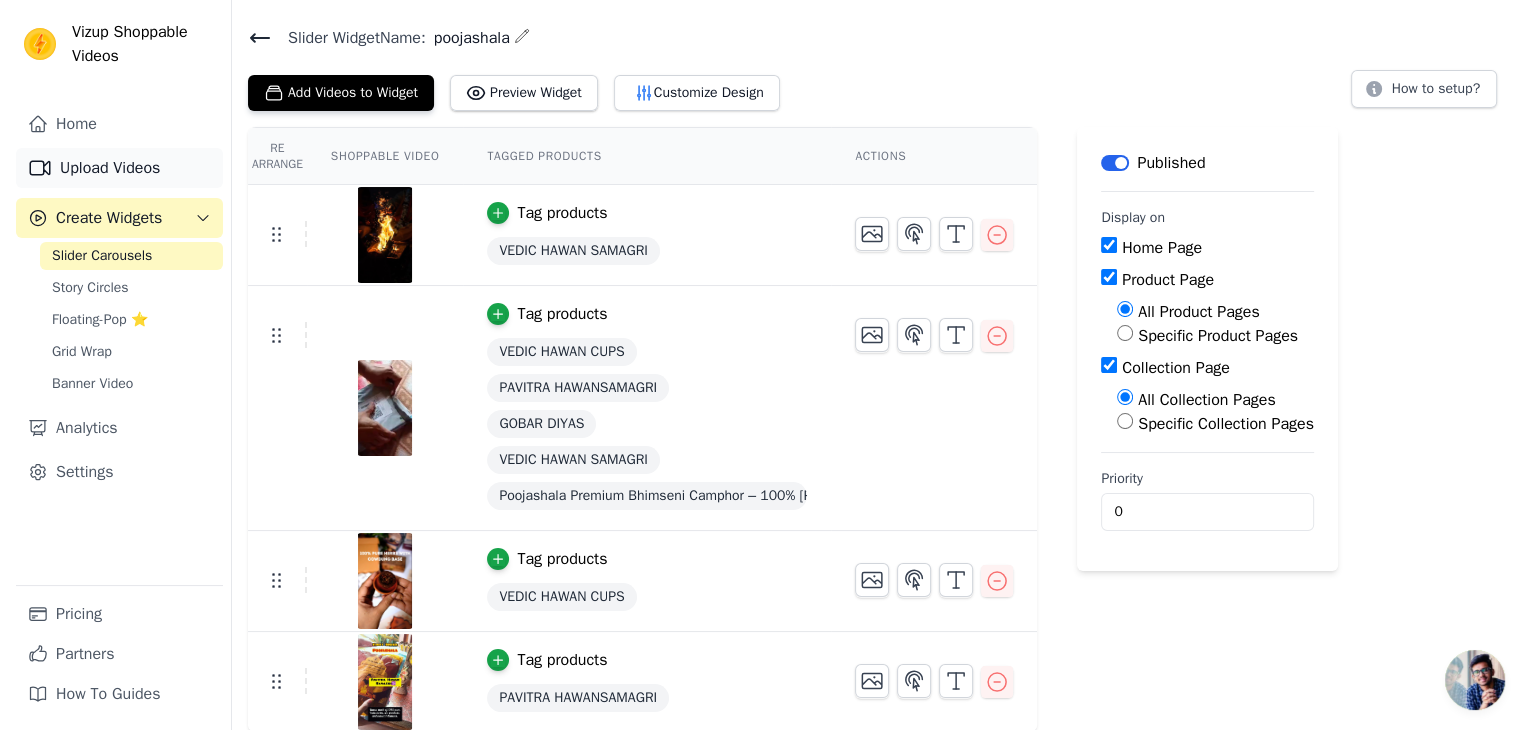 scroll, scrollTop: 0, scrollLeft: 0, axis: both 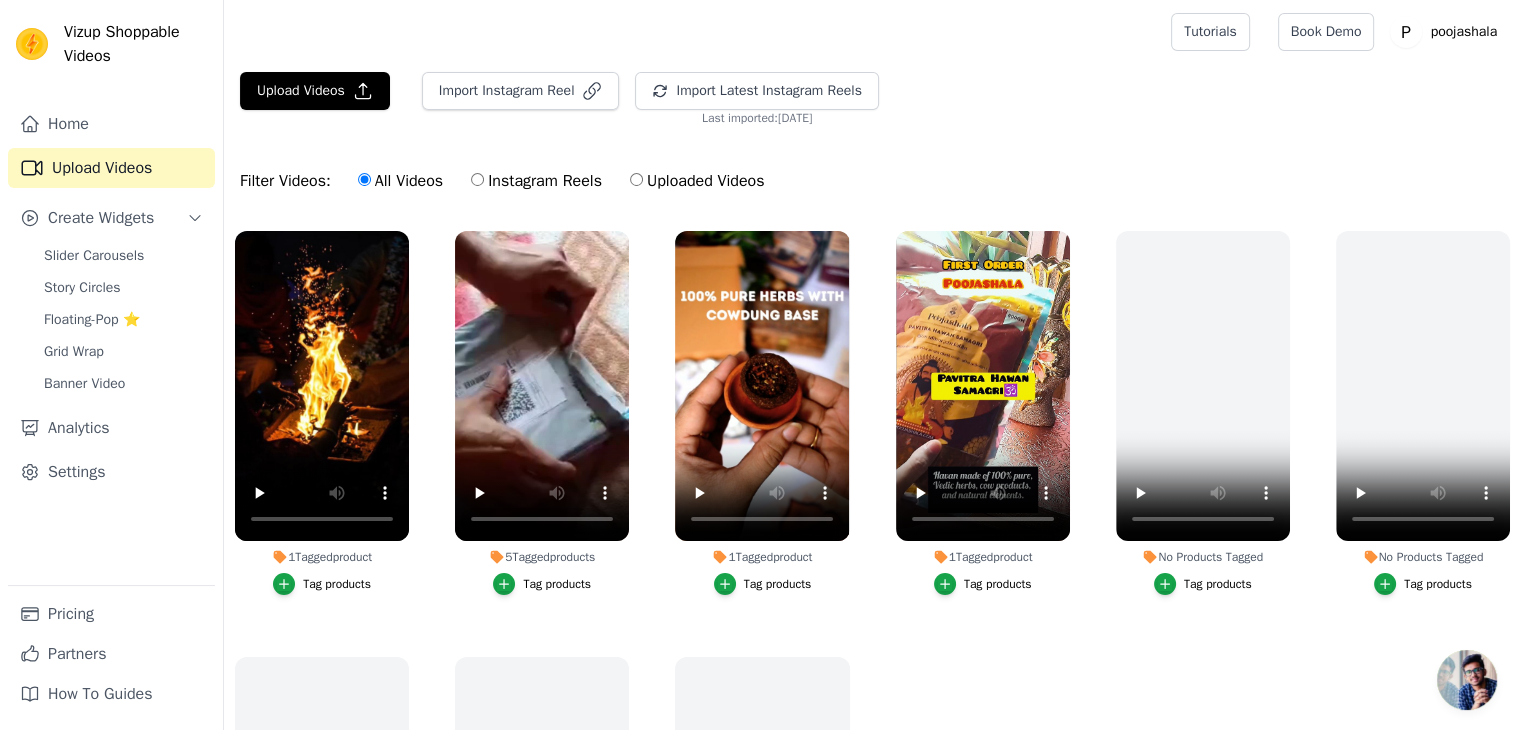 click on "Instagram Reels" at bounding box center (477, 179) 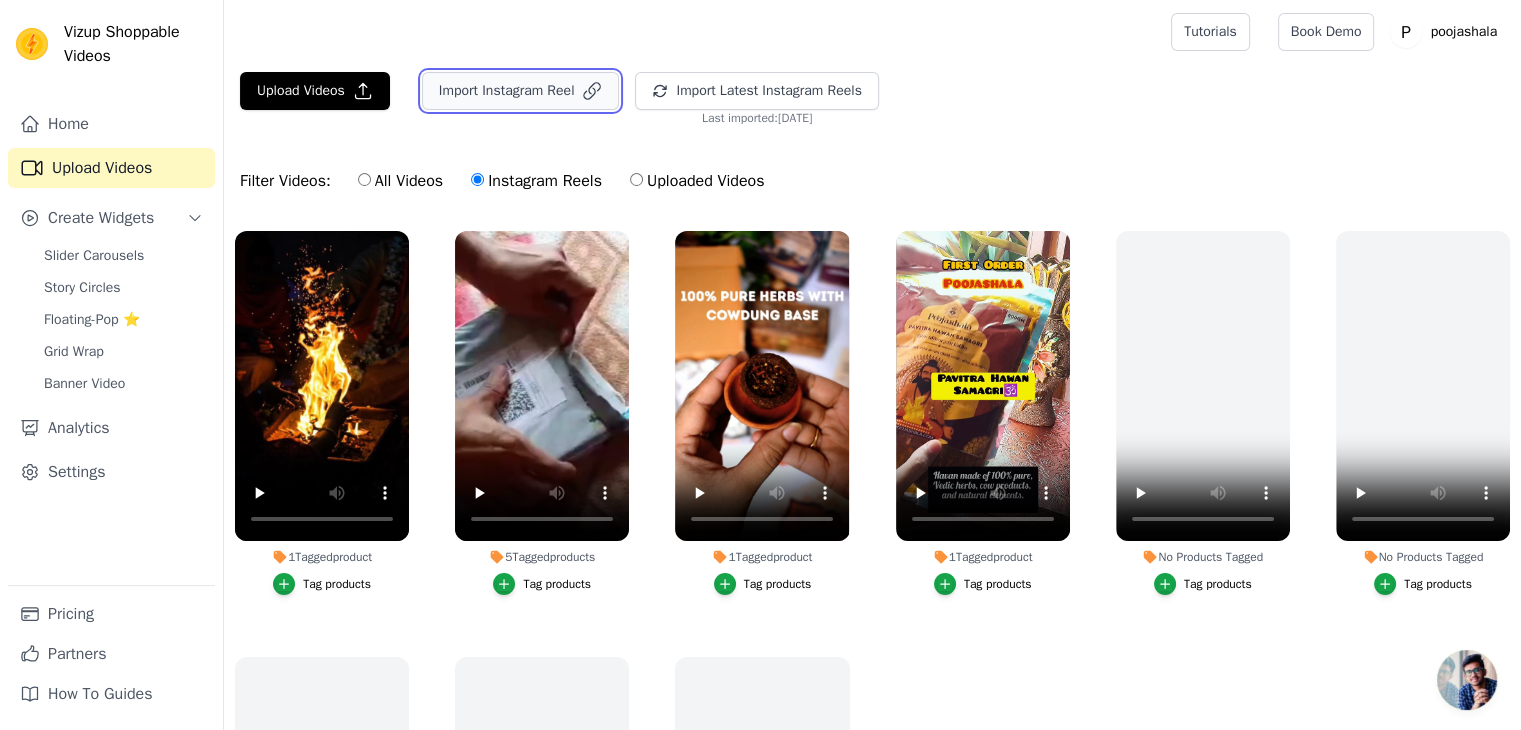 click on "Import Instagram Reel" at bounding box center (521, 91) 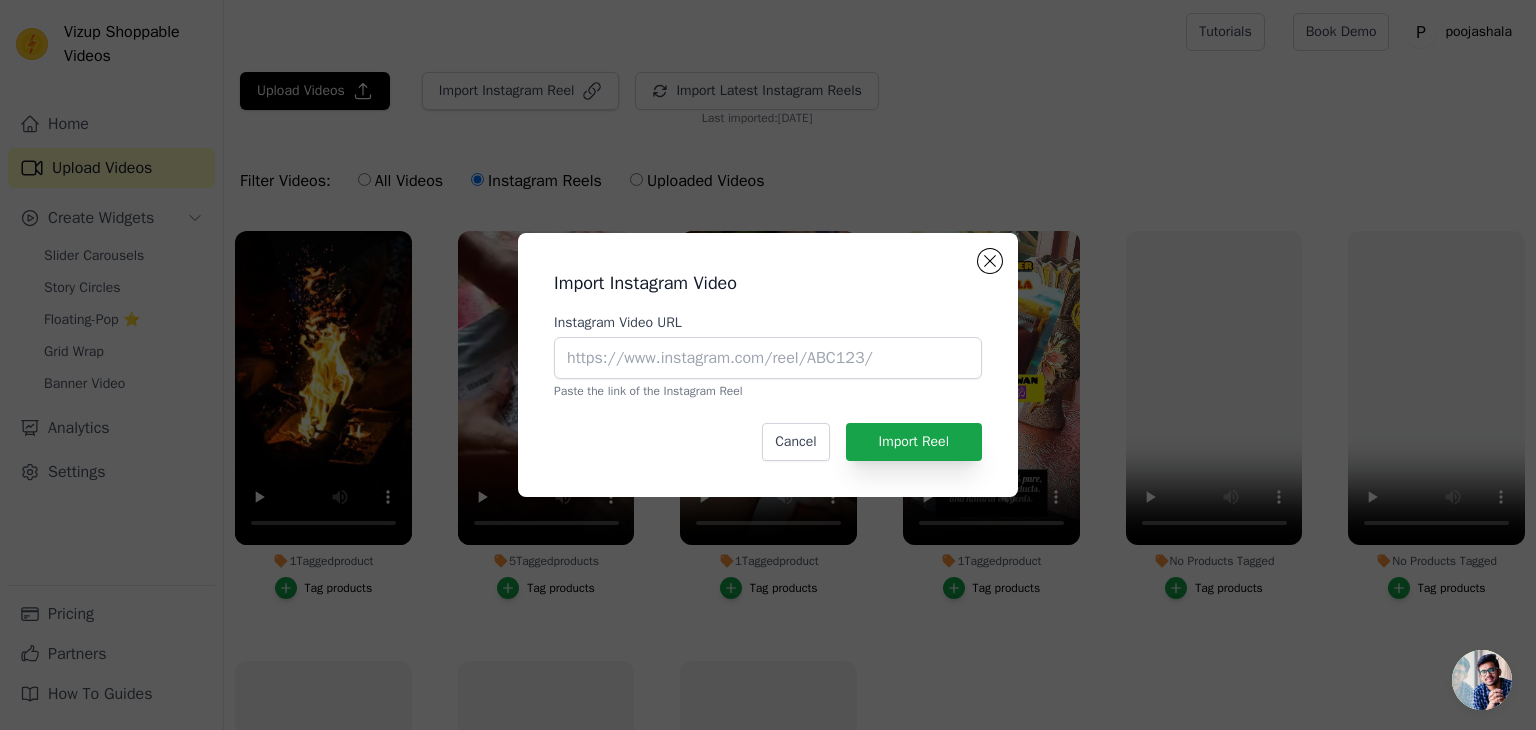 click on "Import Instagram Video   Instagram Video URL       Paste the link of the Instagram Reel   Cancel   Import Reel" at bounding box center (768, 365) 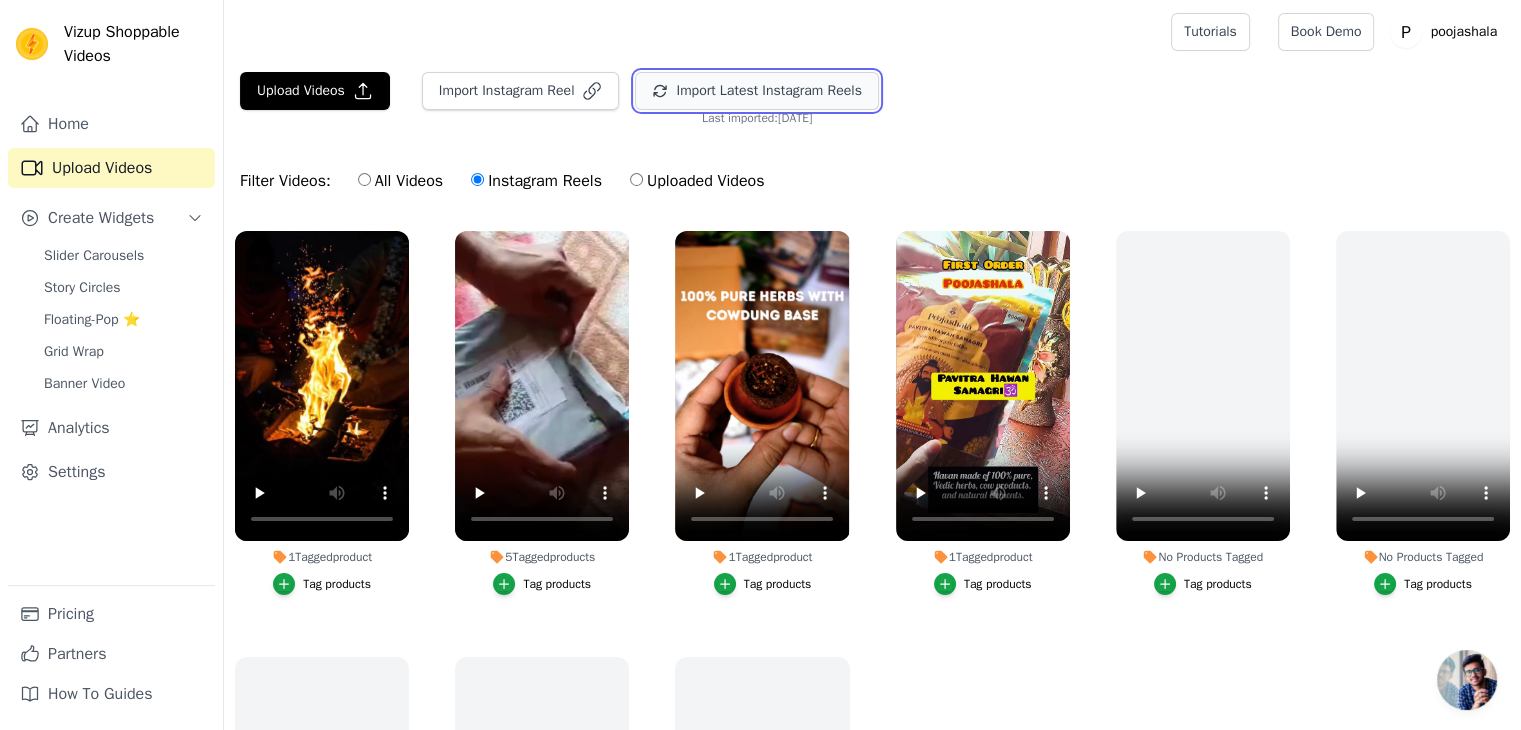 click on "Import Latest Instagram Reels" at bounding box center (756, 91) 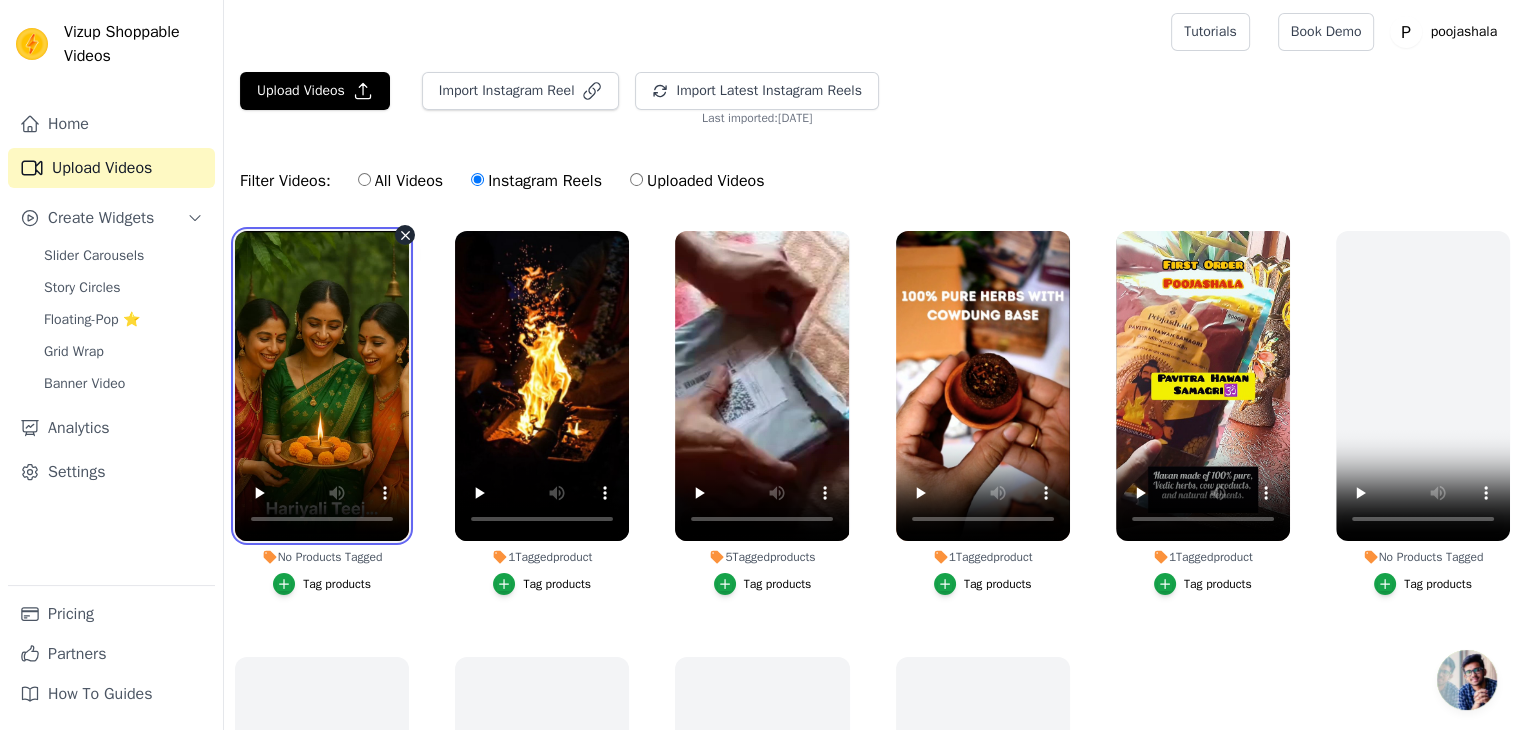 click at bounding box center (322, 386) 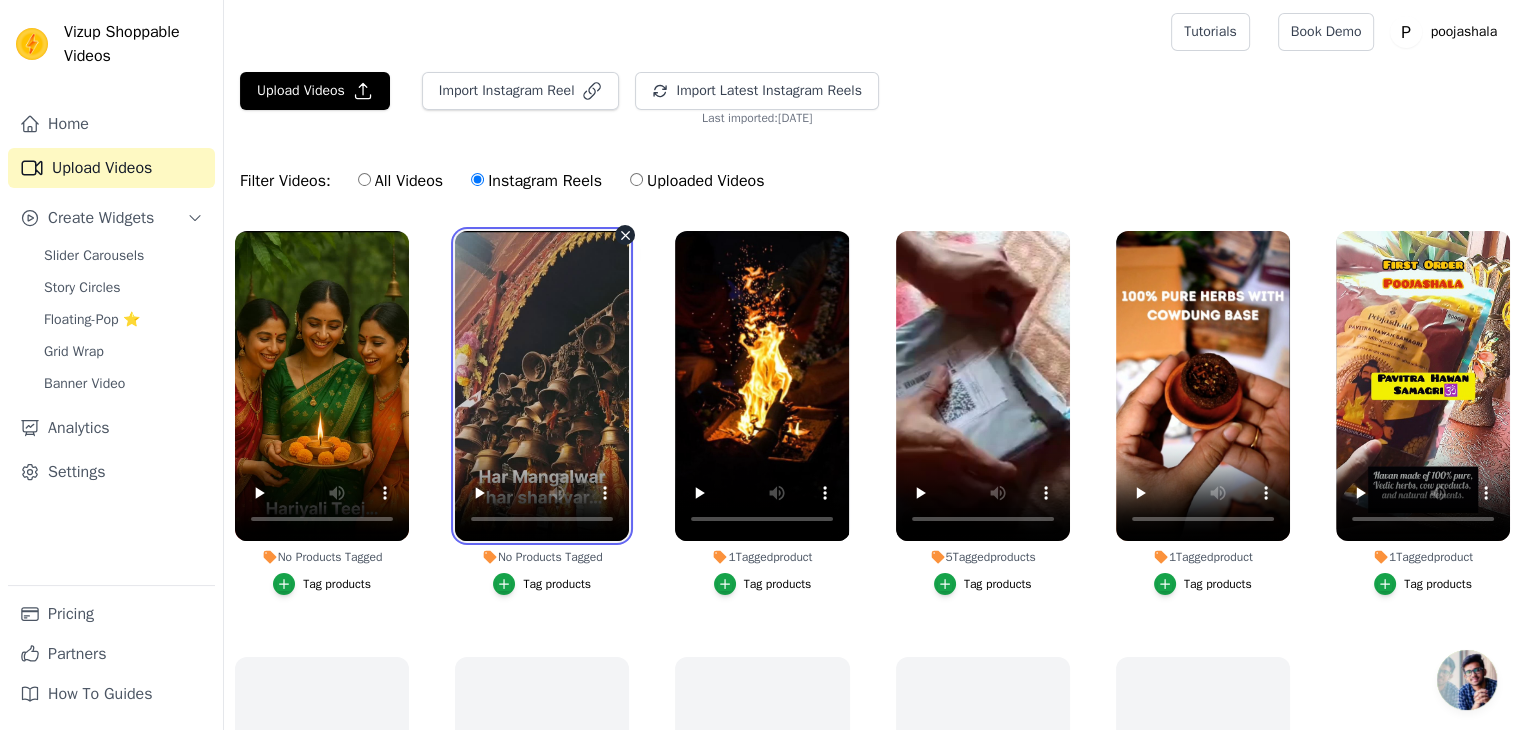 click at bounding box center [542, 386] 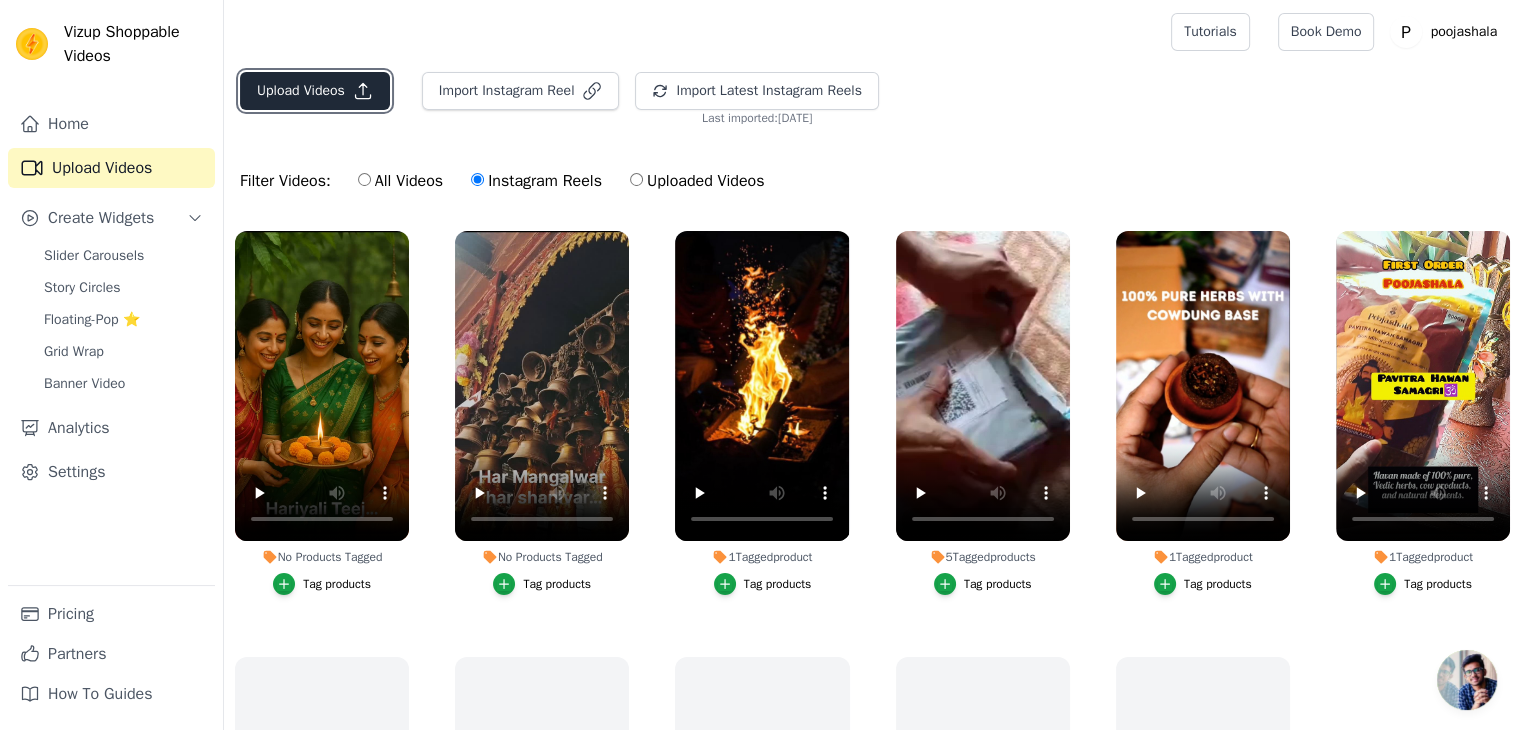 click on "Upload Videos" at bounding box center [315, 91] 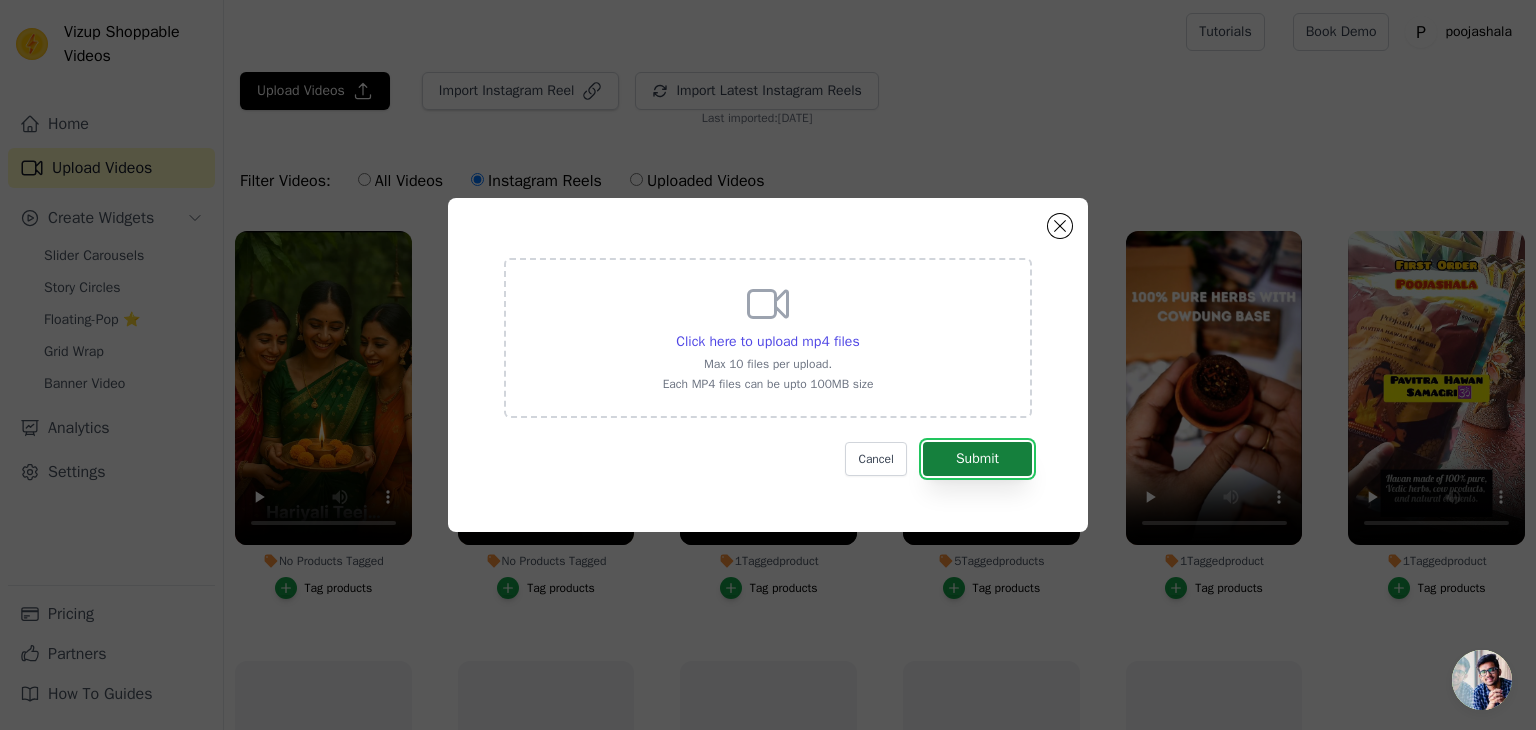 click on "Submit" at bounding box center [977, 459] 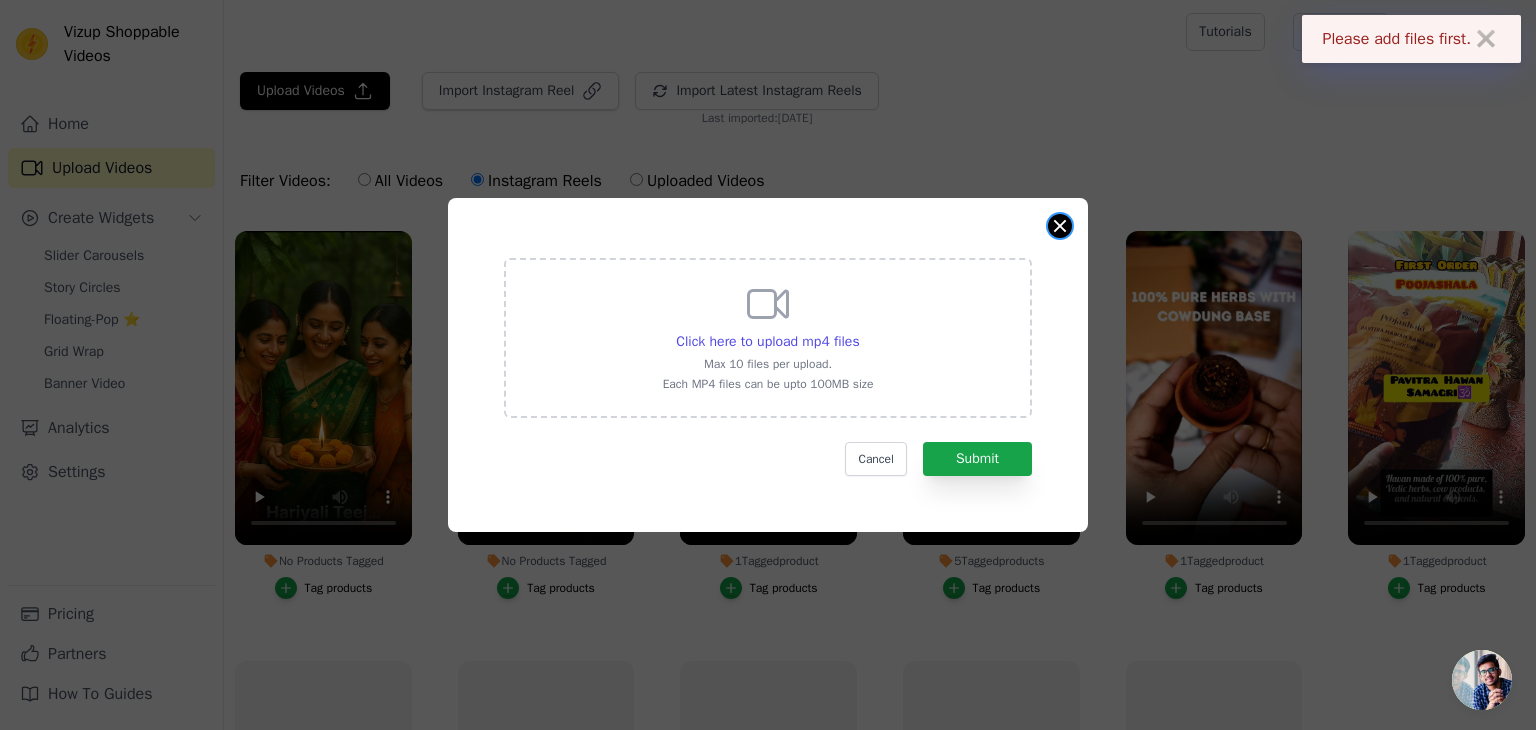 click at bounding box center (1060, 226) 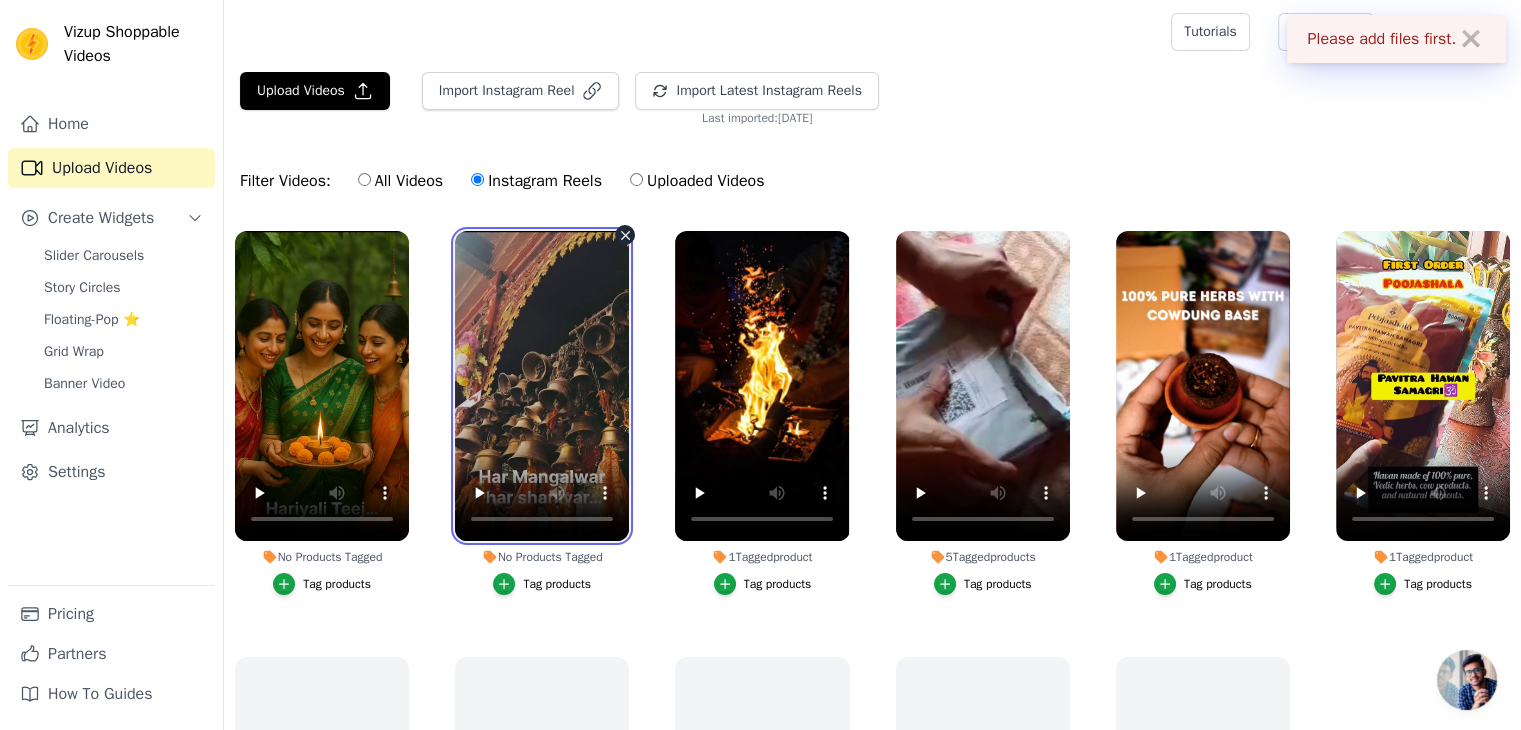 click at bounding box center [542, 386] 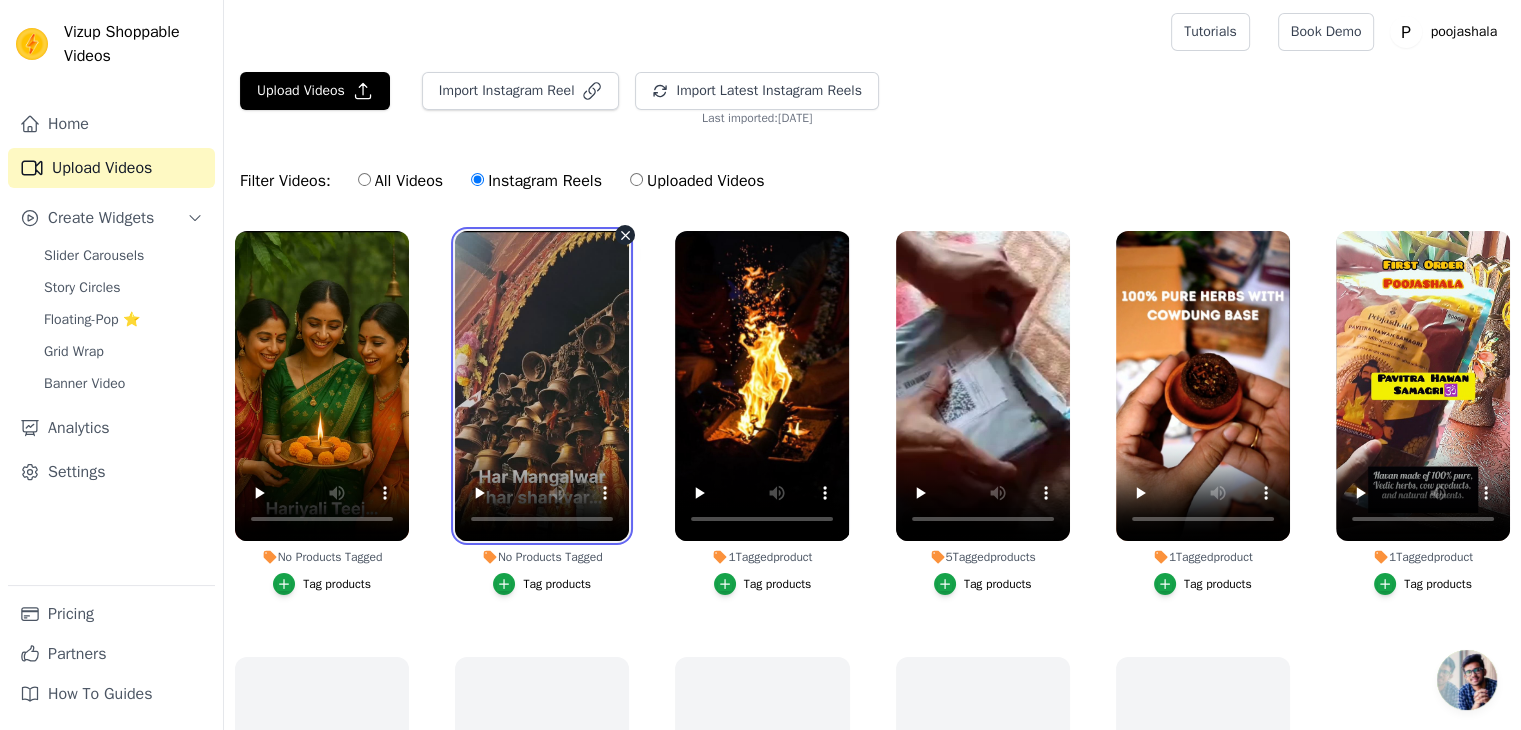 click at bounding box center [542, 386] 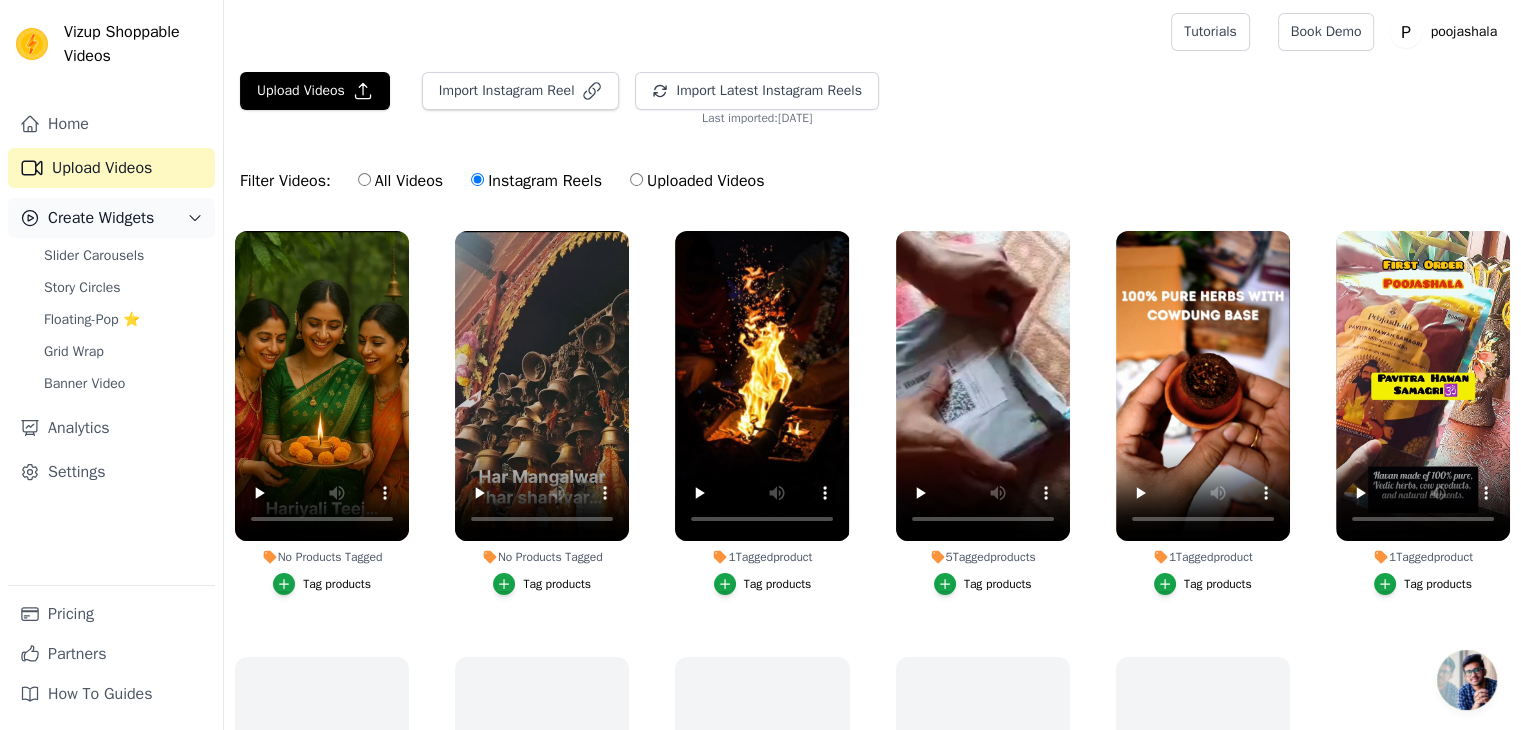 click on "Create Widgets" at bounding box center (101, 218) 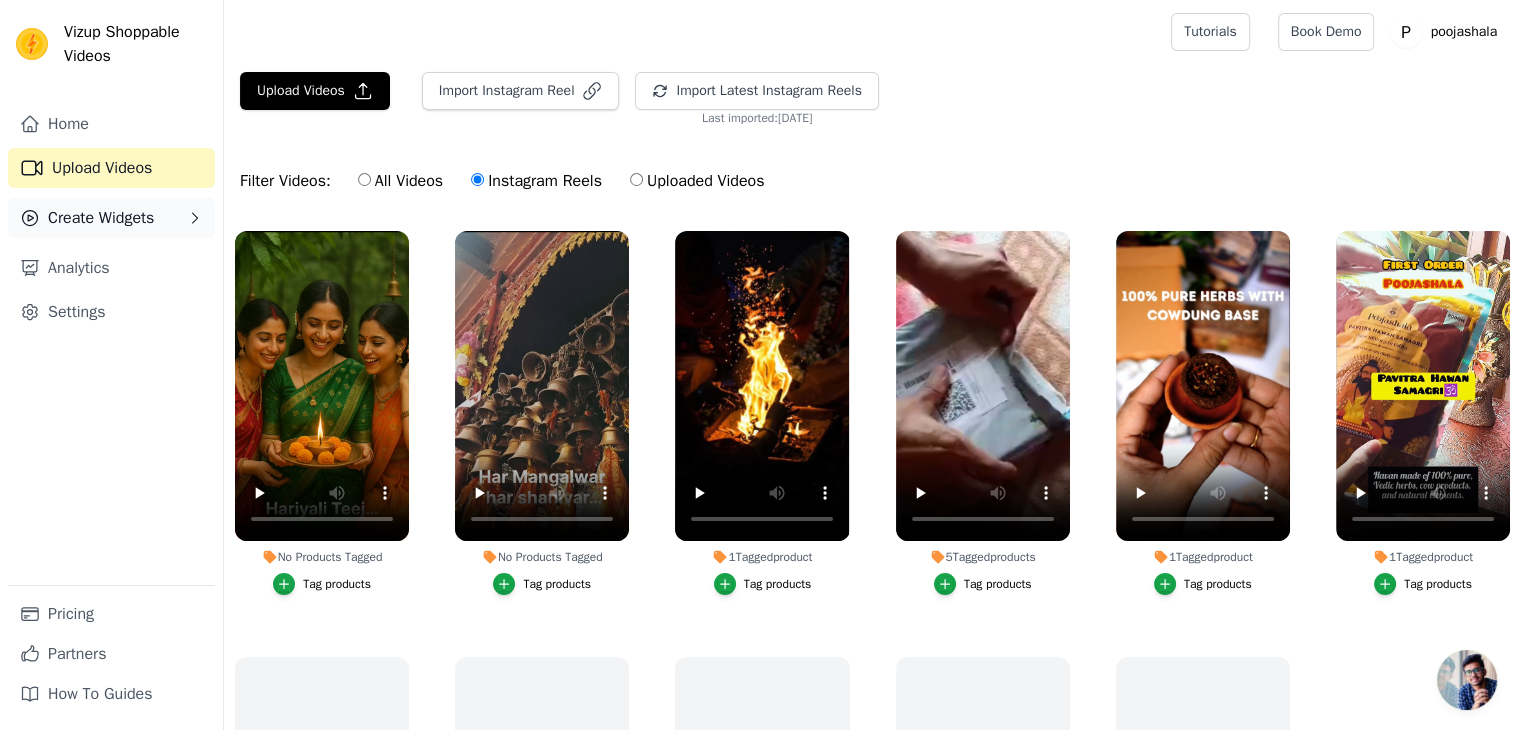 click on "Create Widgets" at bounding box center [101, 218] 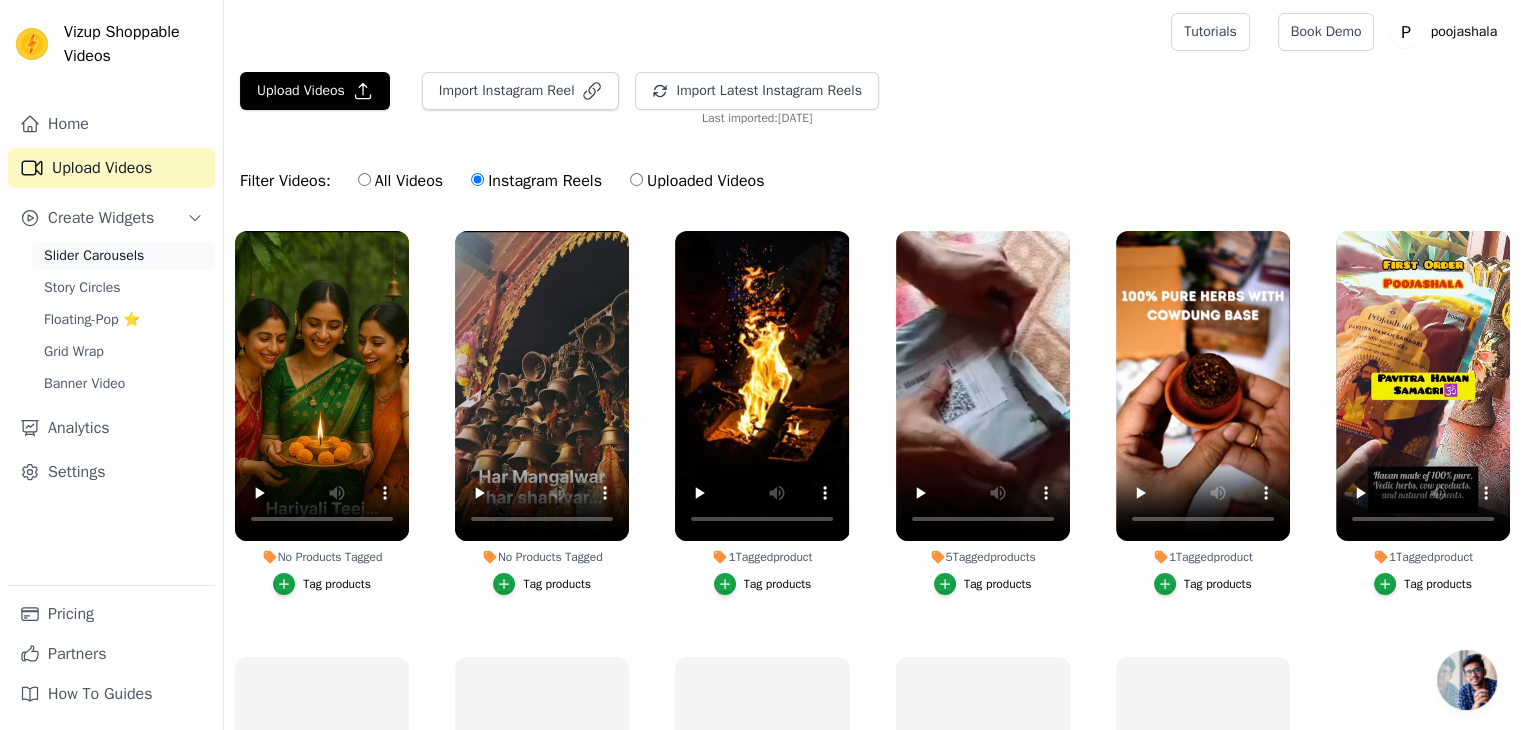 click on "Slider Carousels" at bounding box center (123, 256) 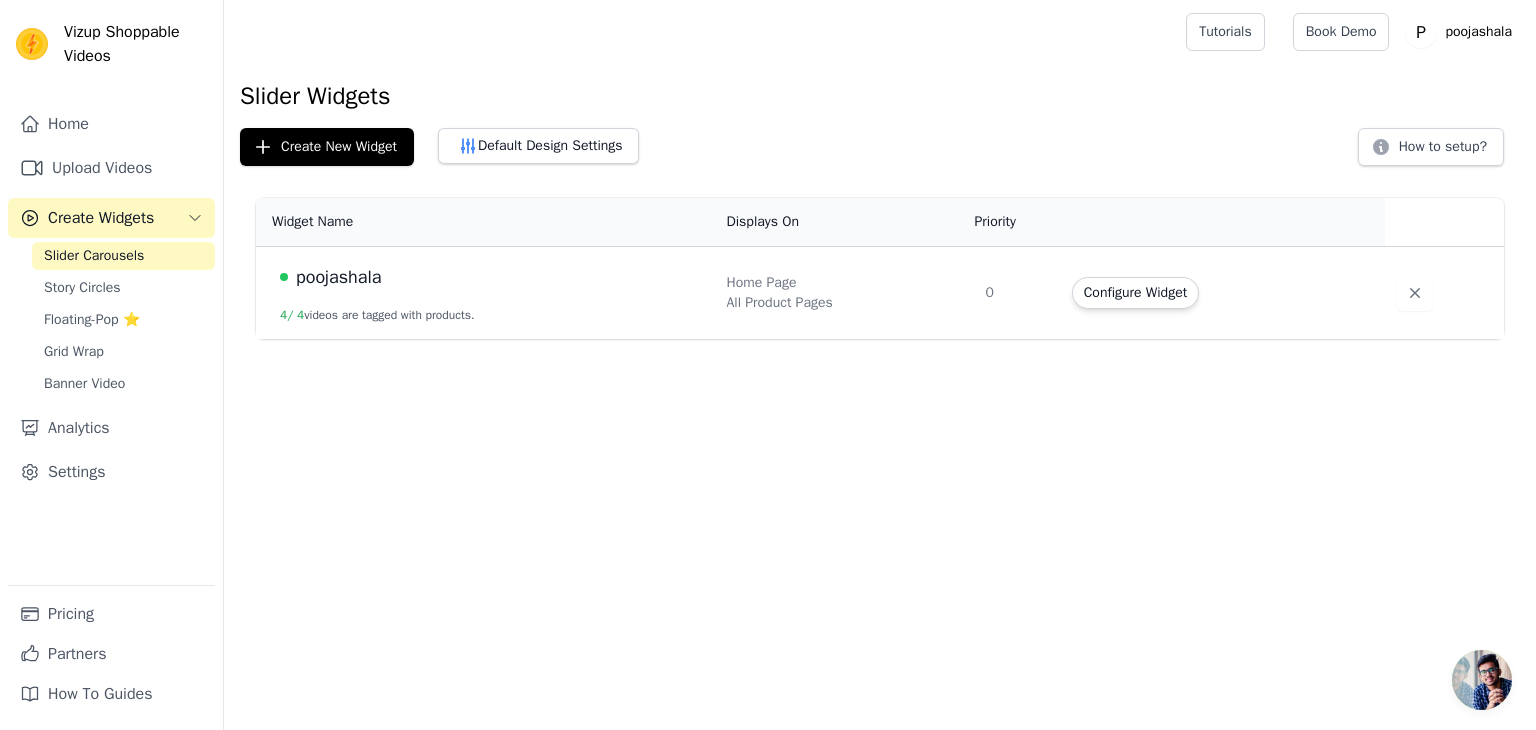 click on "poojashala" at bounding box center (339, 277) 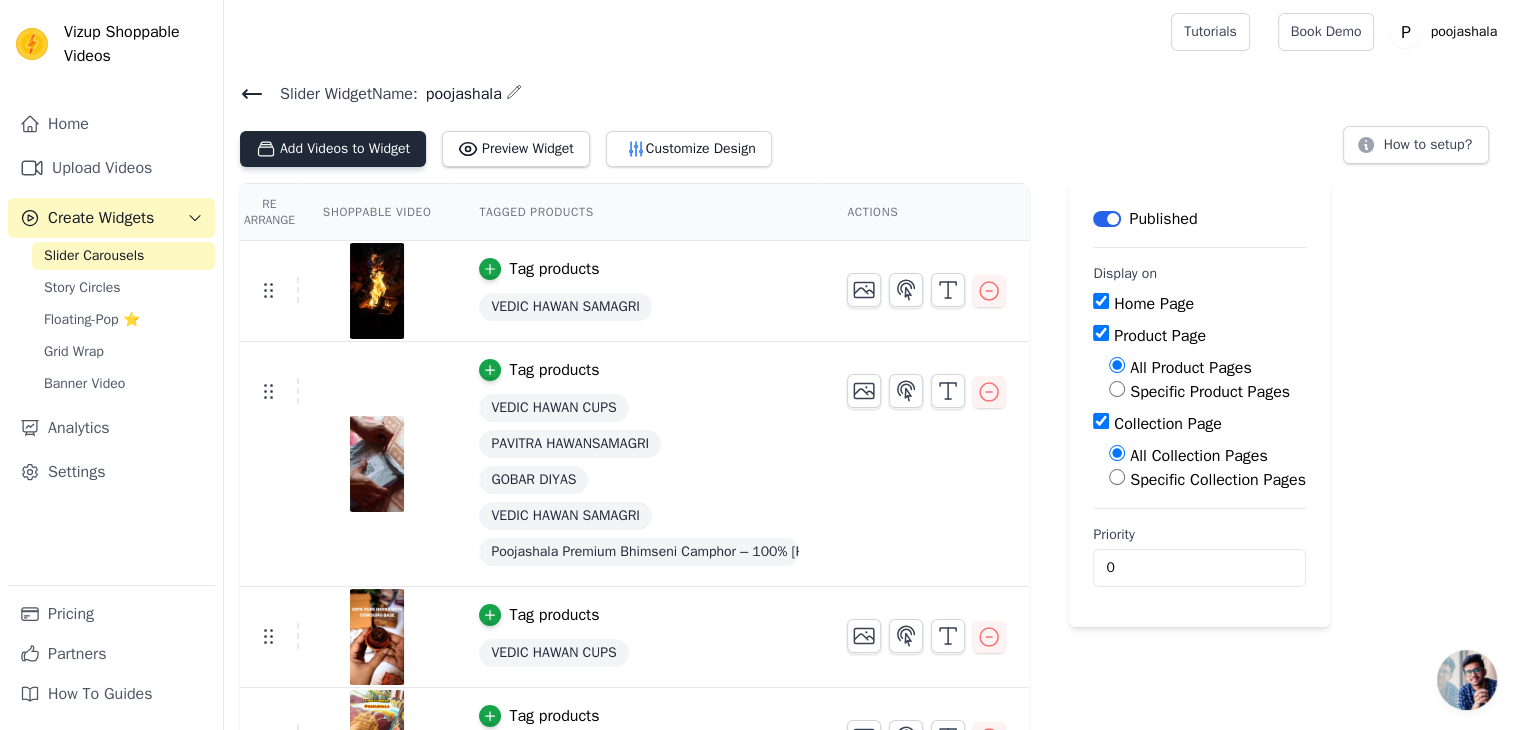 click on "Add Videos to Widget" at bounding box center [333, 149] 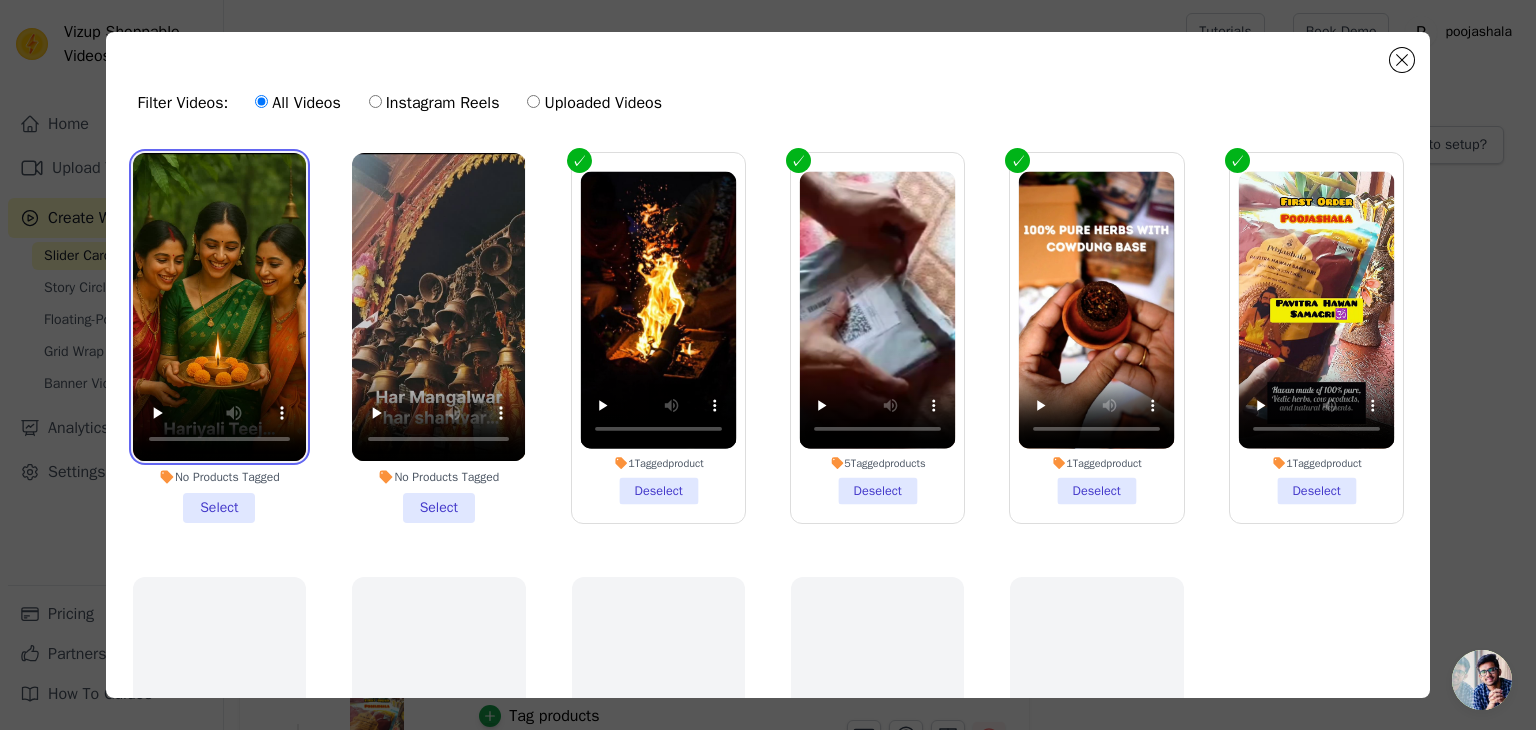 click at bounding box center [219, 307] 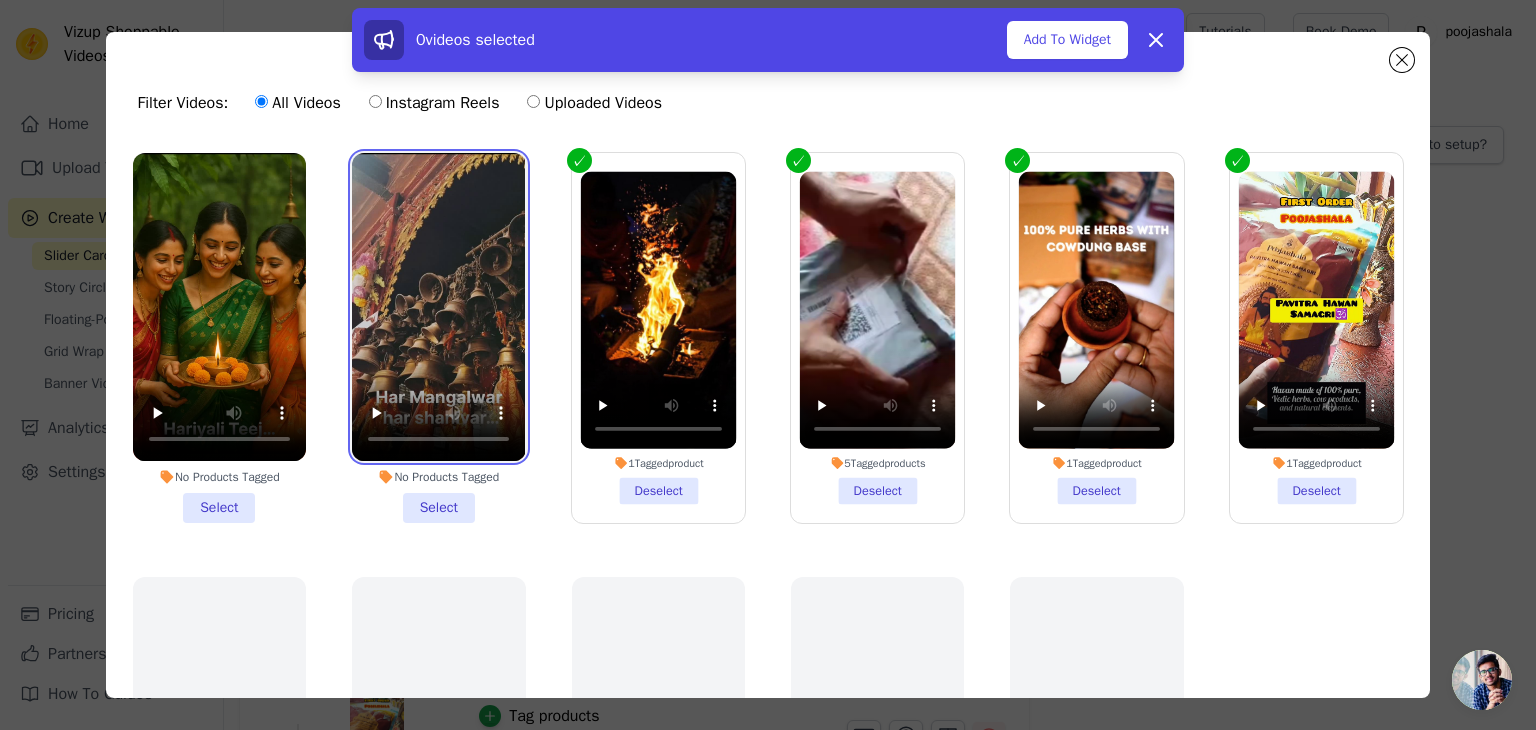 click at bounding box center (438, 307) 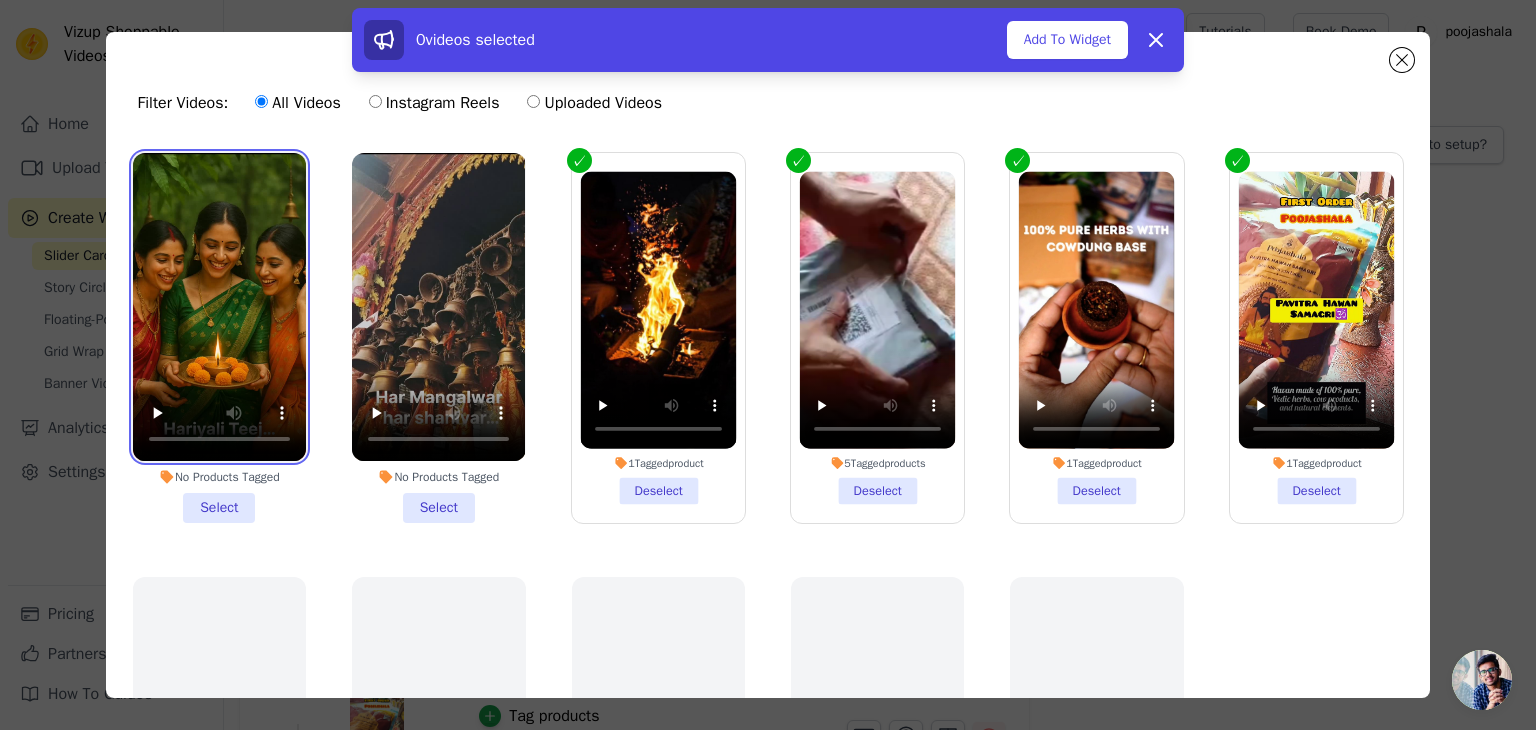 click at bounding box center [219, 307] 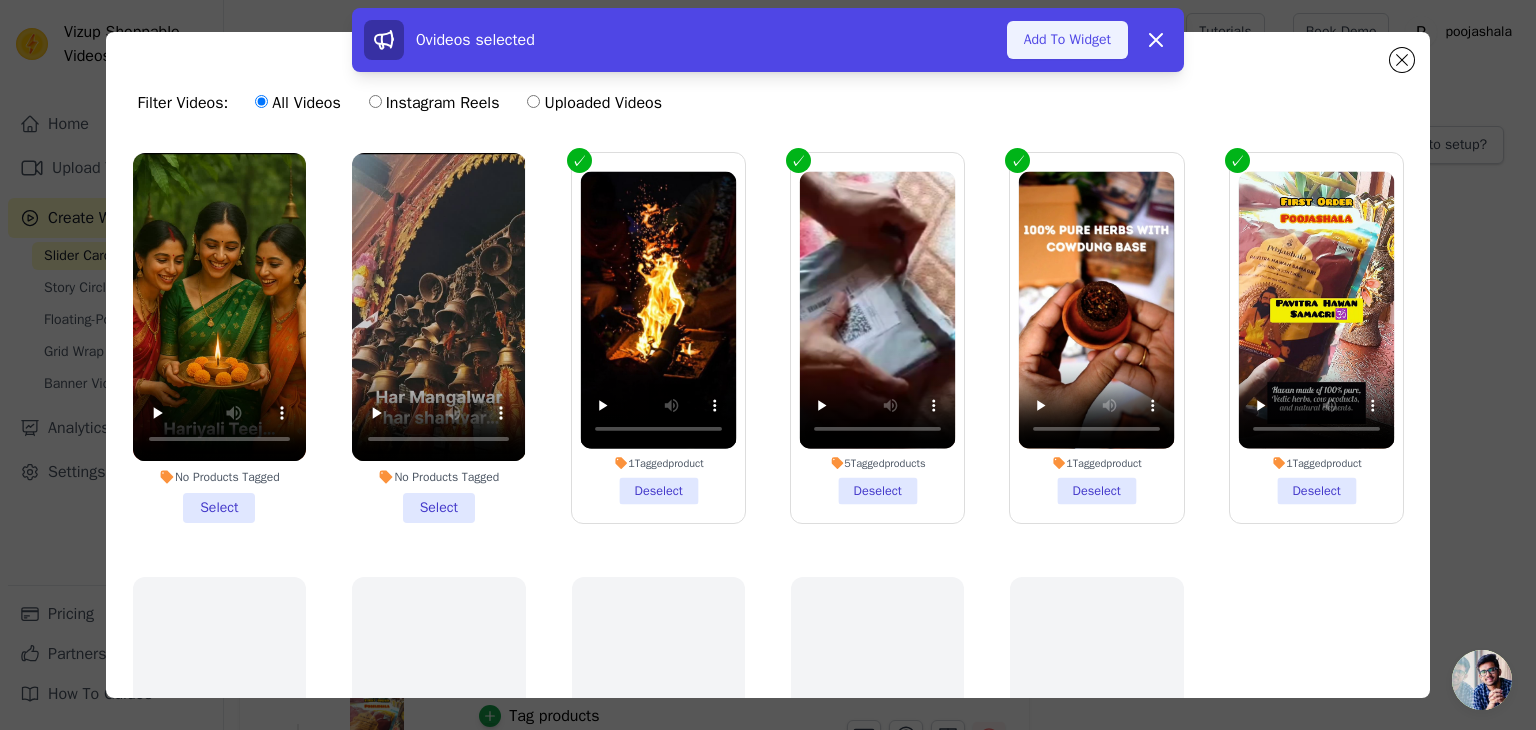 click on "Add To Widget" at bounding box center [1067, 40] 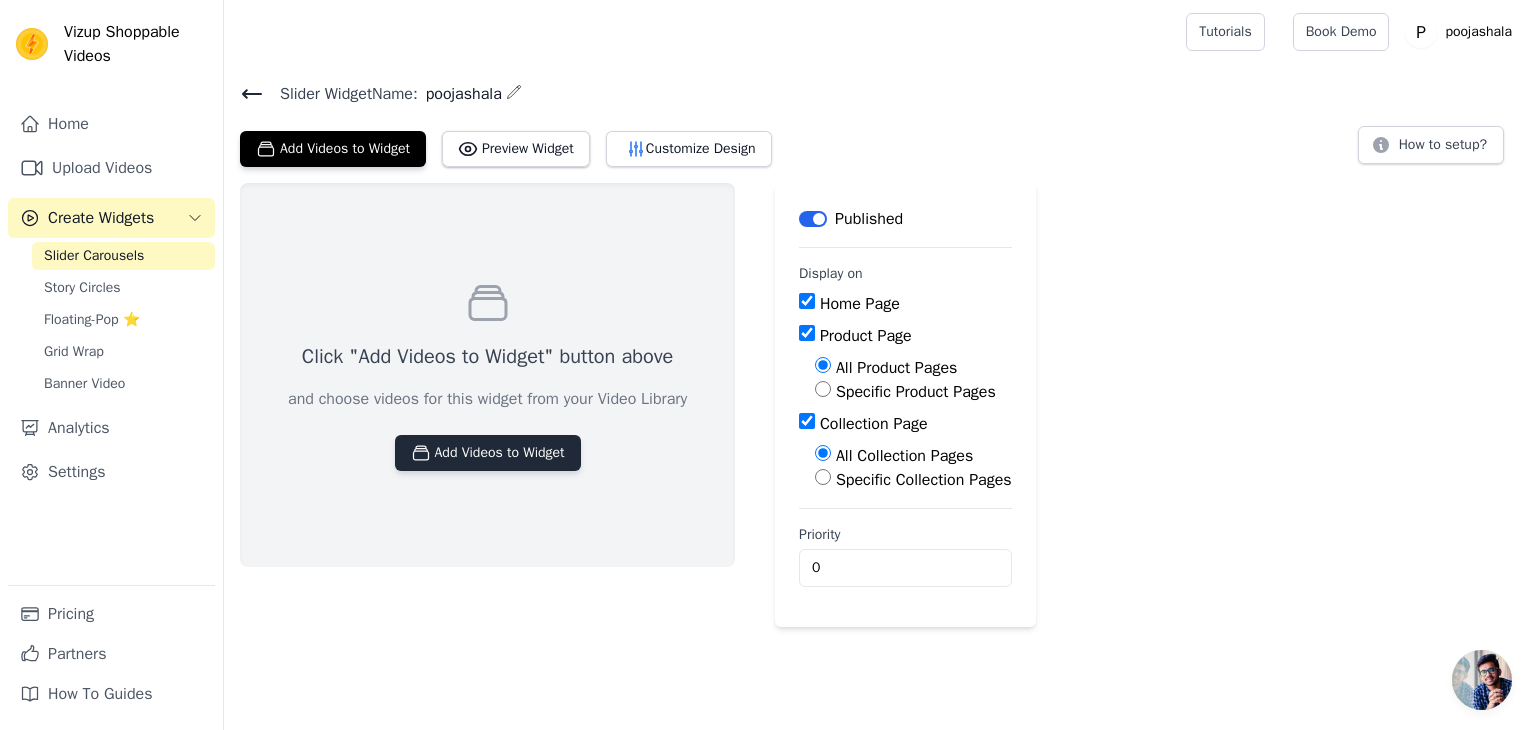 click on "Add Videos to Widget" at bounding box center (488, 453) 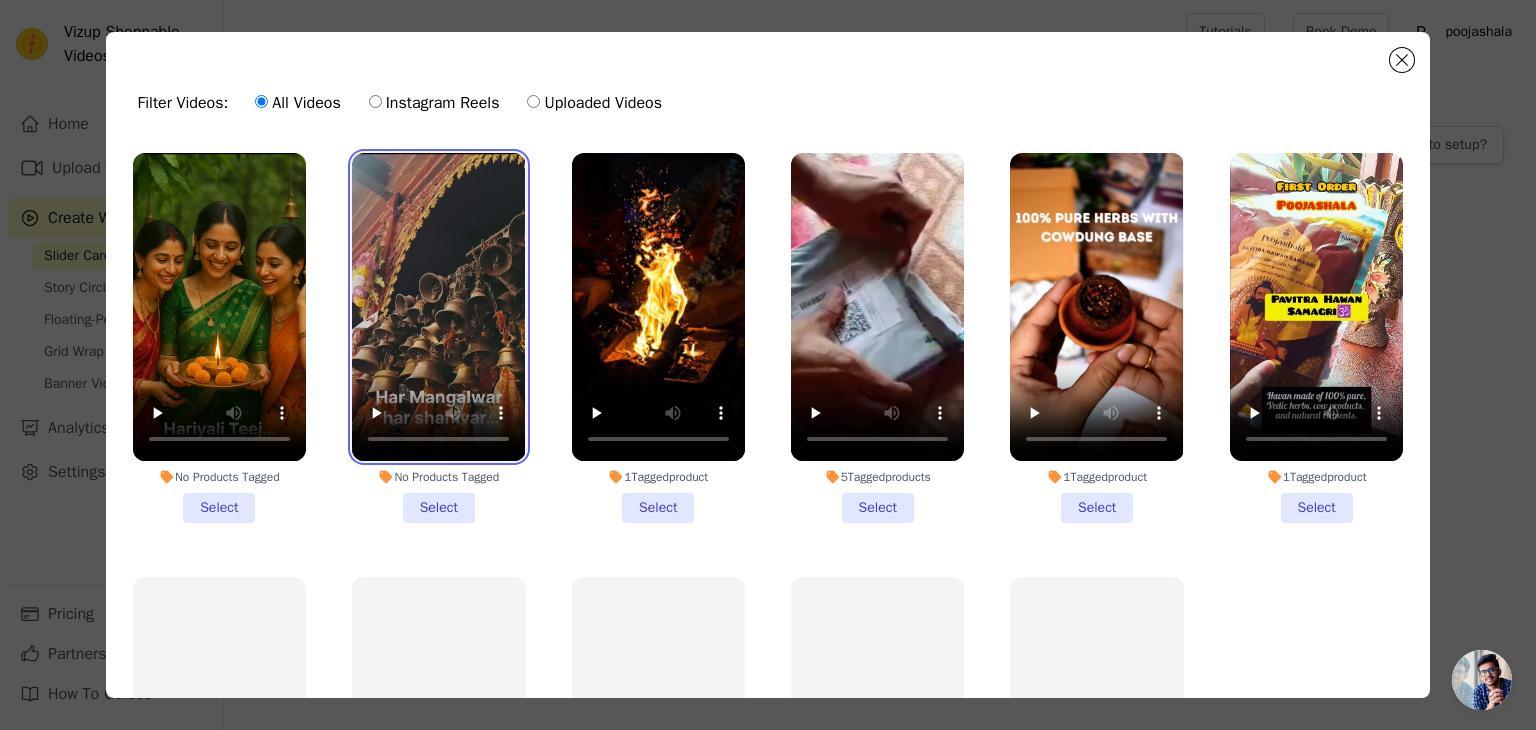 click at bounding box center [438, 307] 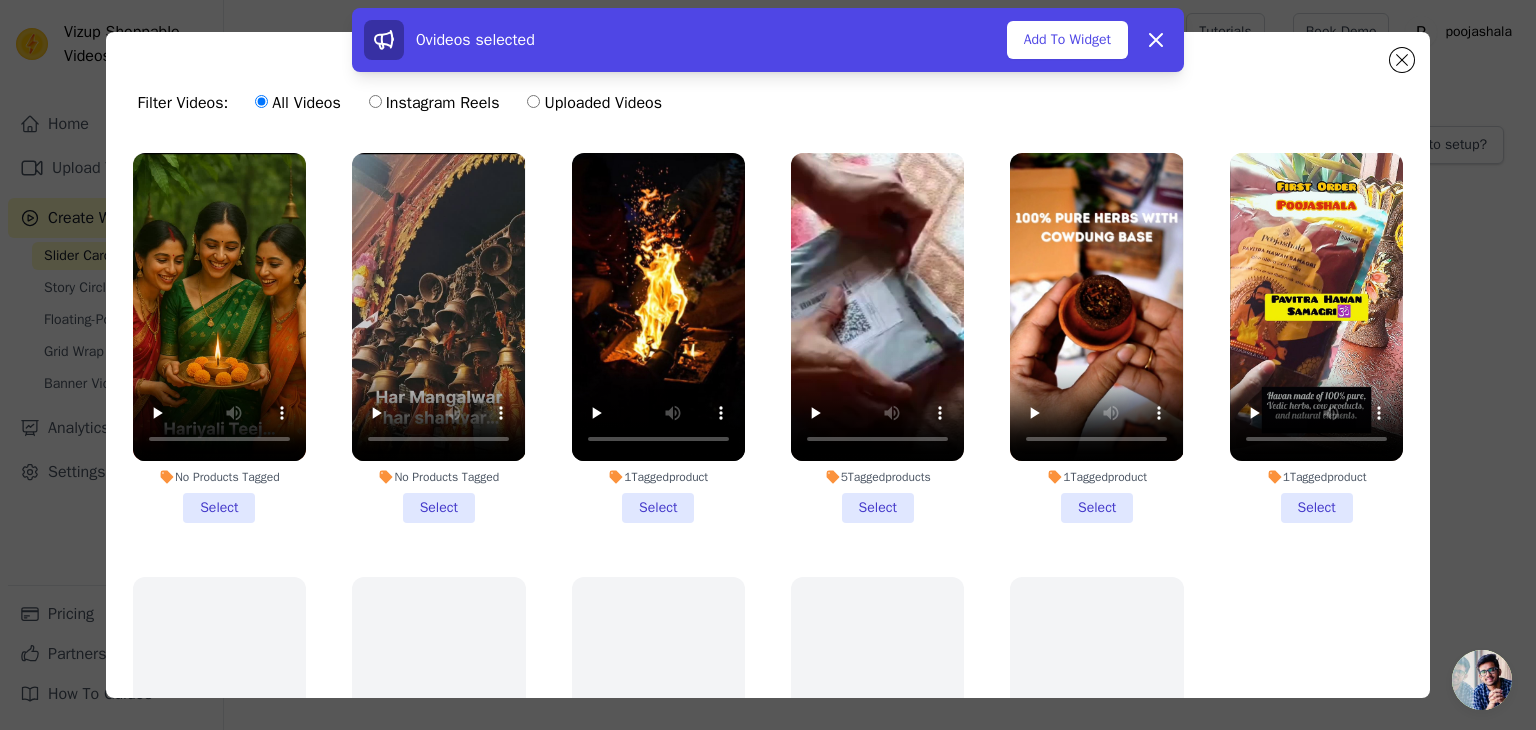 click on "No Products Tagged     Select" at bounding box center (438, 338) 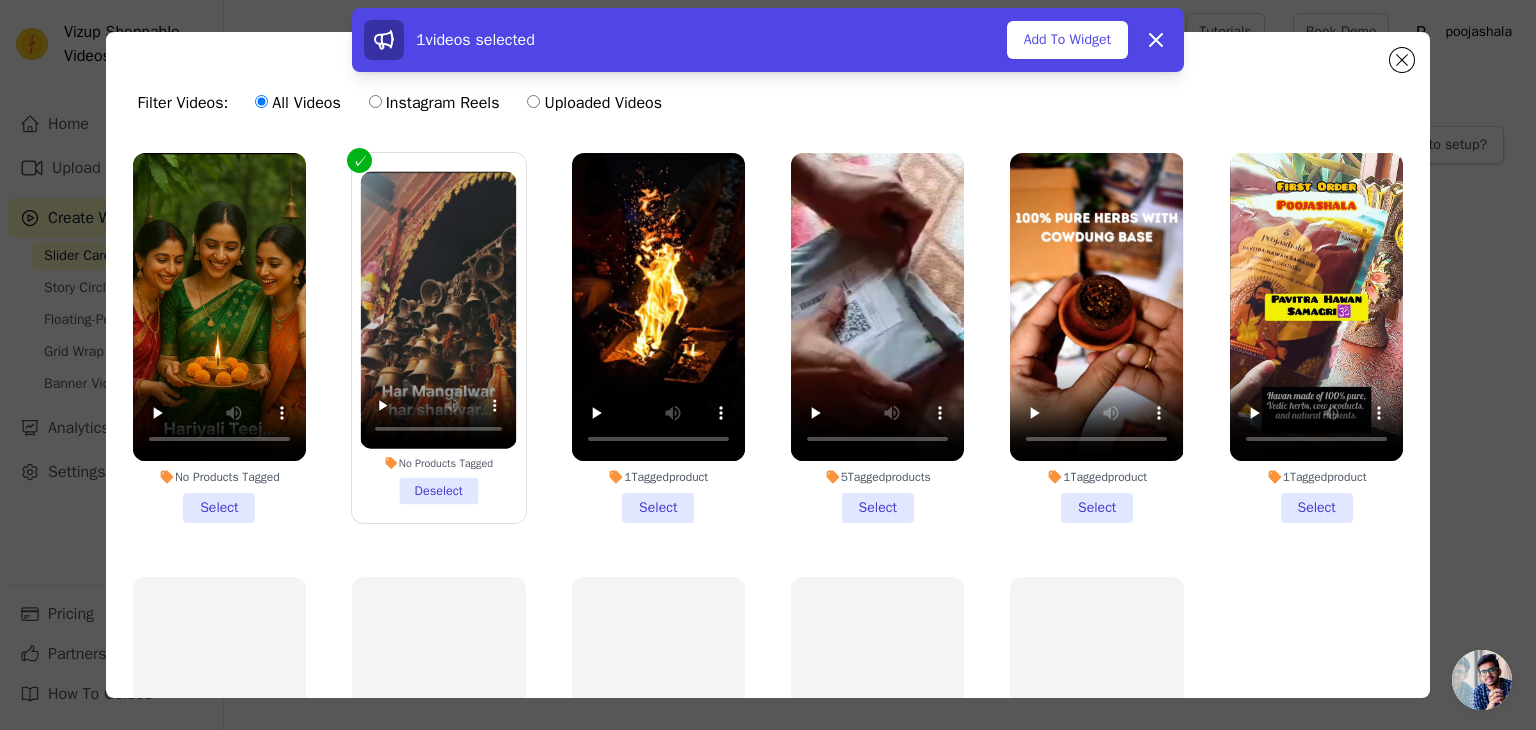 click on "No Products Tagged     Select" at bounding box center (219, 338) 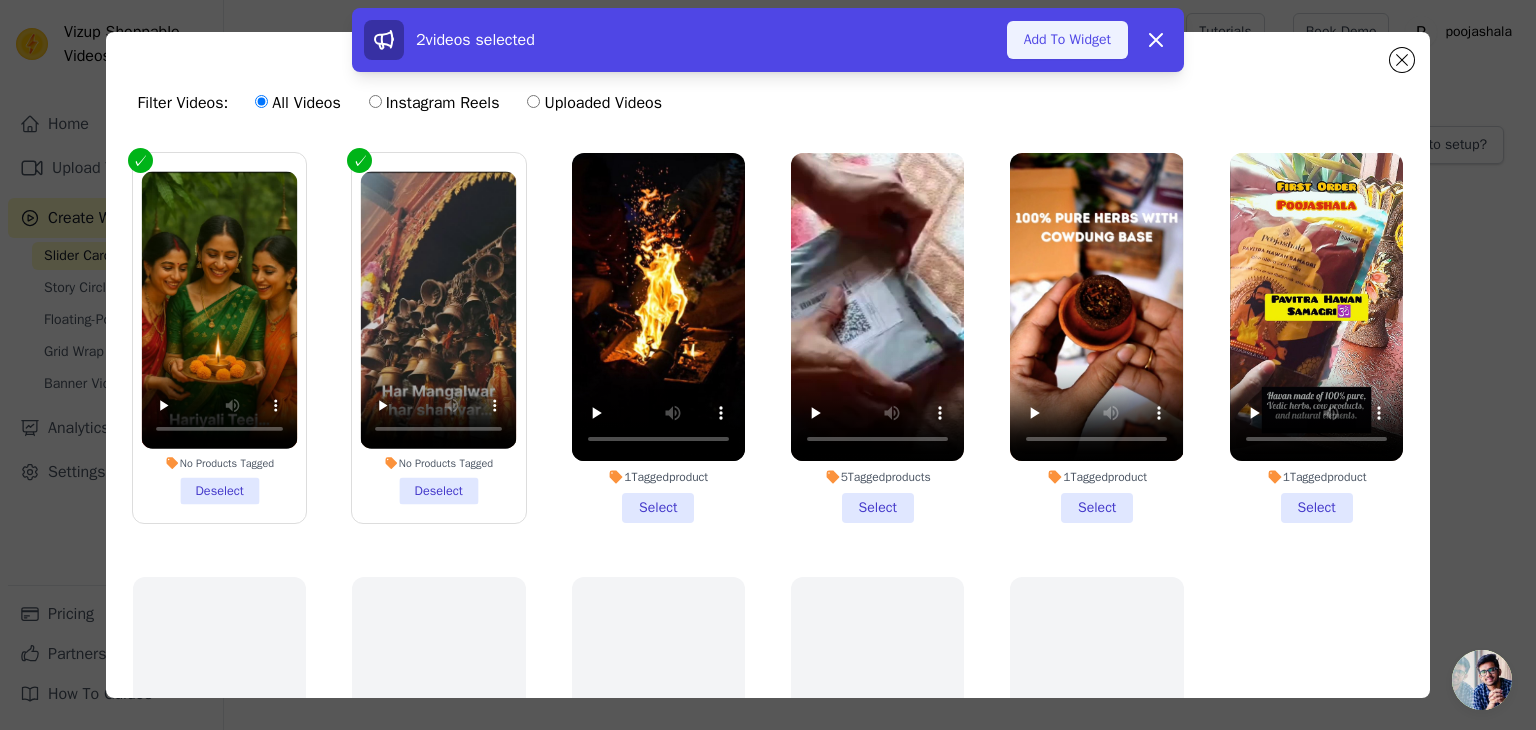 click on "Add To Widget" at bounding box center [1067, 40] 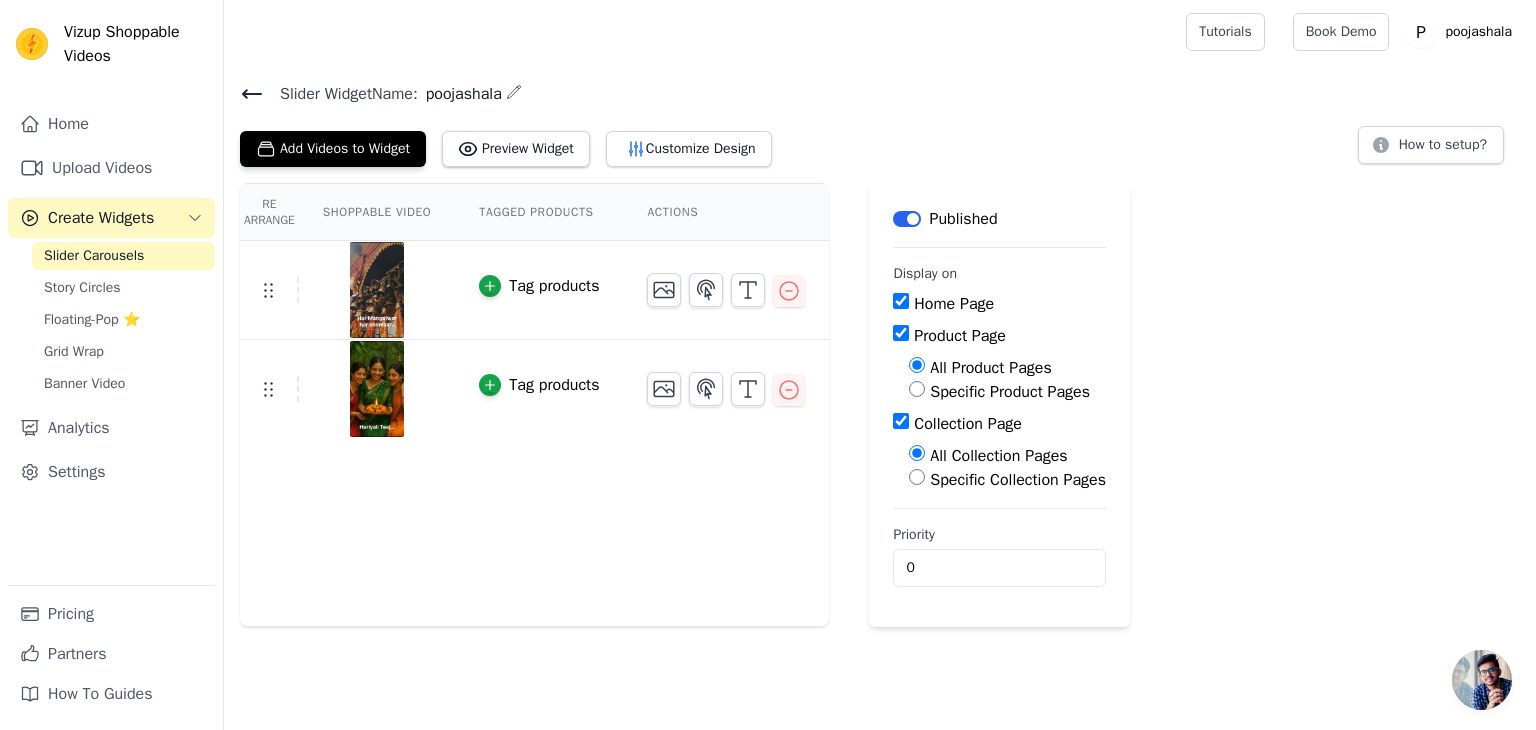 click on "Tag products" at bounding box center [539, 286] 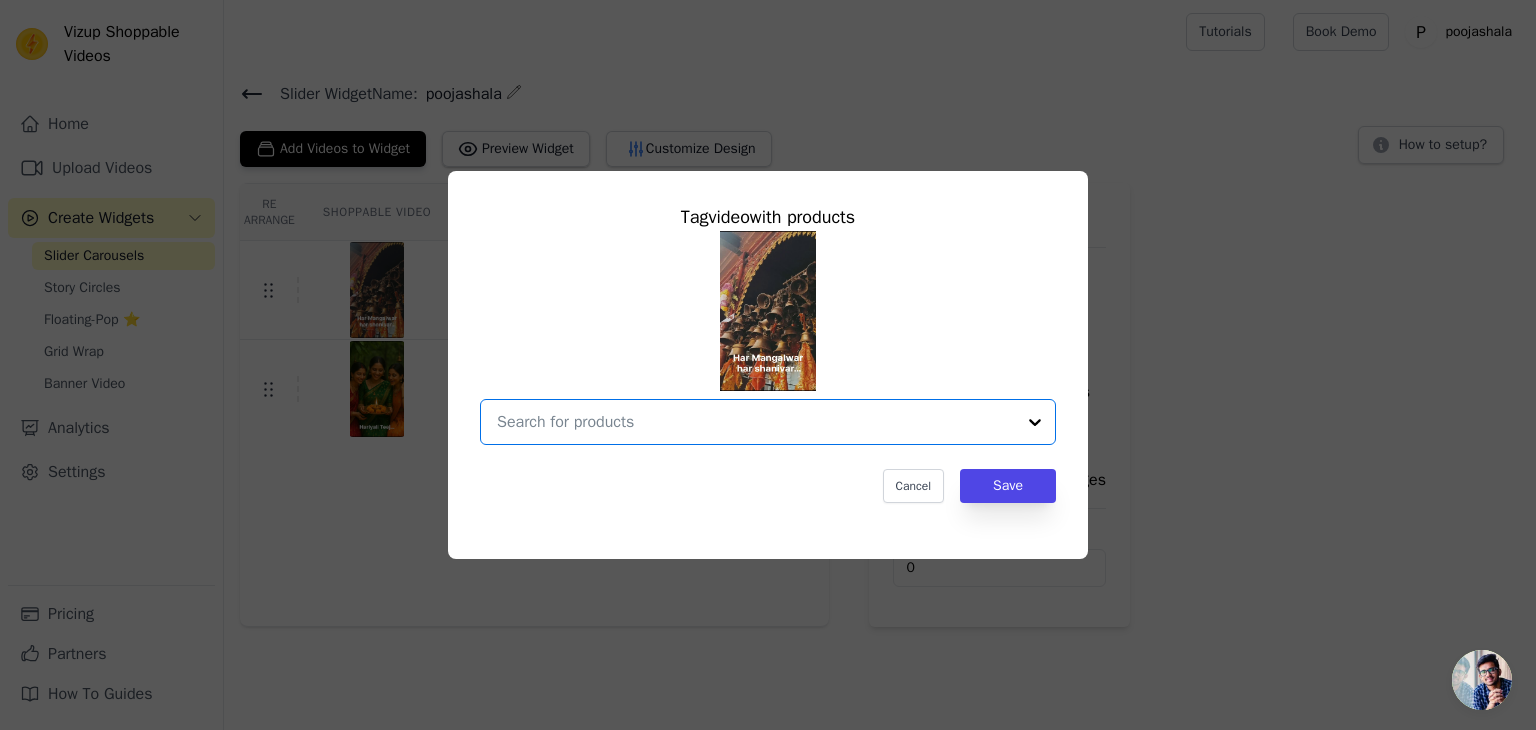 click at bounding box center (756, 422) 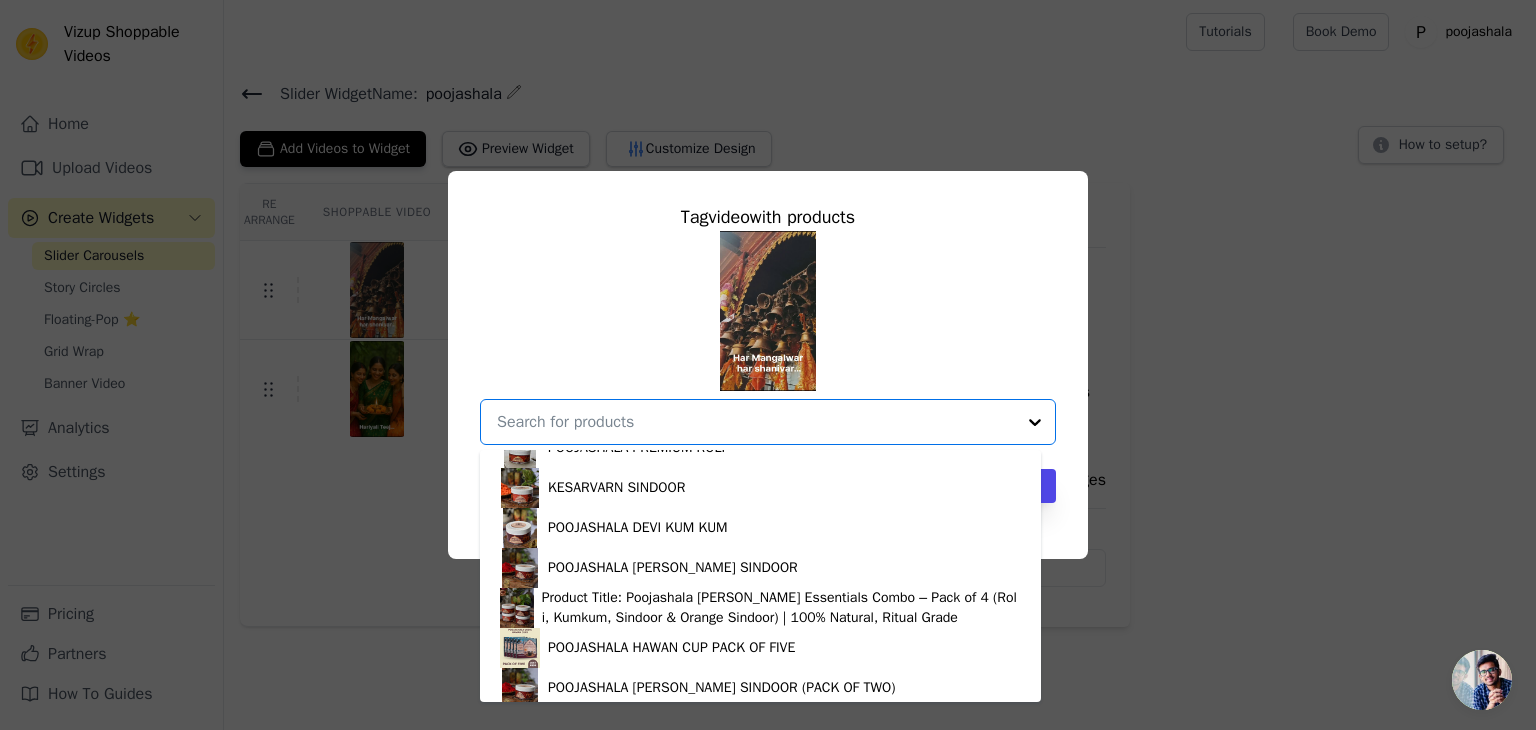 scroll, scrollTop: 348, scrollLeft: 0, axis: vertical 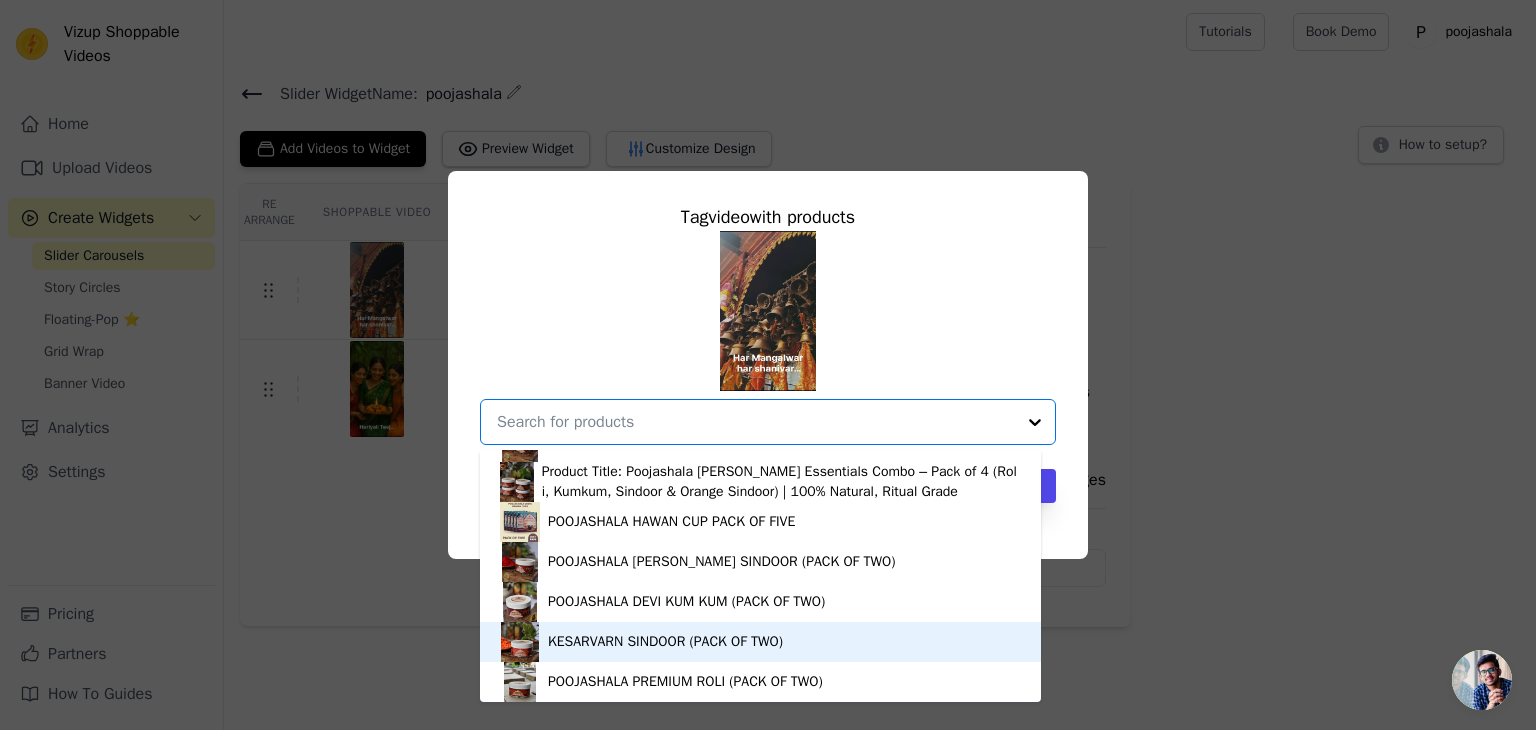 click on "KESARVARN SINDOOR (PACK OF TWO)" at bounding box center [760, 642] 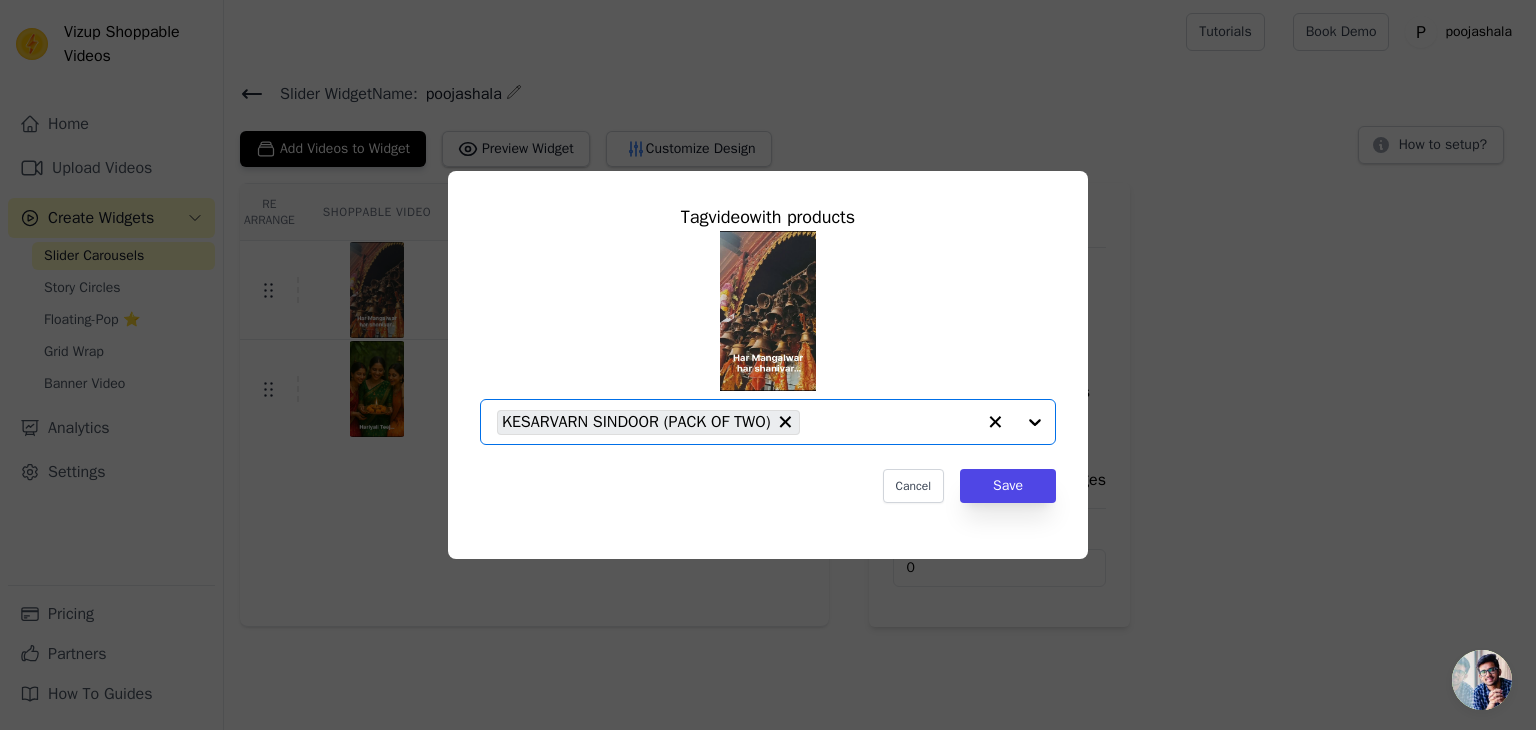 click 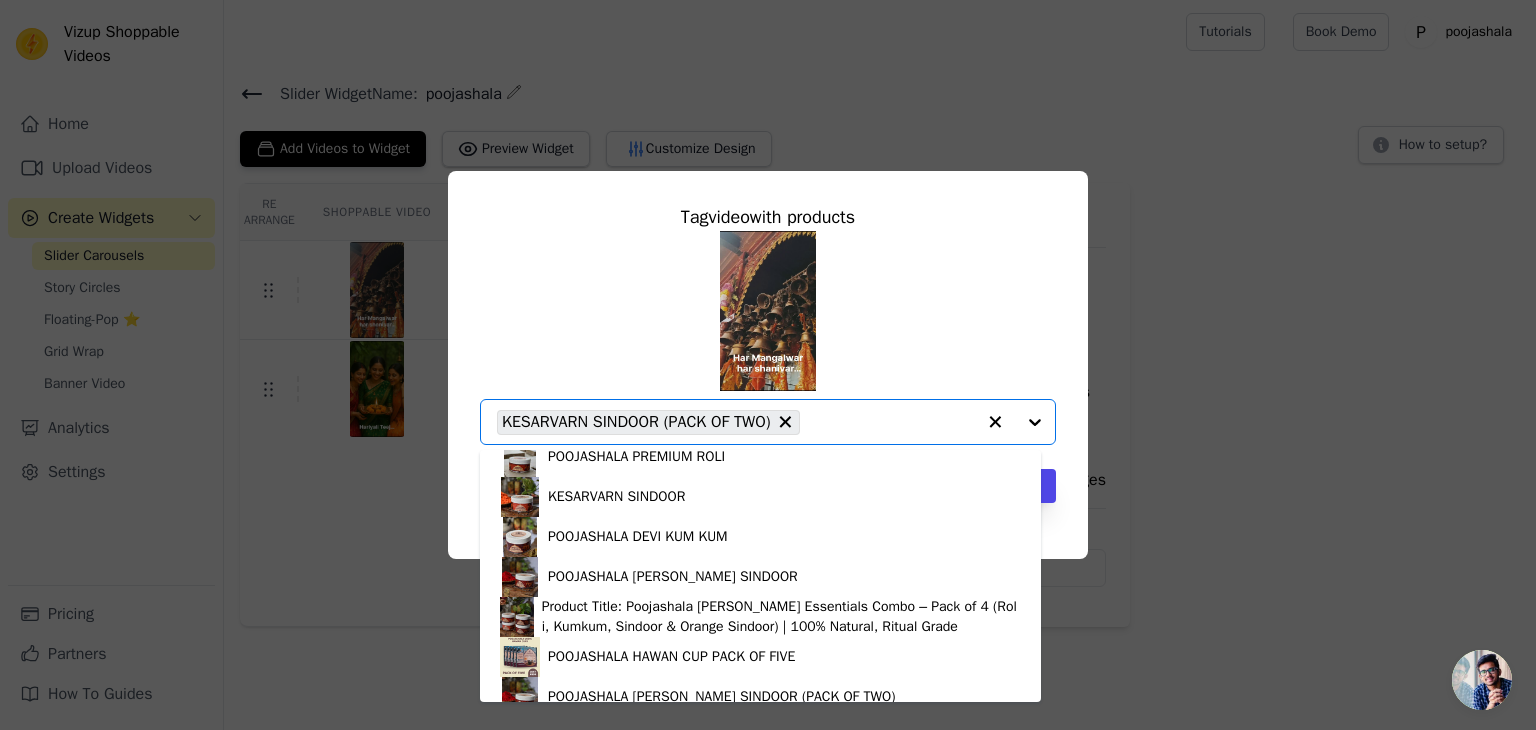 scroll, scrollTop: 108, scrollLeft: 0, axis: vertical 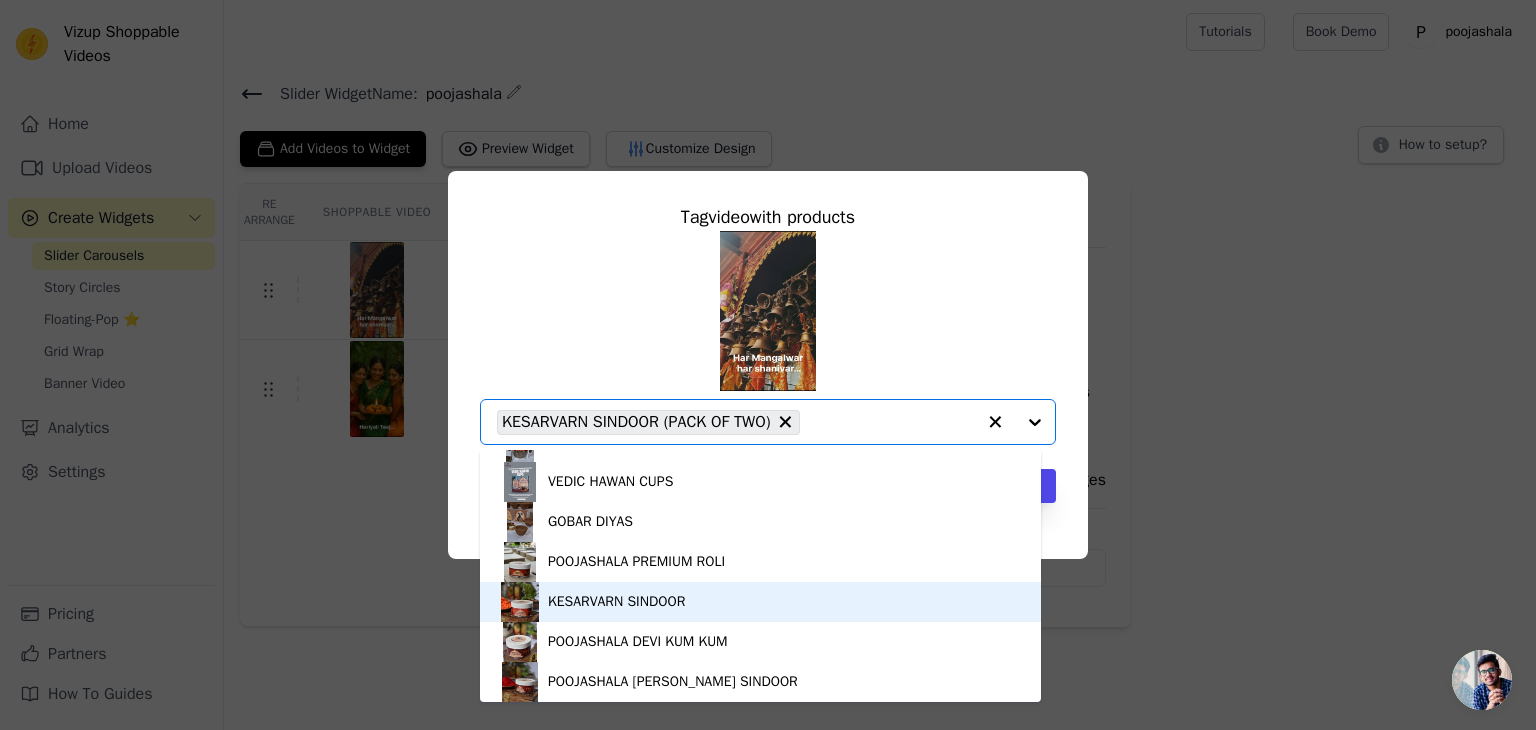 click on "KESARVARN SINDOOR" at bounding box center (760, 602) 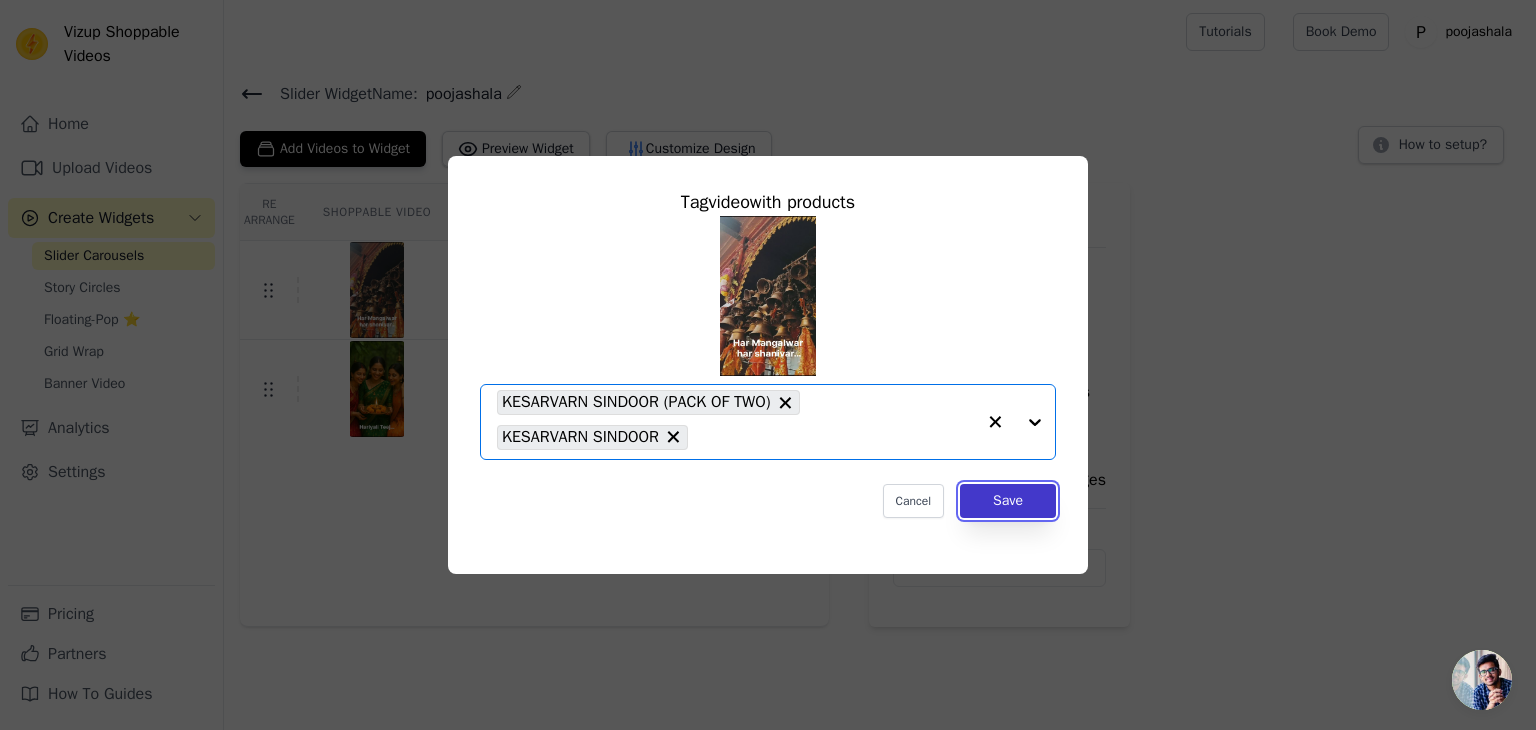 click on "Save" at bounding box center [1008, 501] 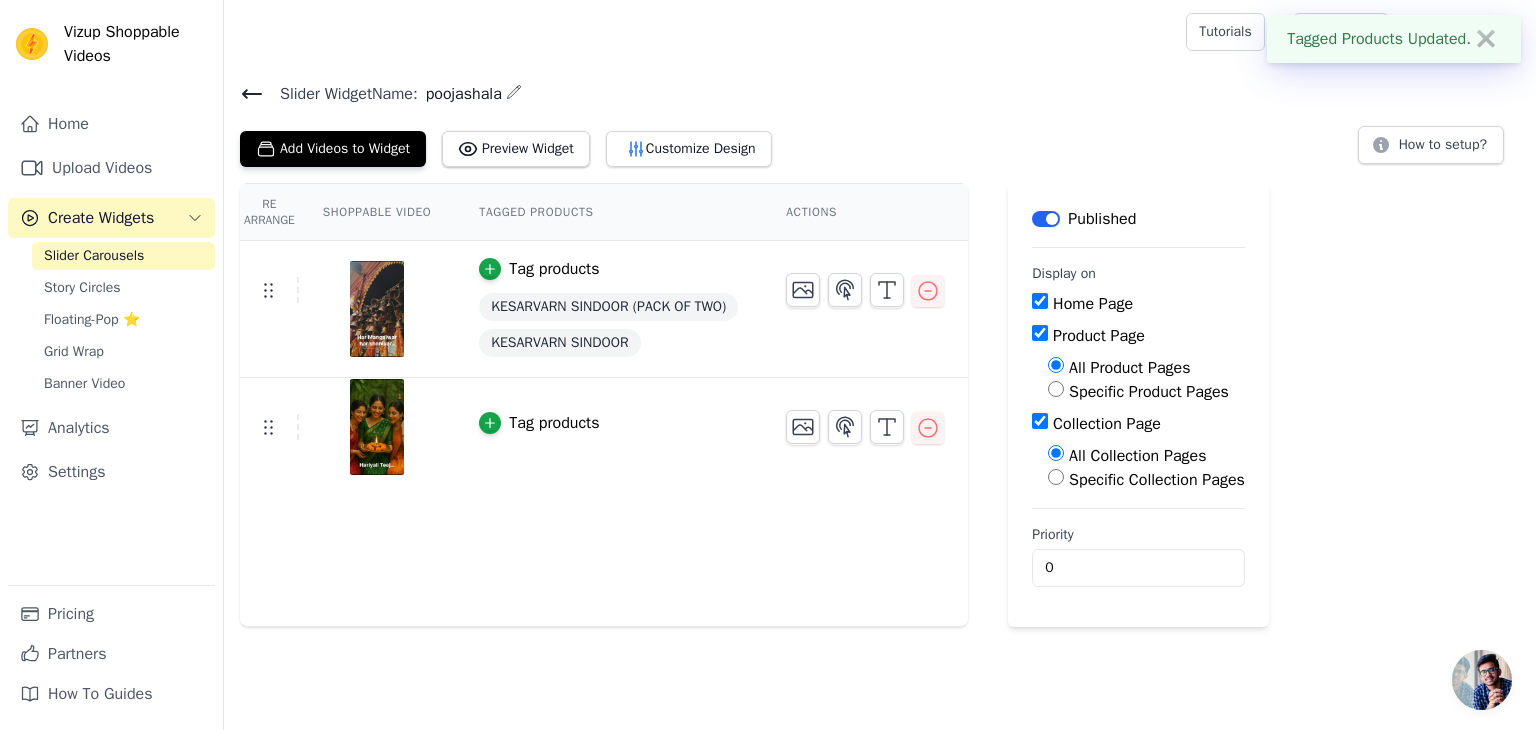 click on "Tag products" at bounding box center [554, 423] 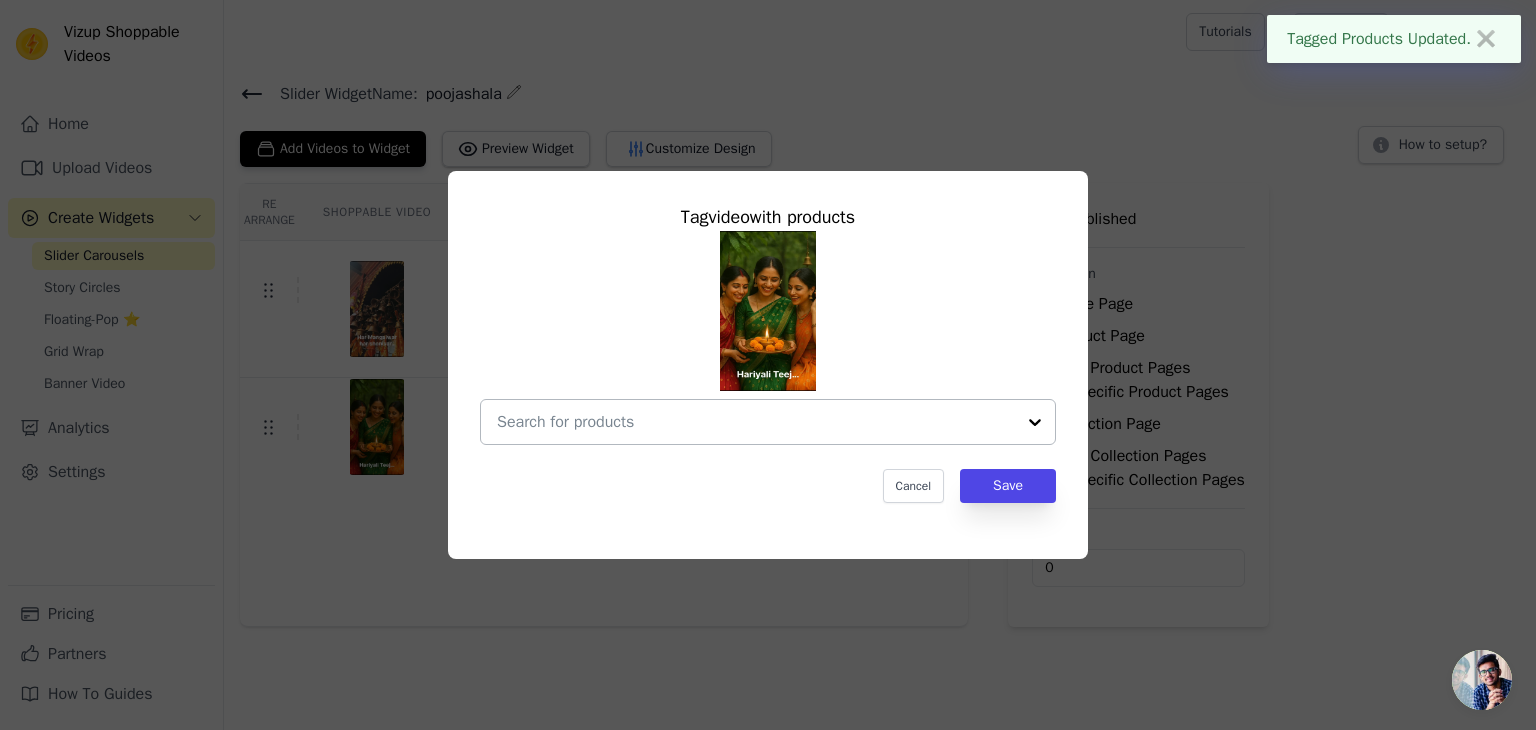 click at bounding box center (1035, 422) 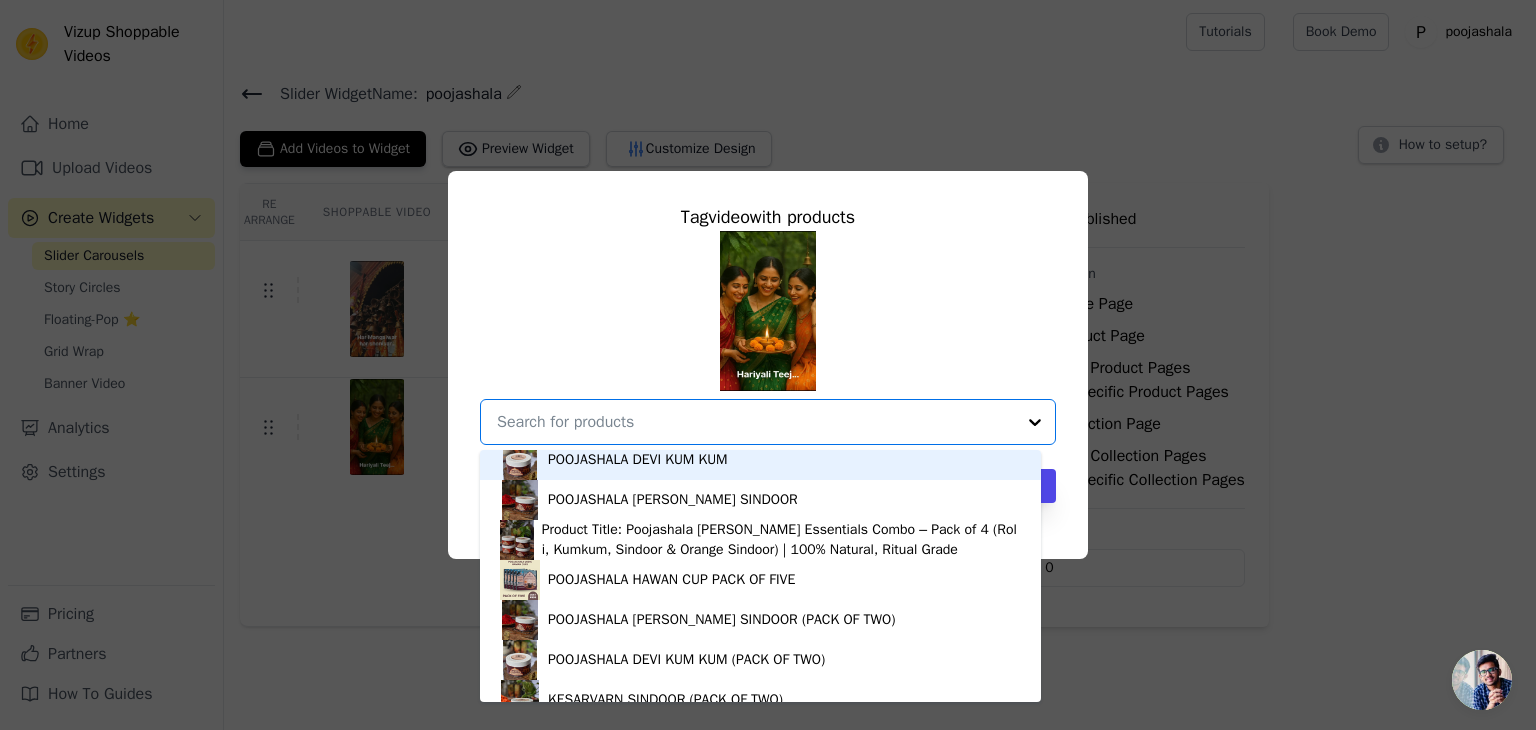 scroll, scrollTop: 280, scrollLeft: 0, axis: vertical 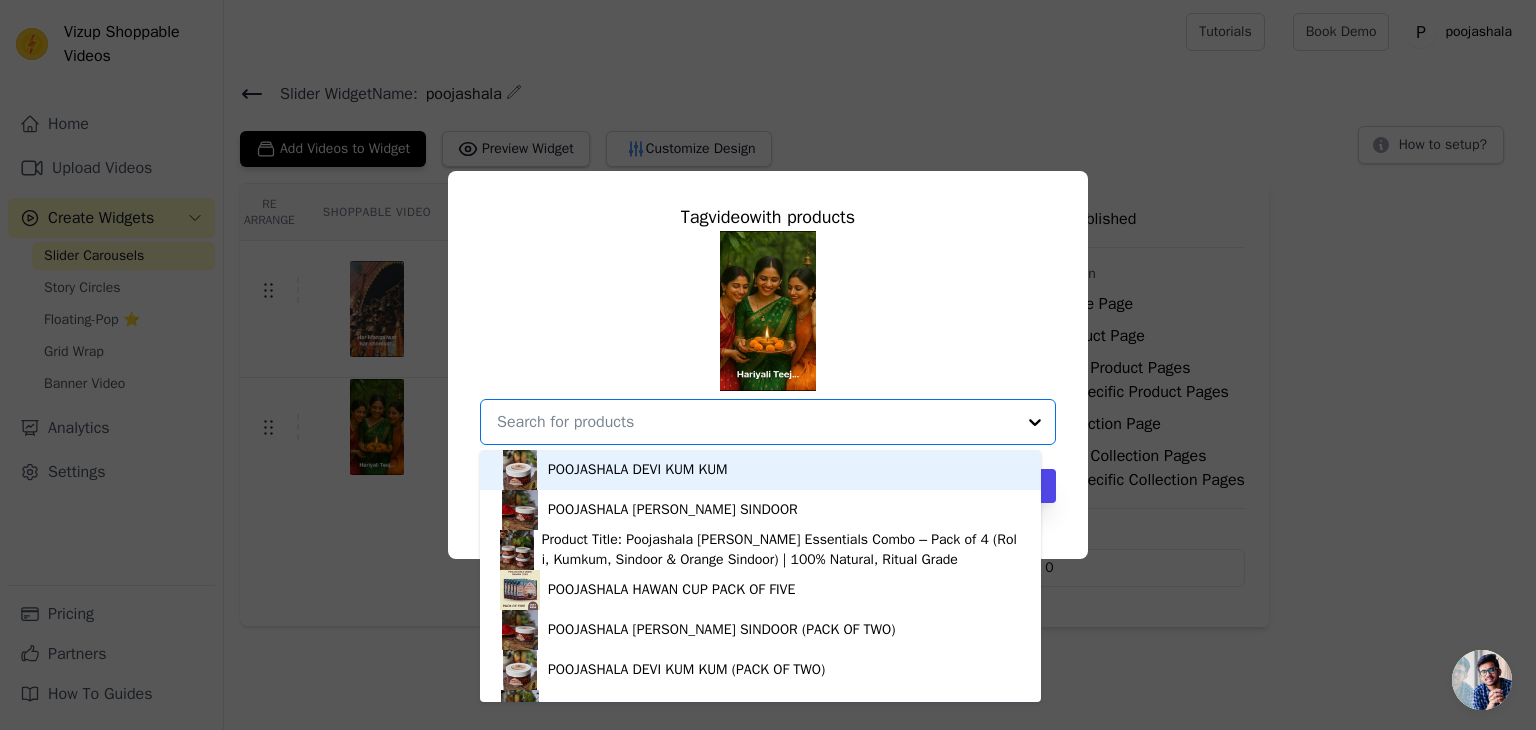 click on "POOJASHALA DEVI KUM KUM" at bounding box center (760, 470) 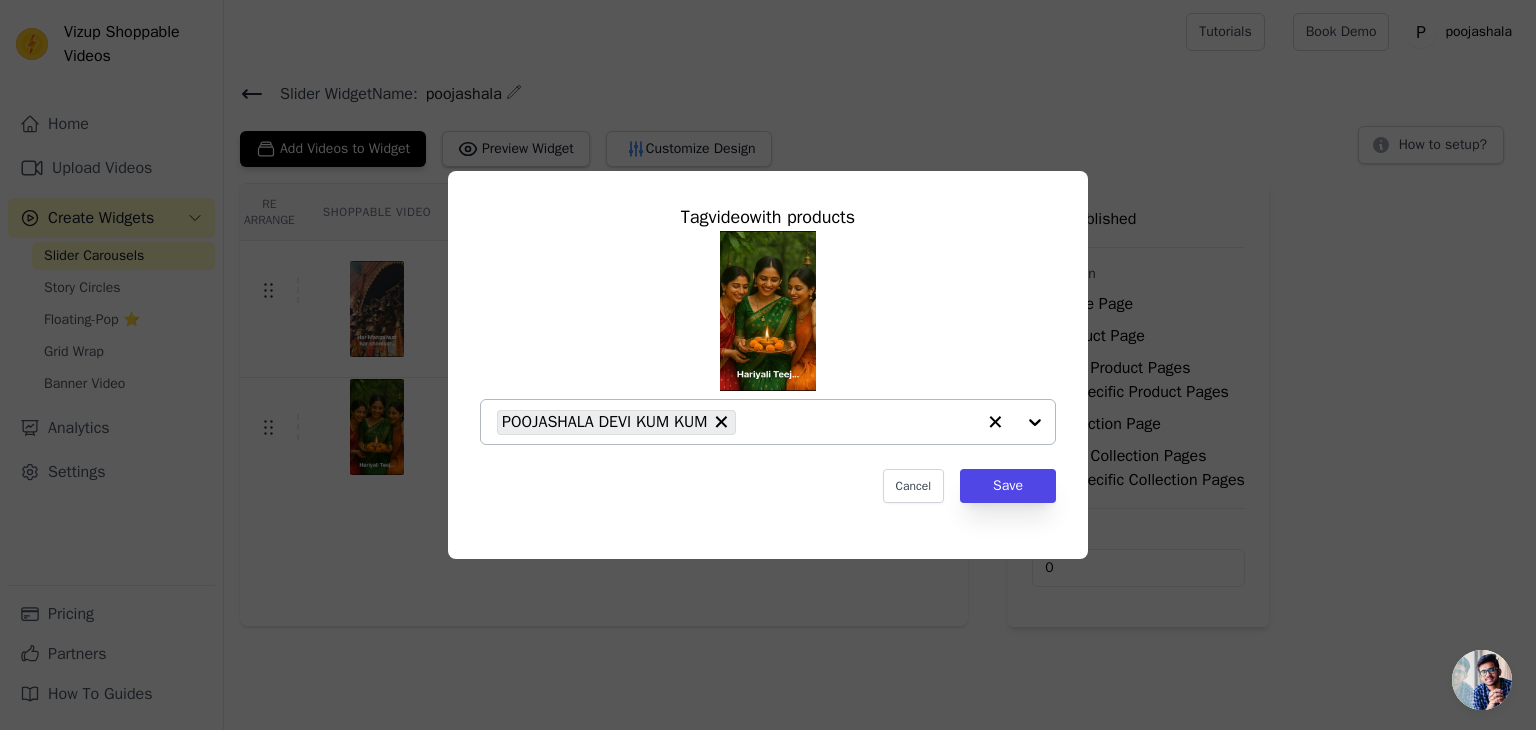 click at bounding box center (1015, 422) 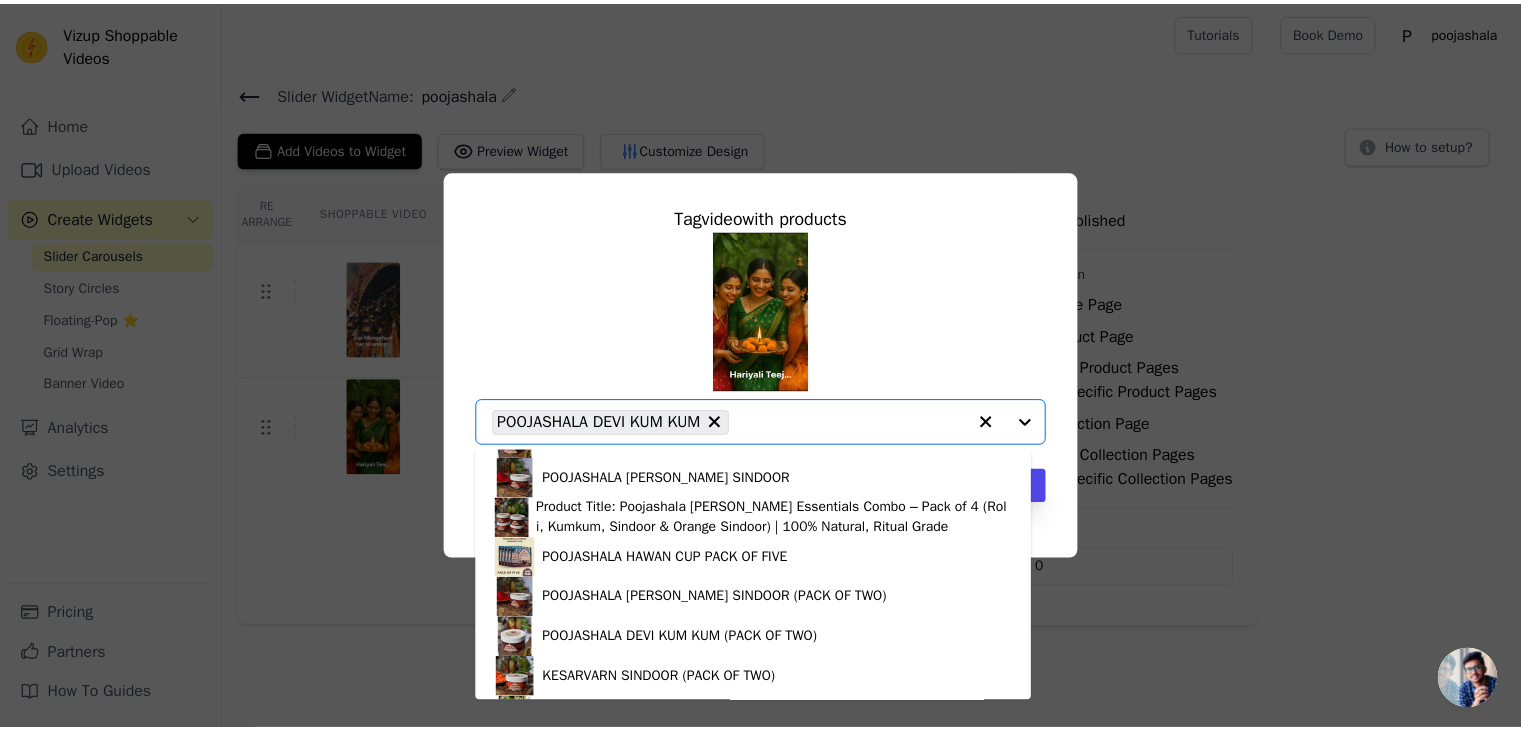 scroll, scrollTop: 315, scrollLeft: 0, axis: vertical 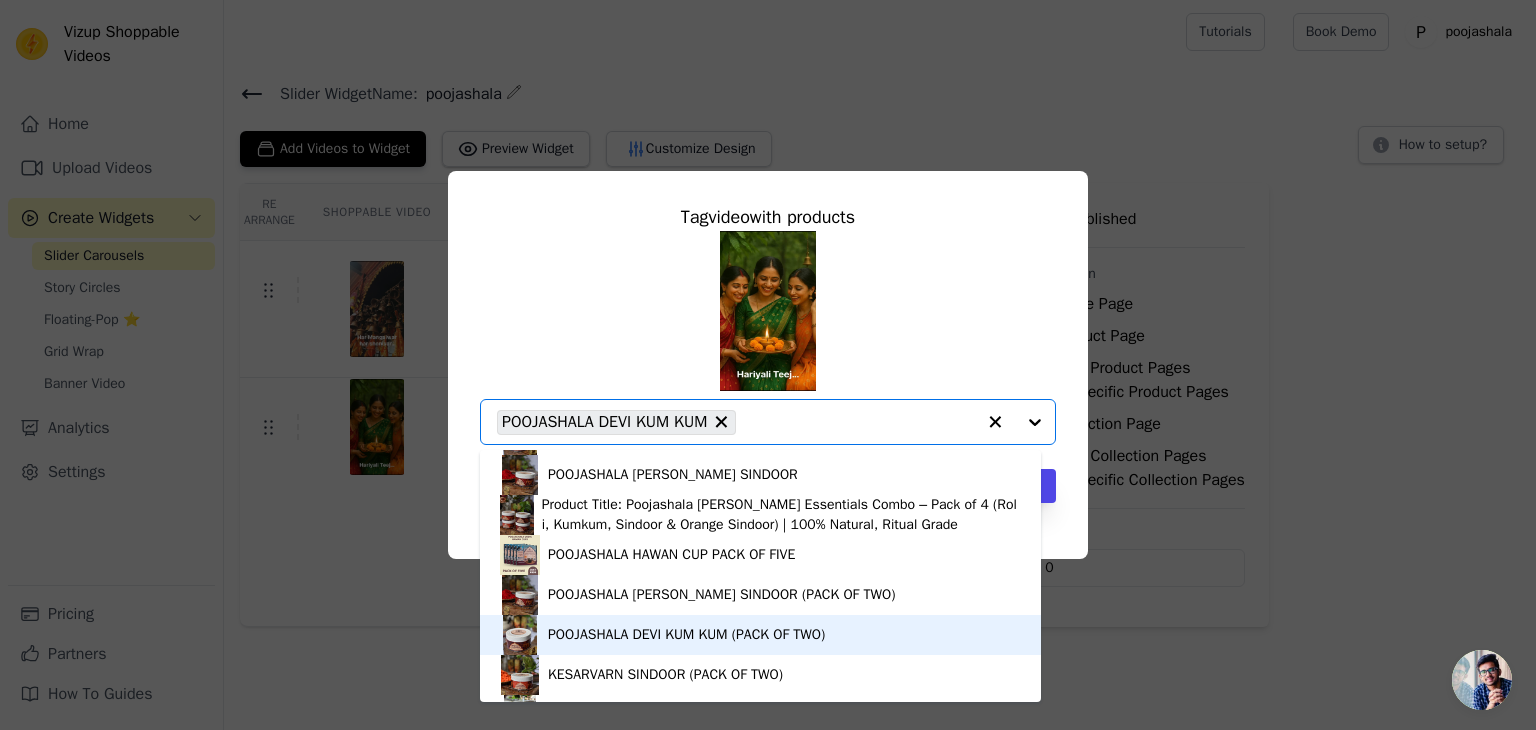 click on "POOJASHALA DEVI KUM KUM (PACK OF TWO)" at bounding box center [760, 635] 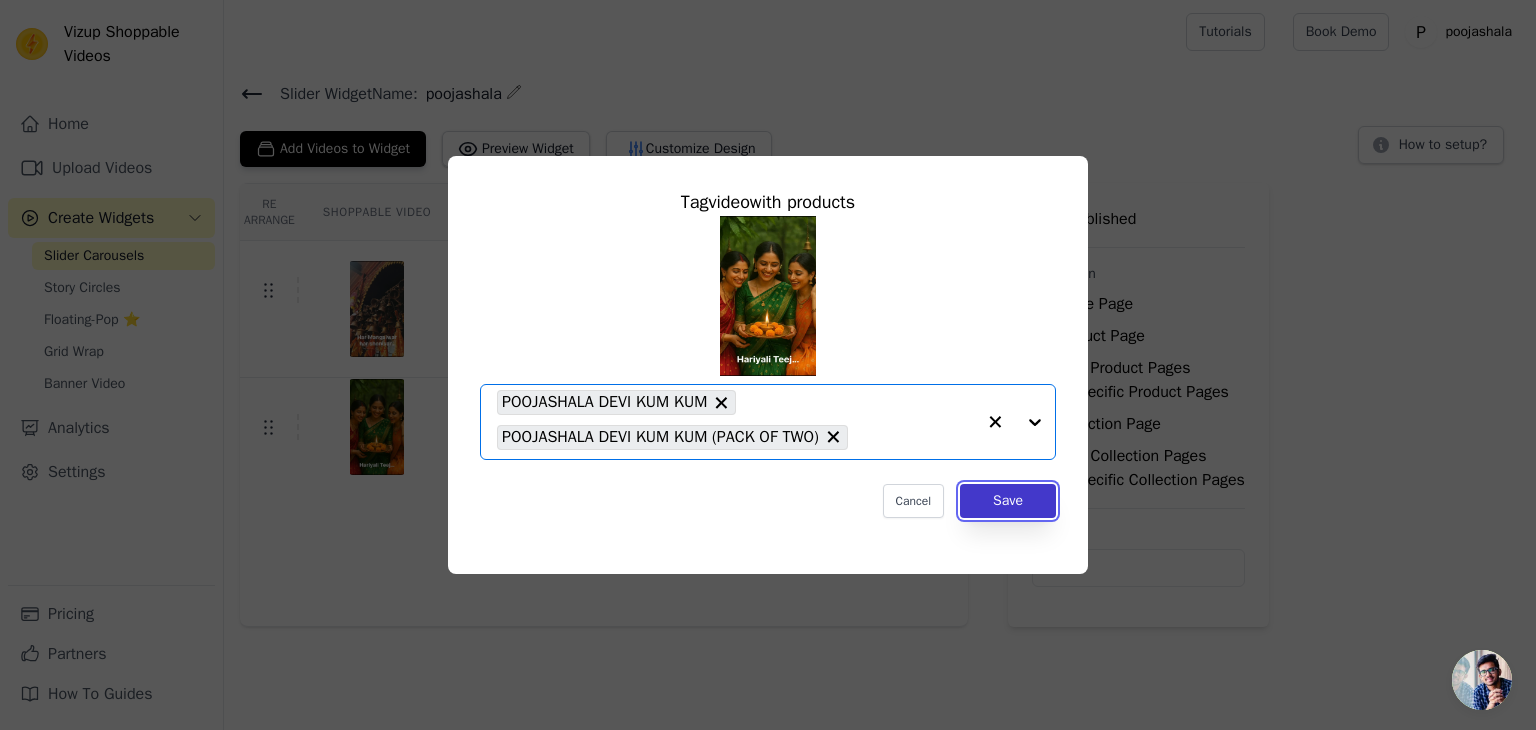 click on "Save" at bounding box center [1008, 501] 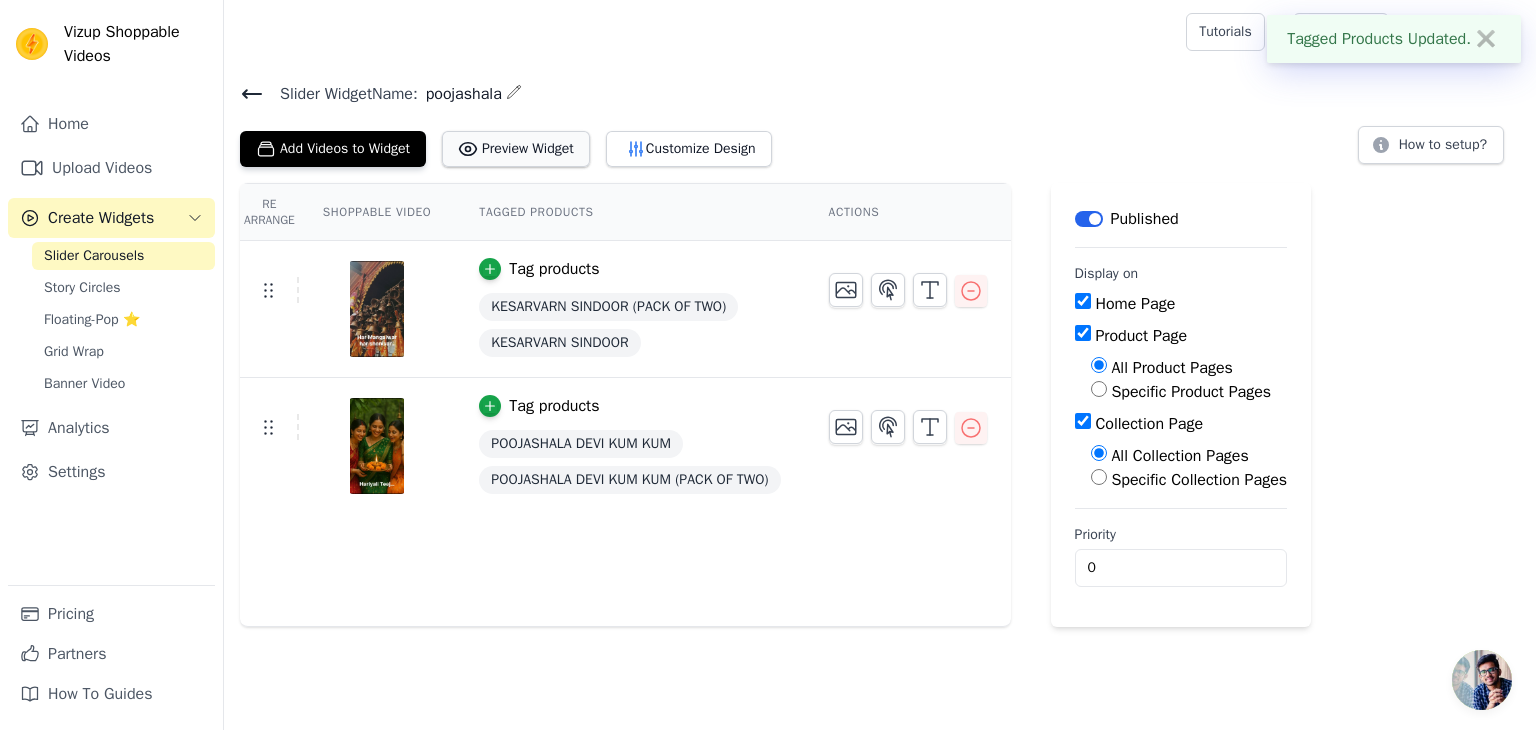 click on "Preview Widget" at bounding box center [516, 149] 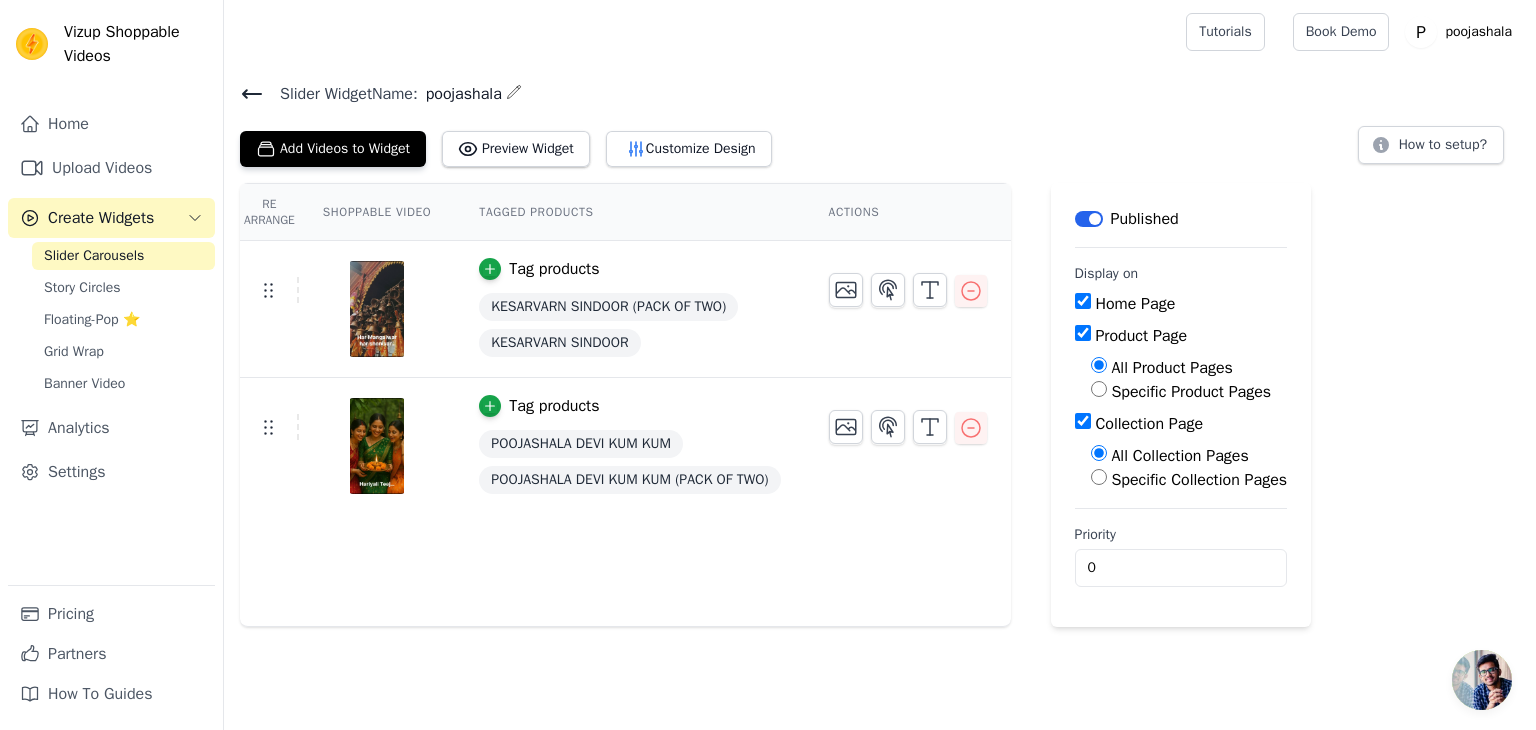 click on "Create Widgets" at bounding box center [111, 218] 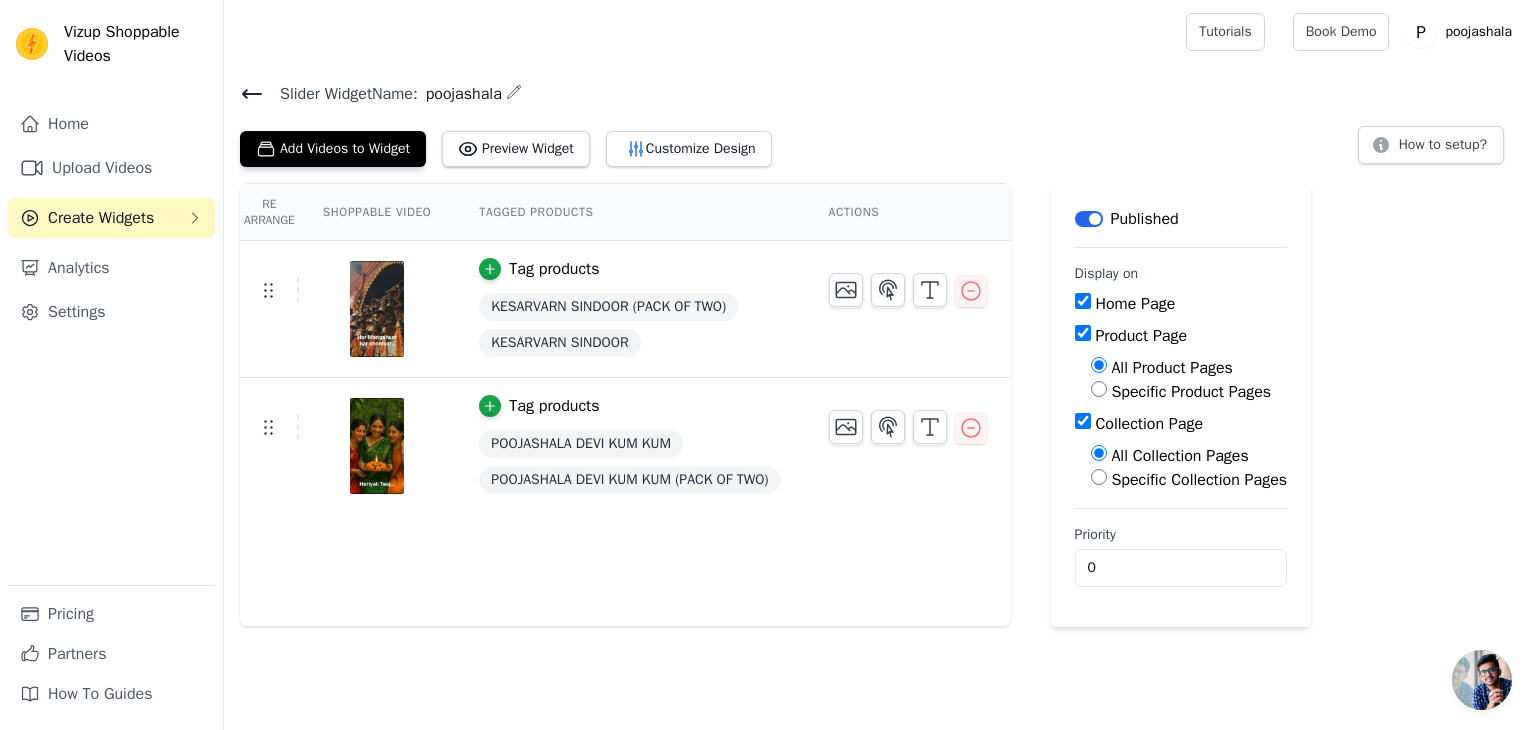 click on "Create Widgets" at bounding box center (111, 218) 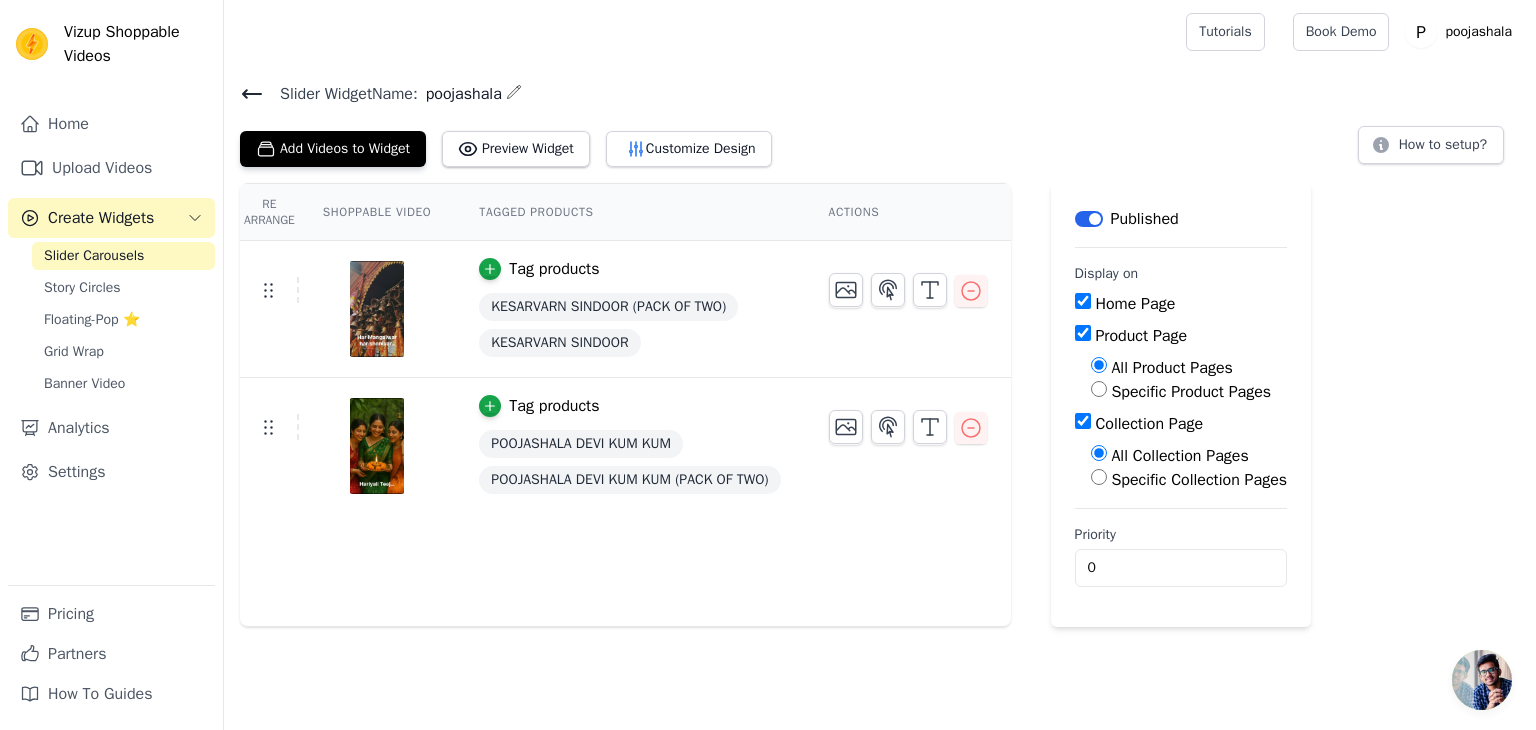 click on "Slider Carousels" at bounding box center (123, 256) 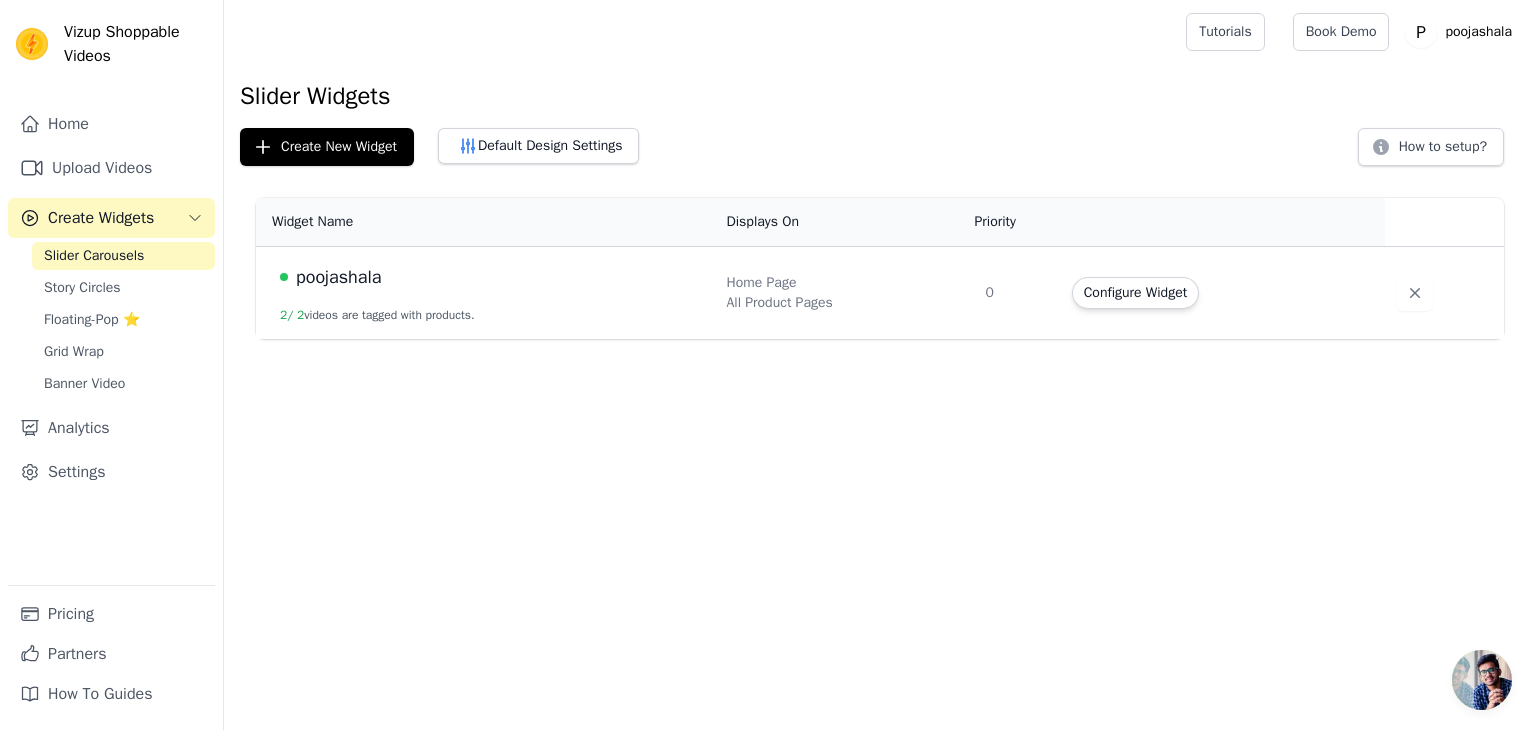click on "poojashala   2  /   2  videos are tagged with products." at bounding box center [485, 293] 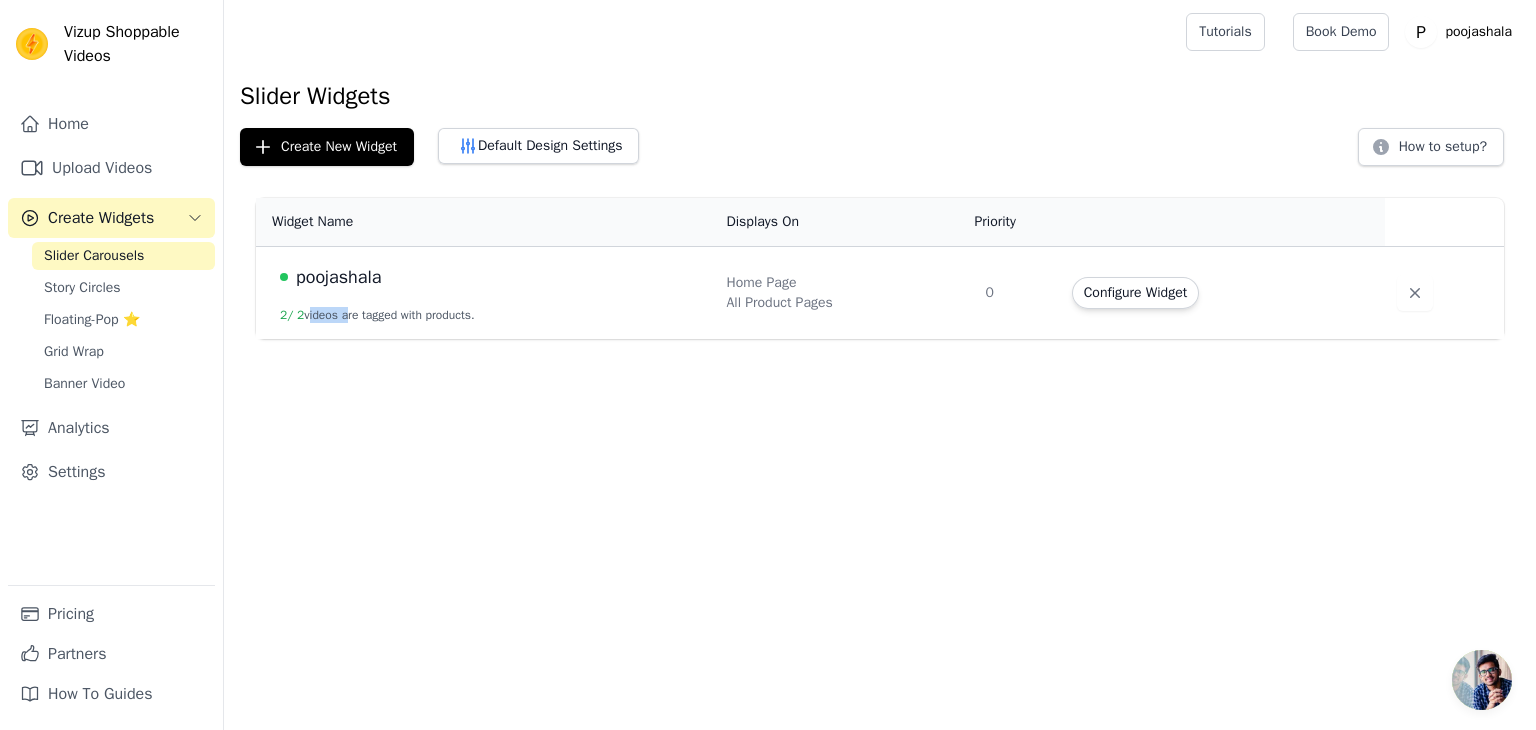 click on "poojashala   2  /   2  videos are tagged with products." at bounding box center (485, 293) 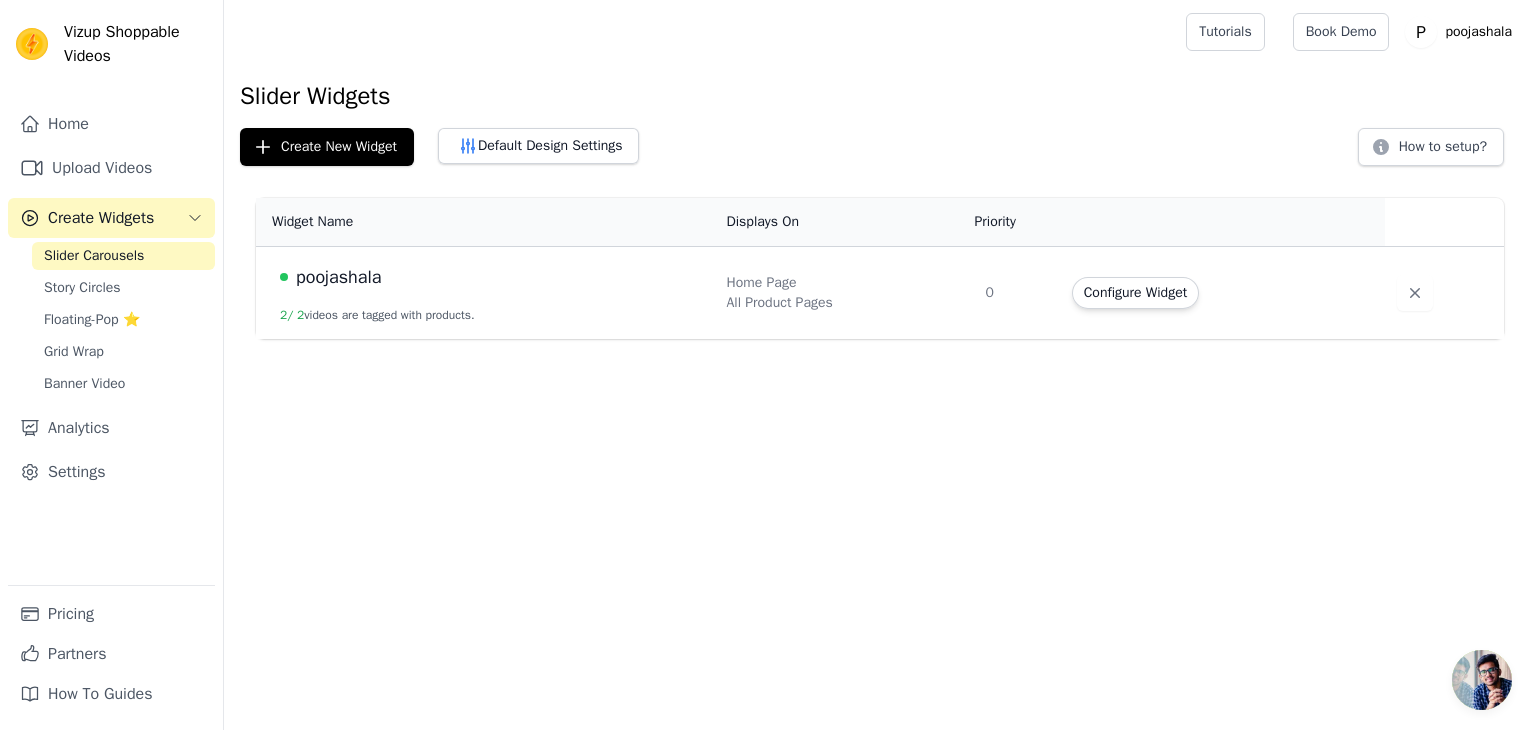 click on "poojashala" at bounding box center [339, 277] 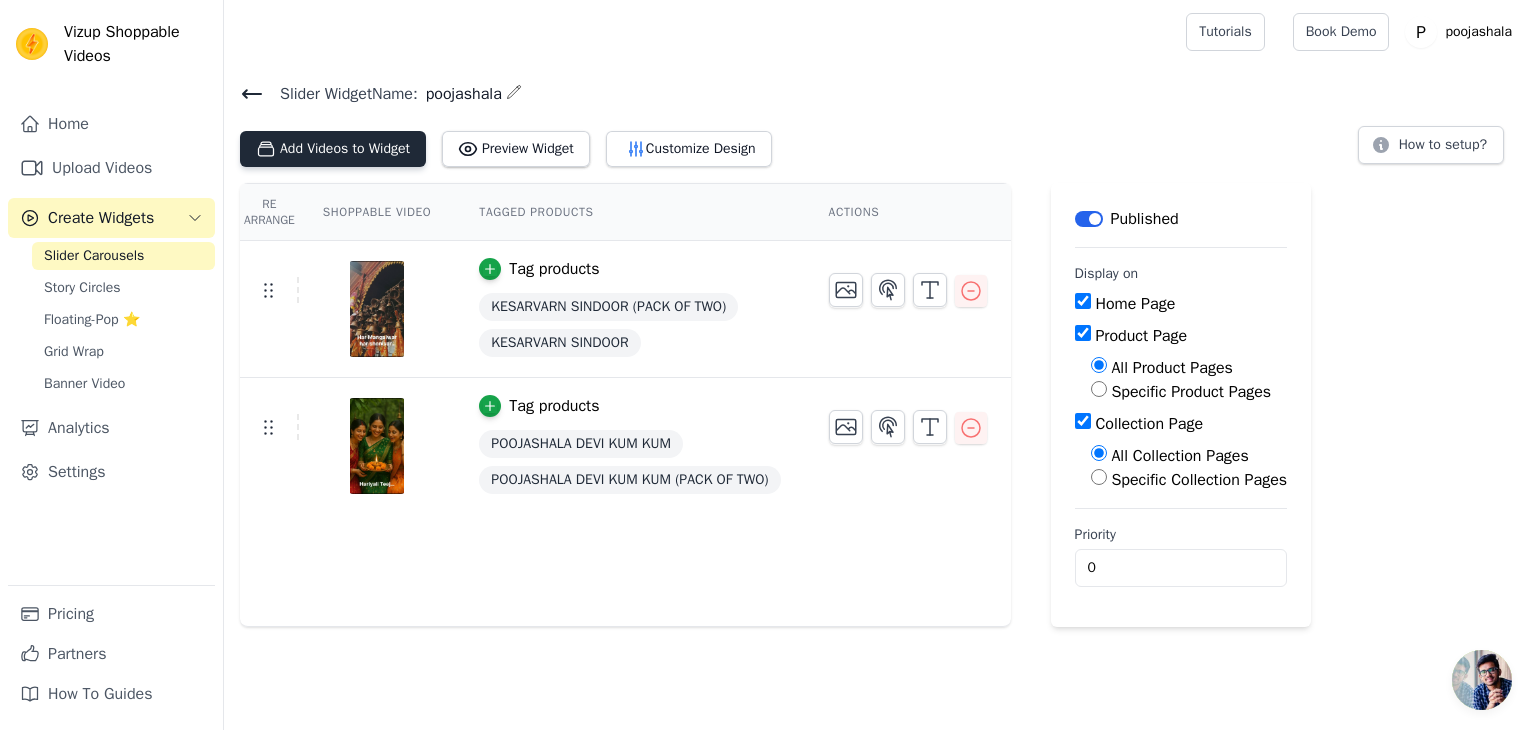 click on "Add Videos to Widget" at bounding box center [333, 149] 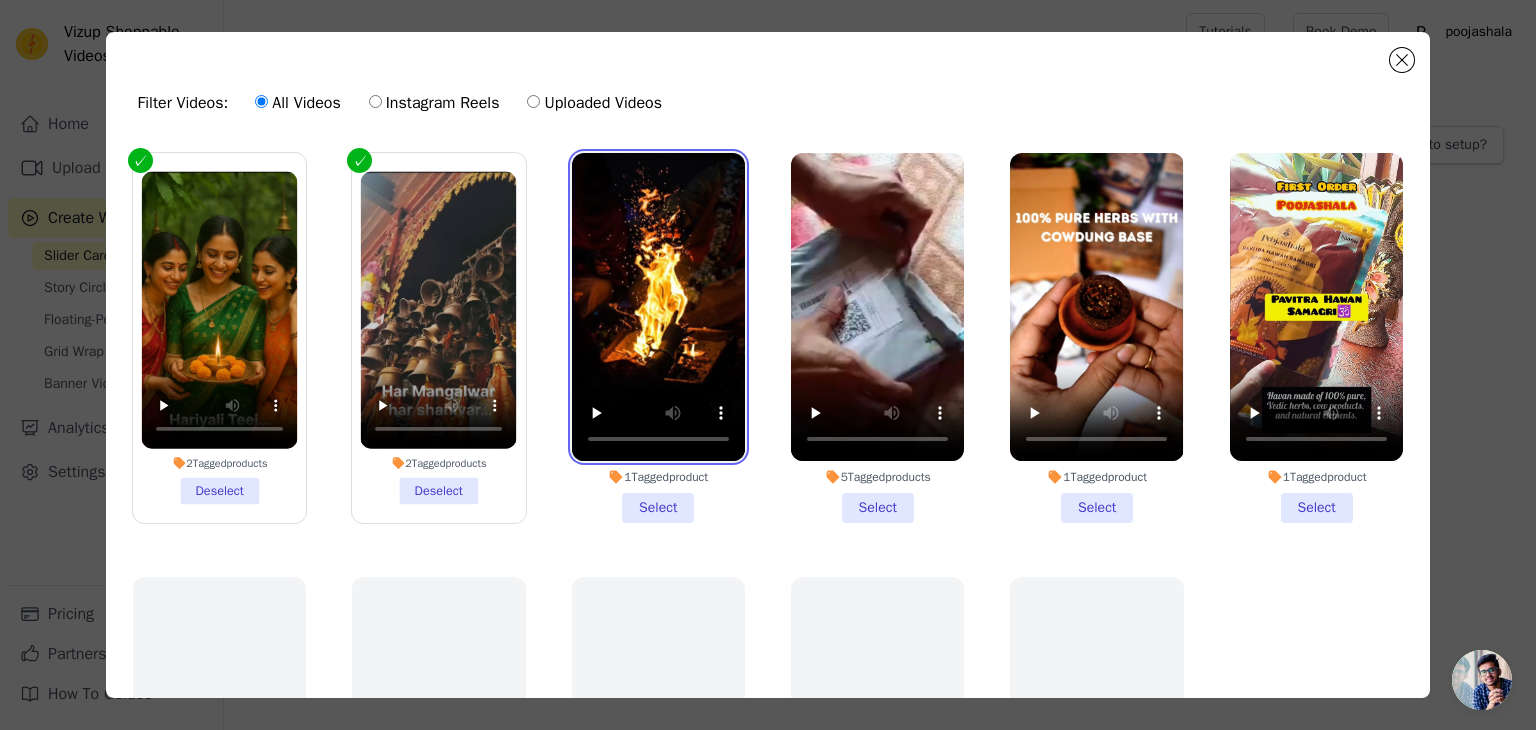 click at bounding box center [658, 307] 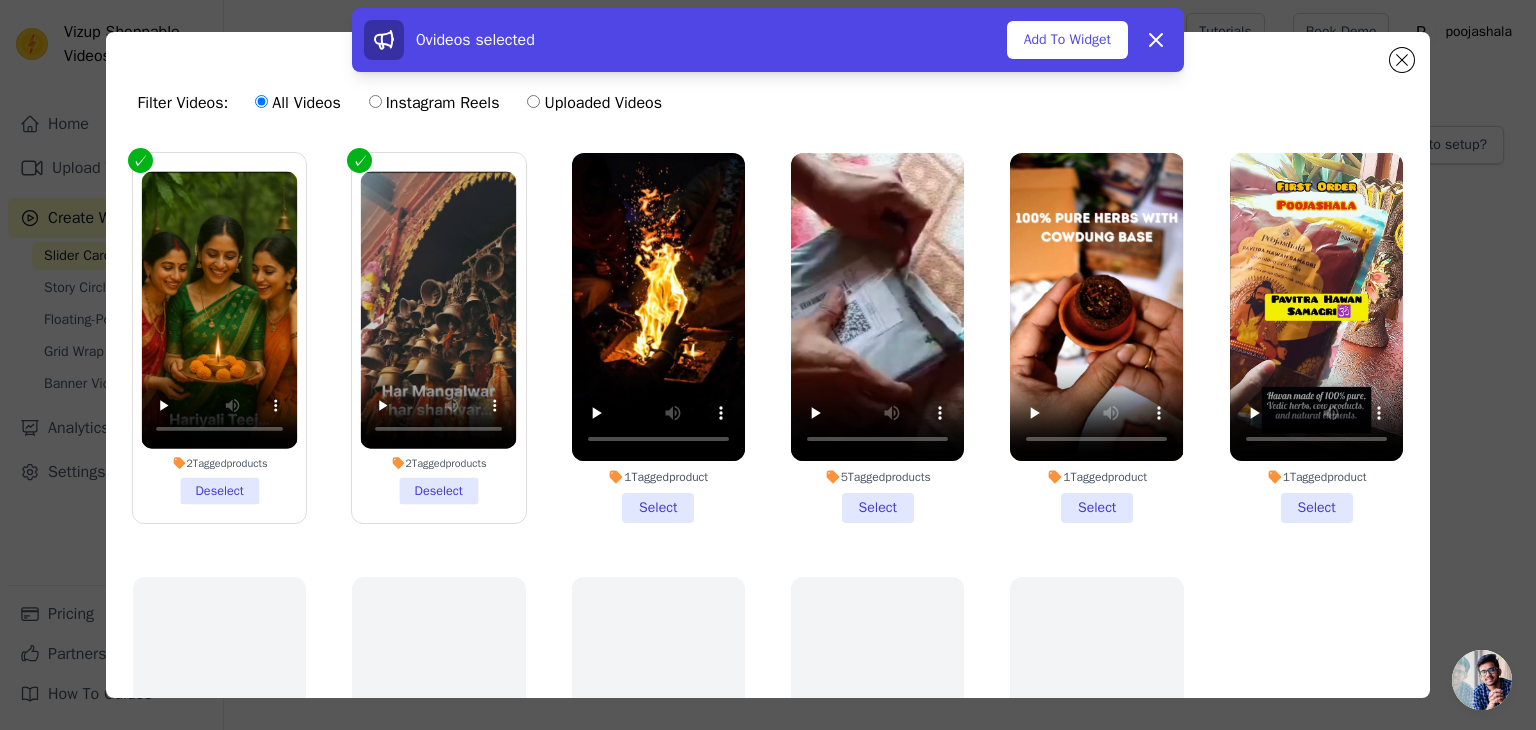 click on "1  Tagged  product     Select" at bounding box center (658, 338) 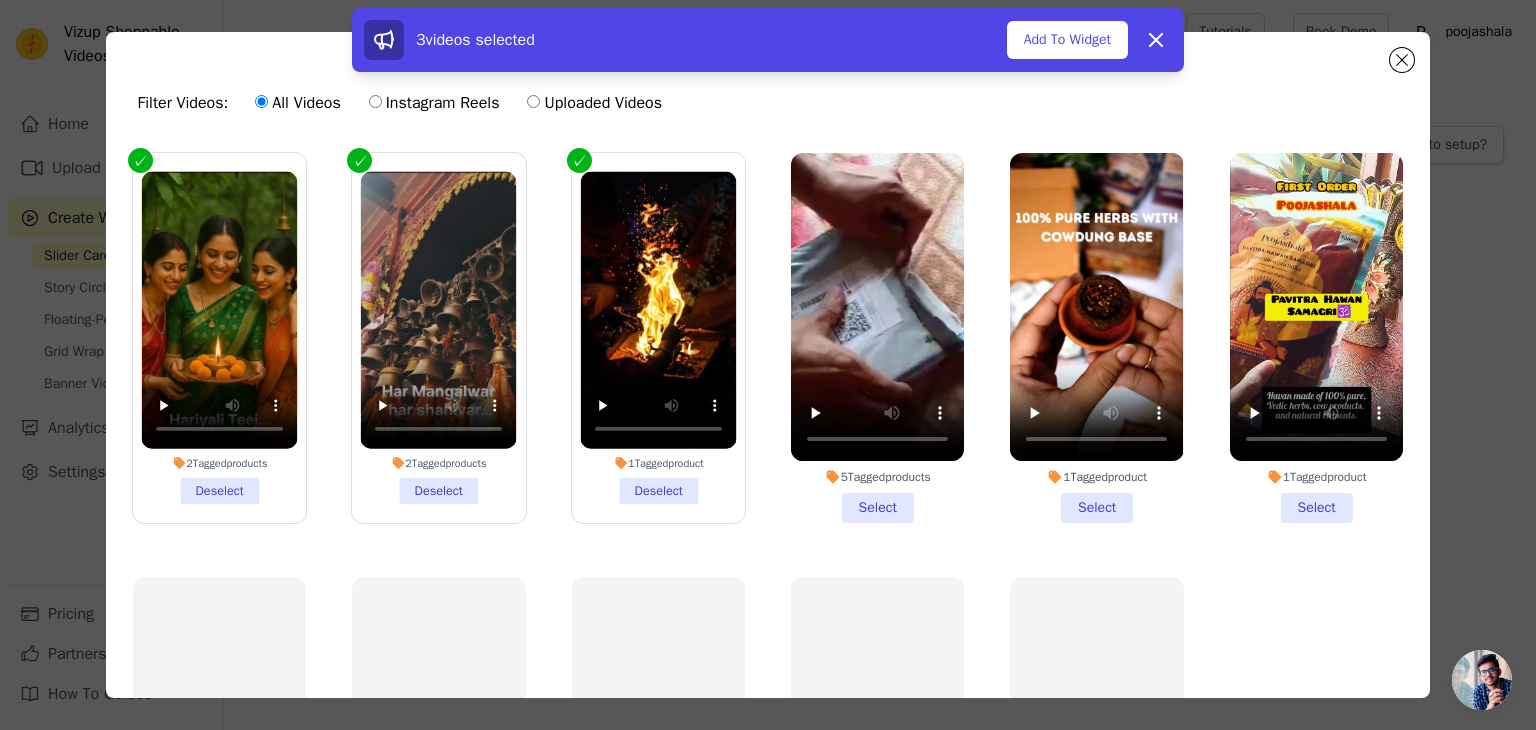 click on "5  Tagged  products     Select" at bounding box center [877, 338] 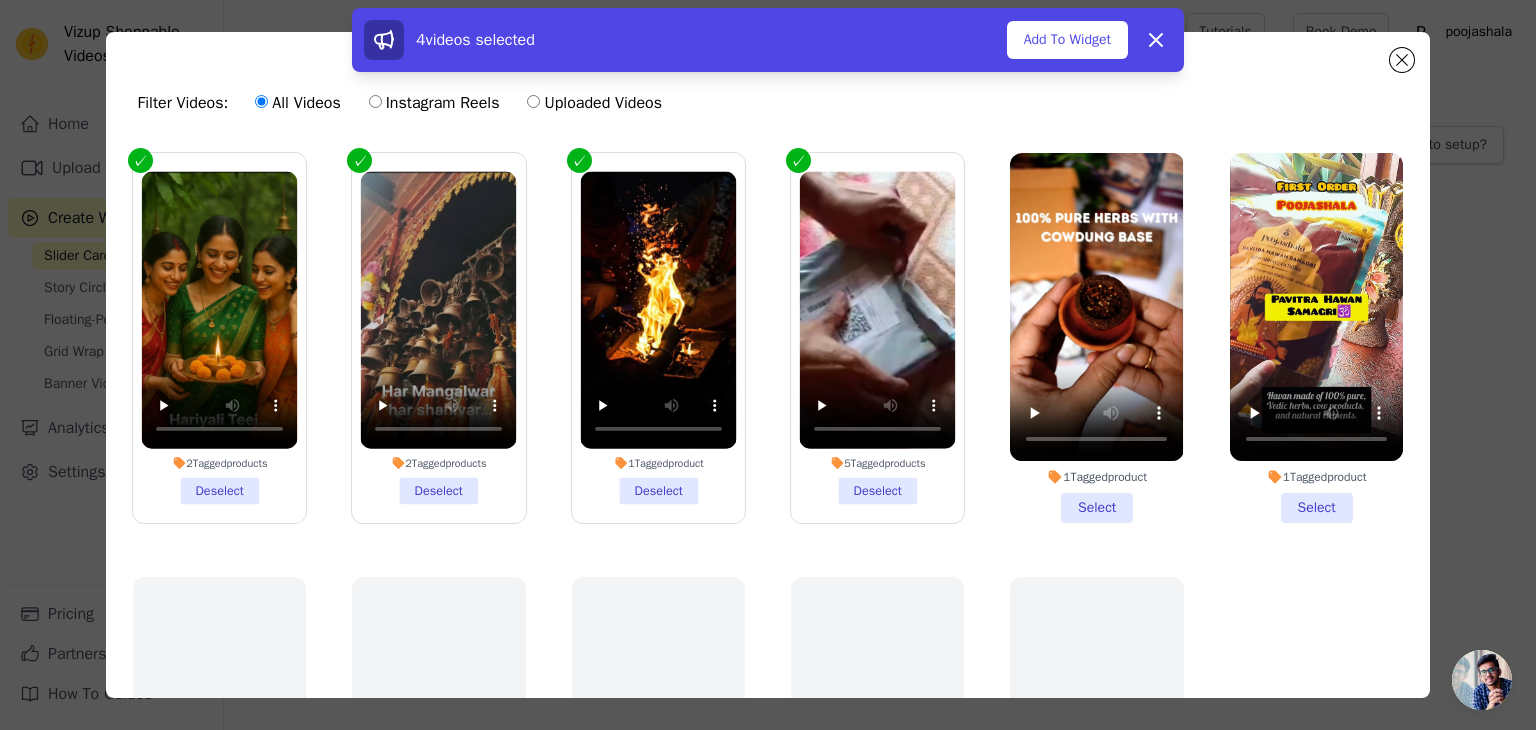 click on "1  Tagged  product     Select" at bounding box center [1096, 338] 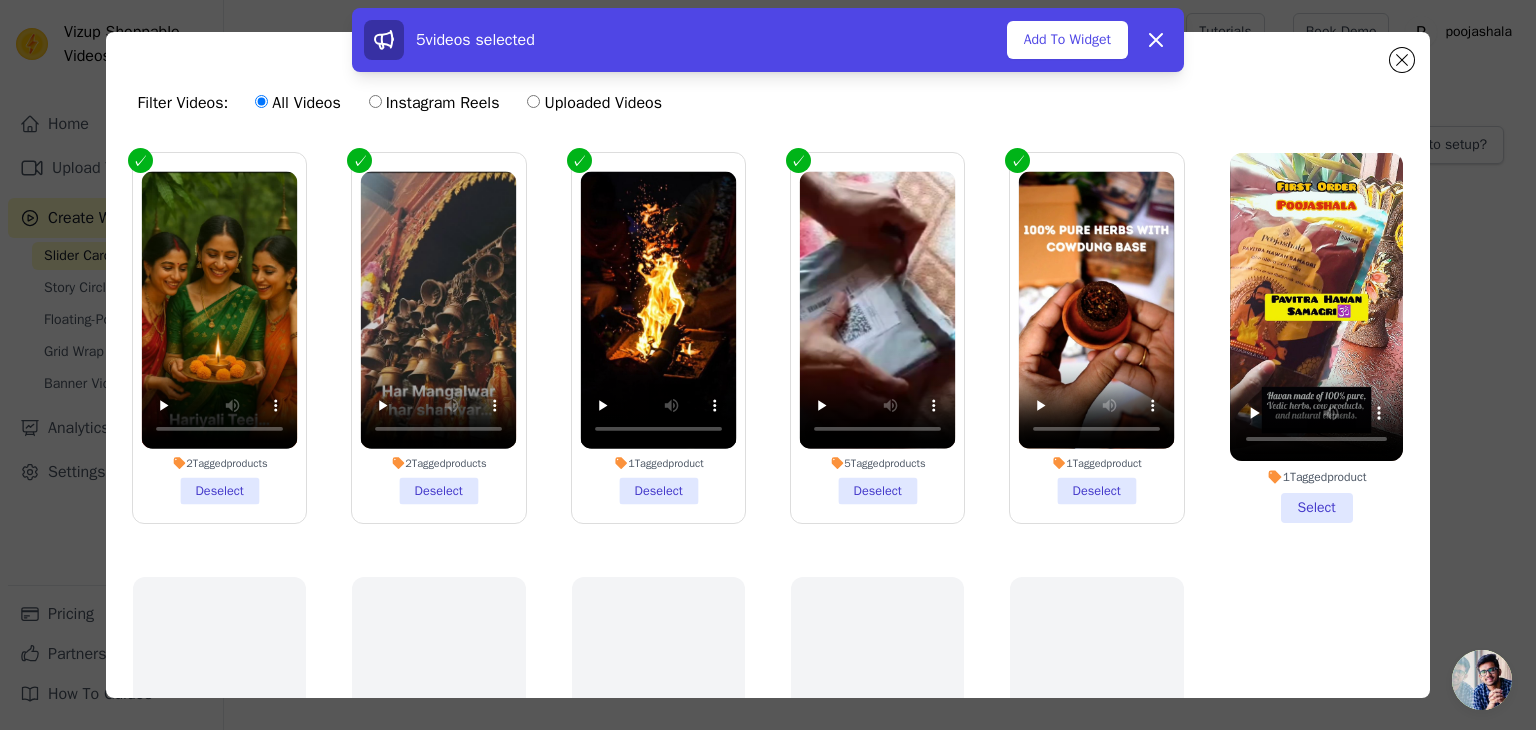 click on "1  Tagged  product     Select" at bounding box center [1316, 338] 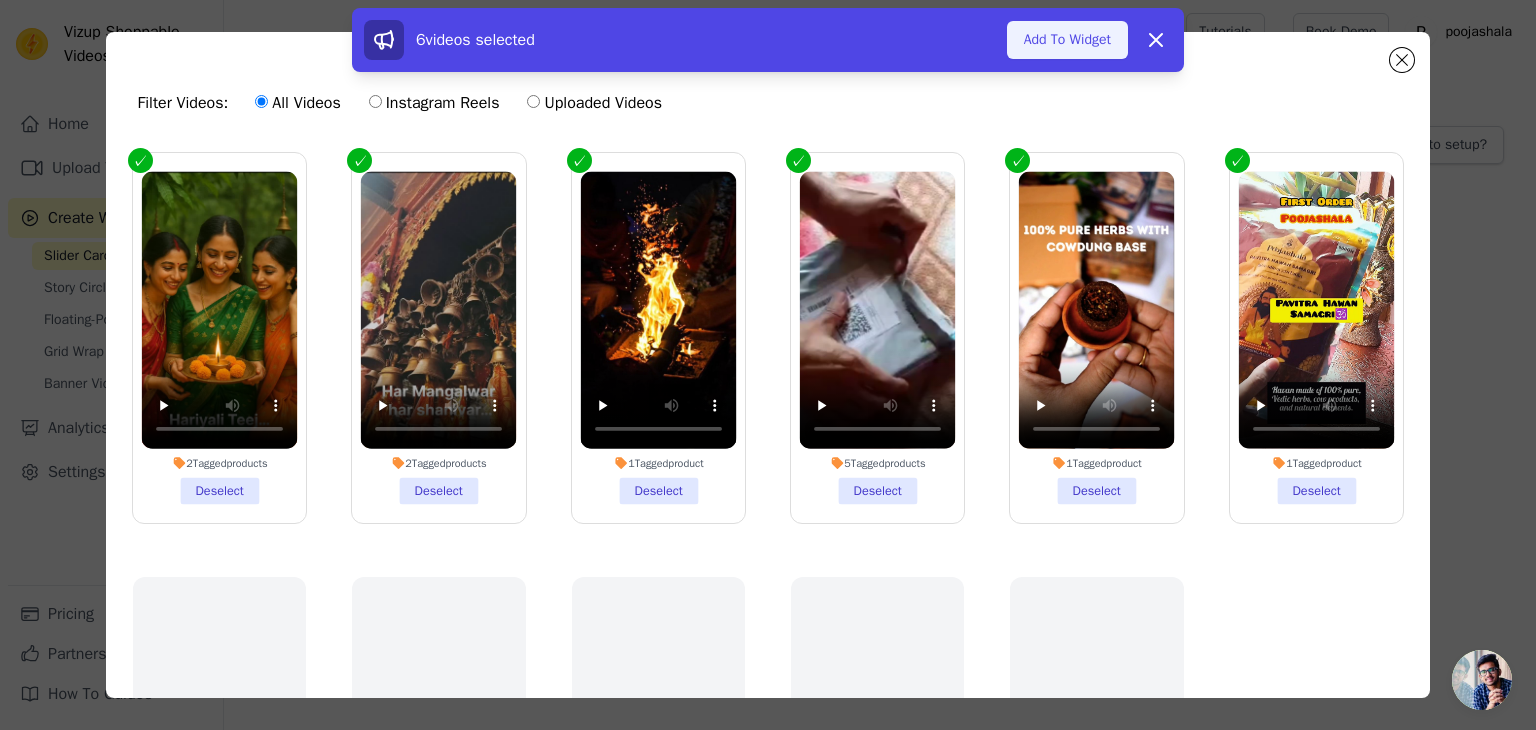 click on "Add To Widget" at bounding box center (1067, 40) 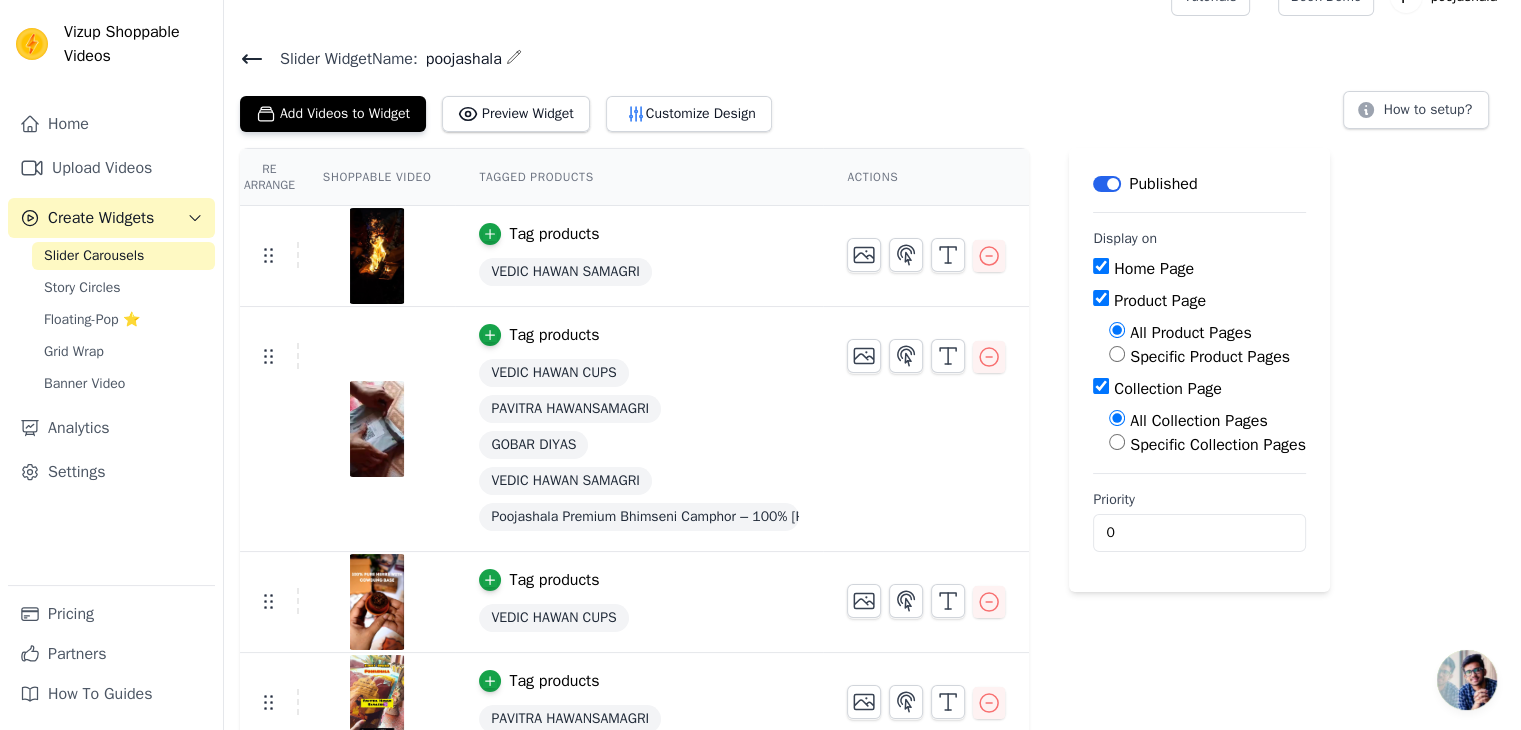 scroll, scrollTop: 0, scrollLeft: 0, axis: both 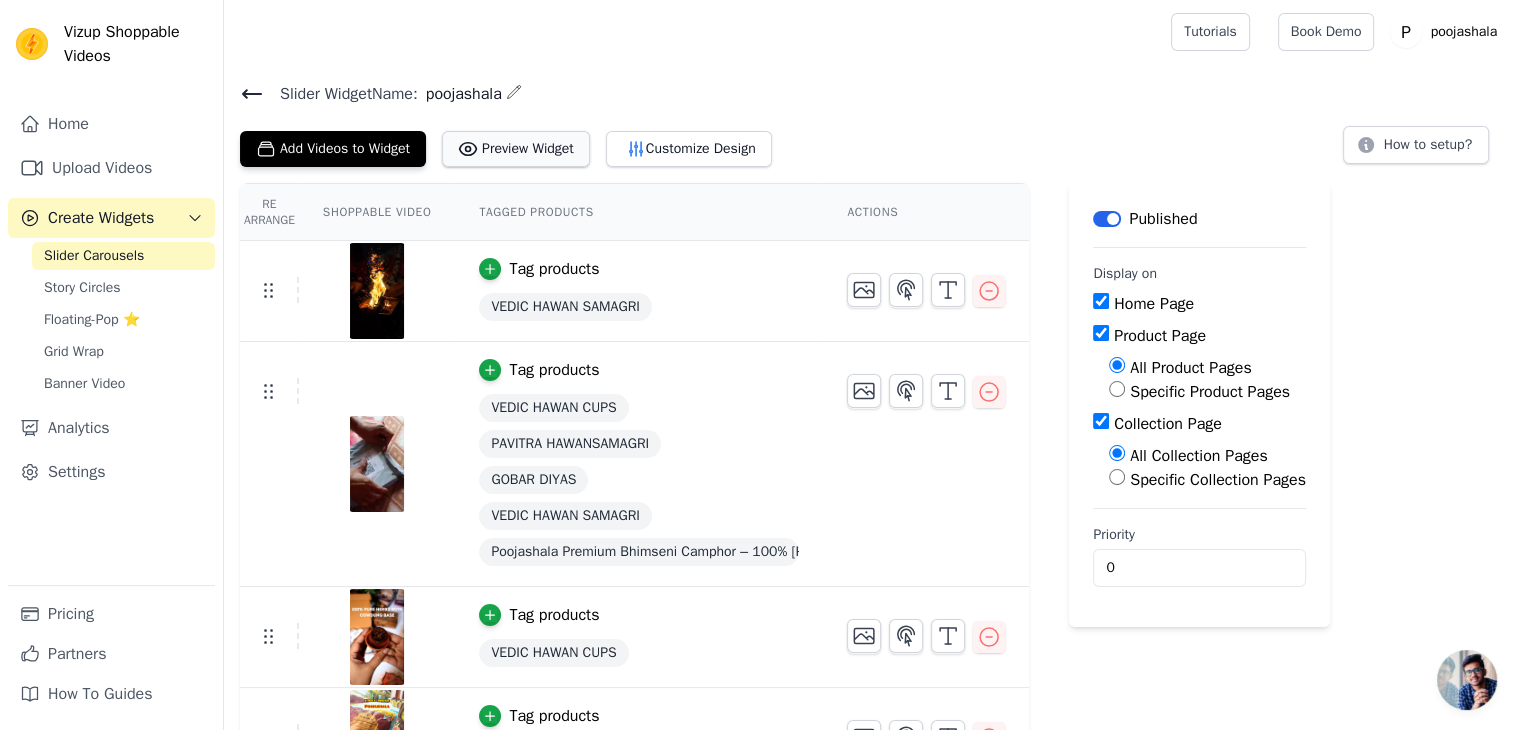 click on "Preview Widget" at bounding box center (516, 149) 